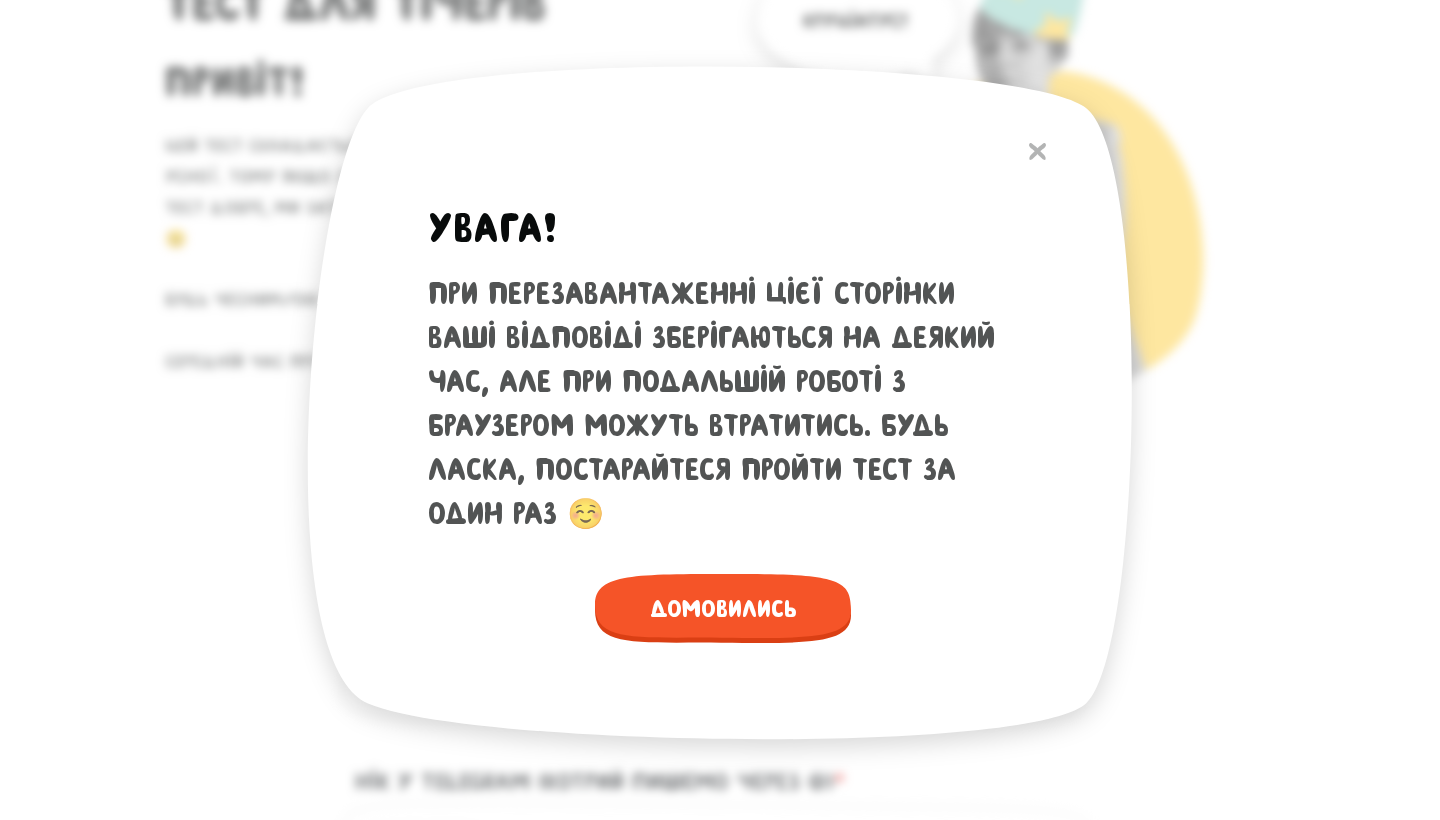 scroll, scrollTop: 212, scrollLeft: 0, axis: vertical 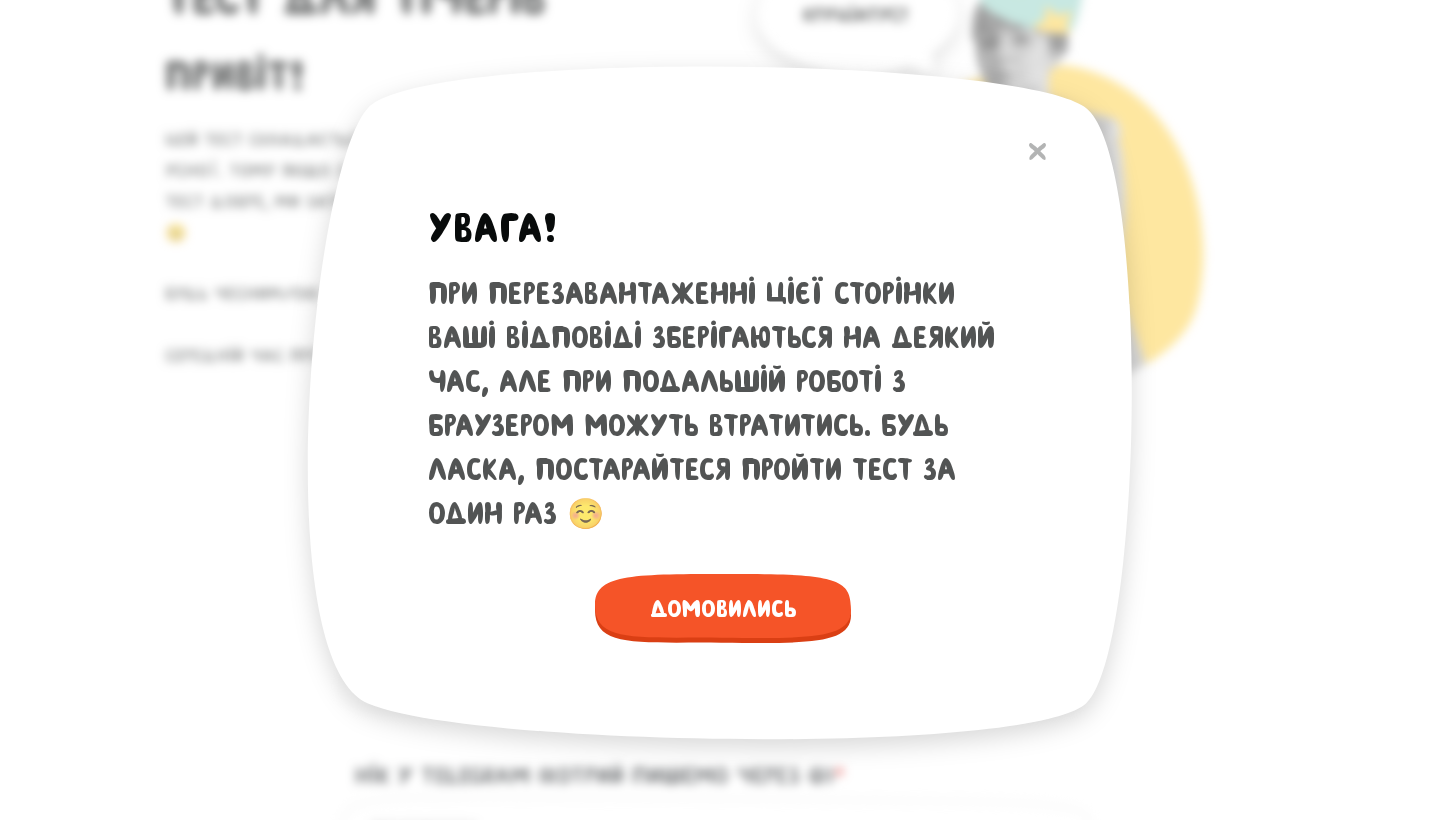 click at bounding box center [720, 410] 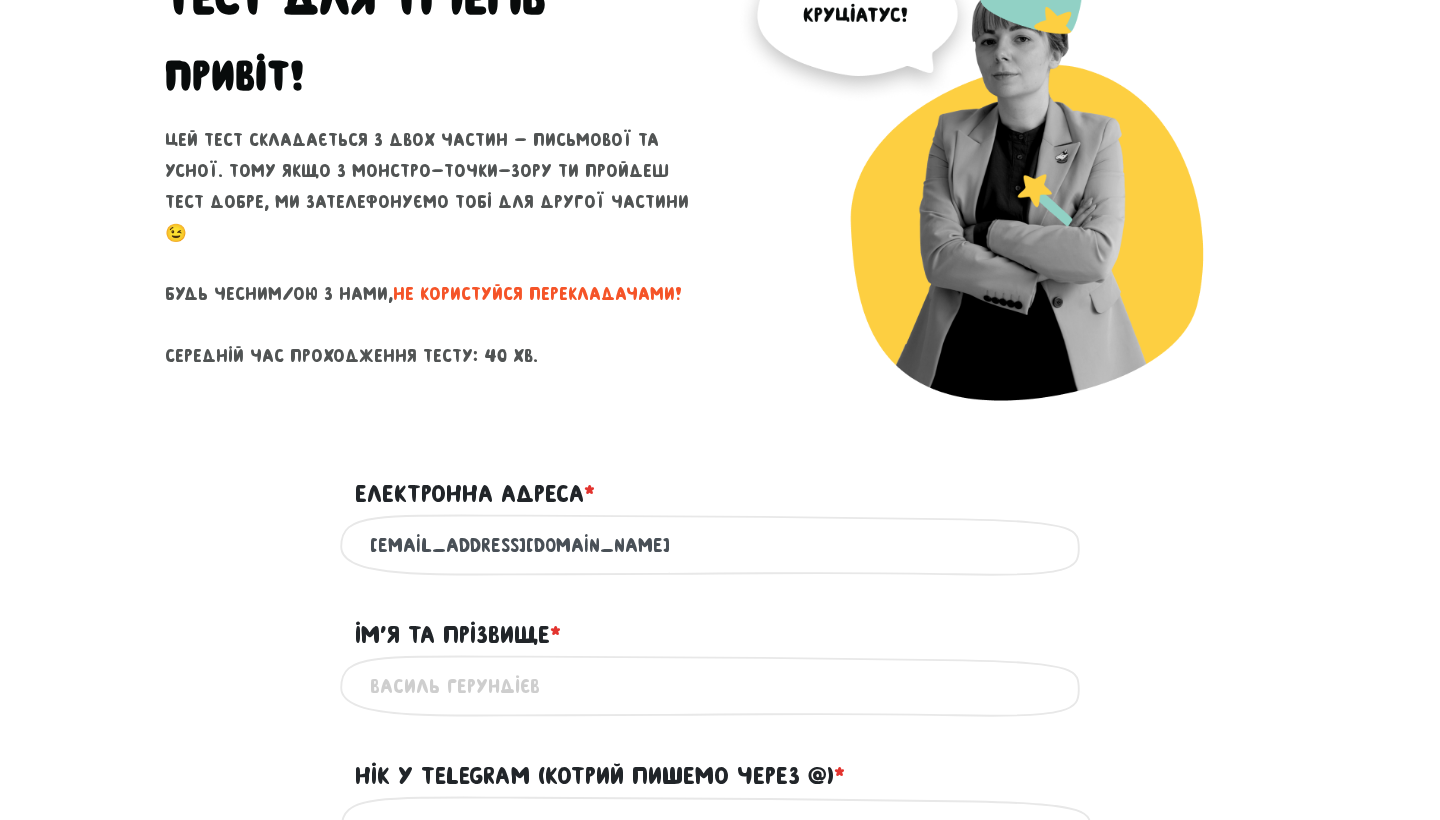 type on "[EMAIL_ADDRESS][DOMAIN_NAME]" 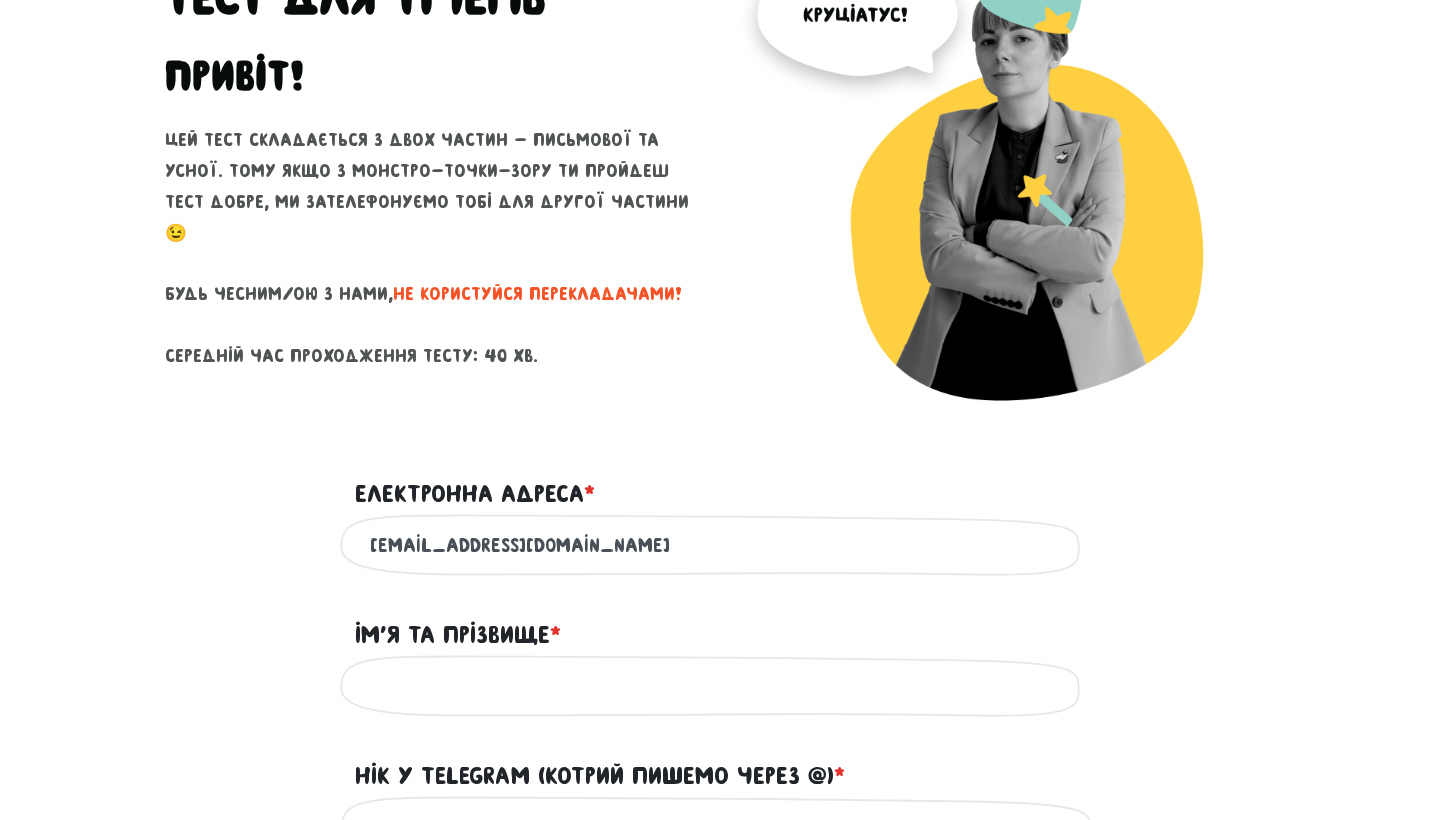 click on "Використовуй лише латиницю та кирилицю" at bounding box center [720, 686] 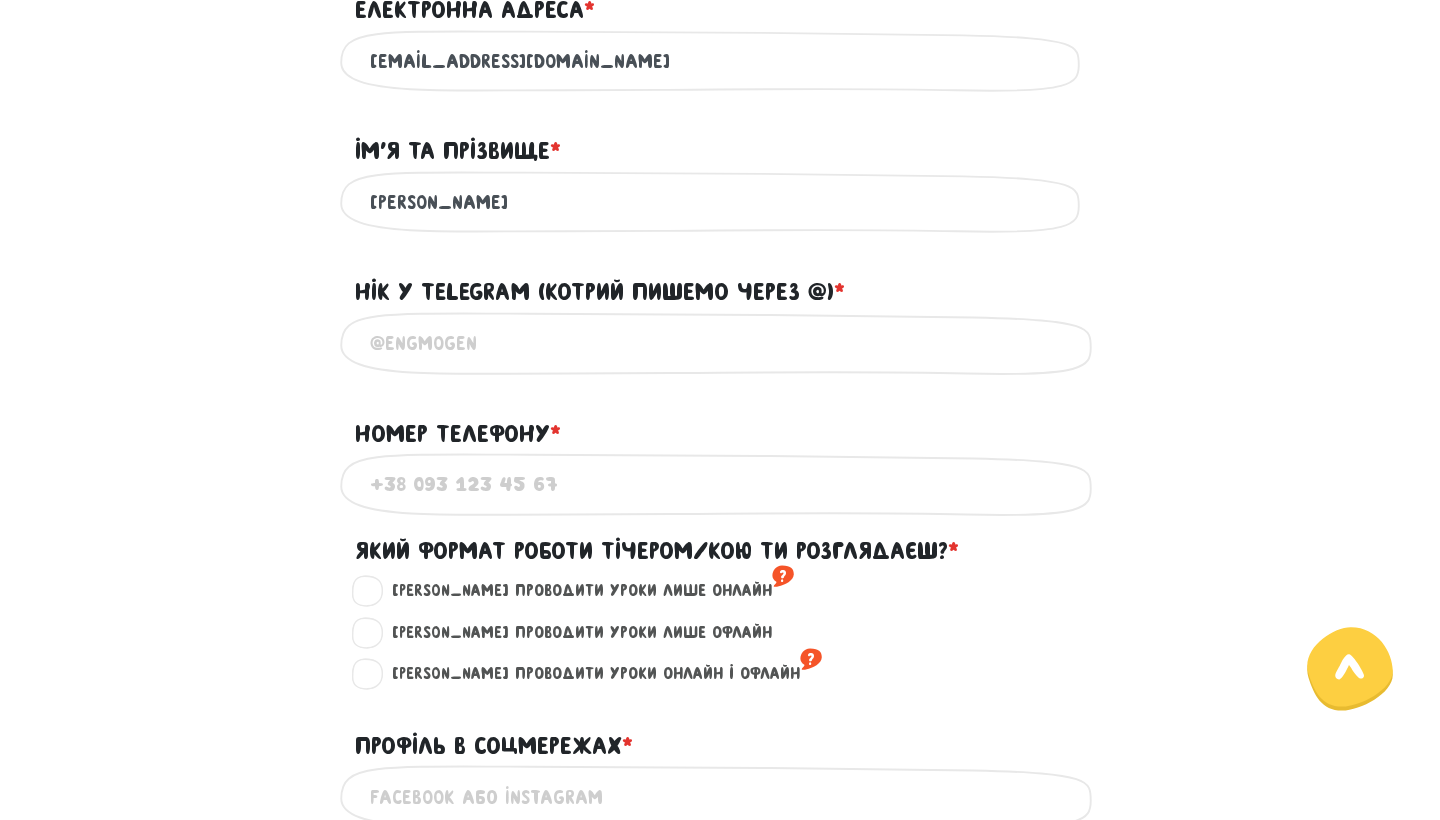 scroll, scrollTop: 700, scrollLeft: 0, axis: vertical 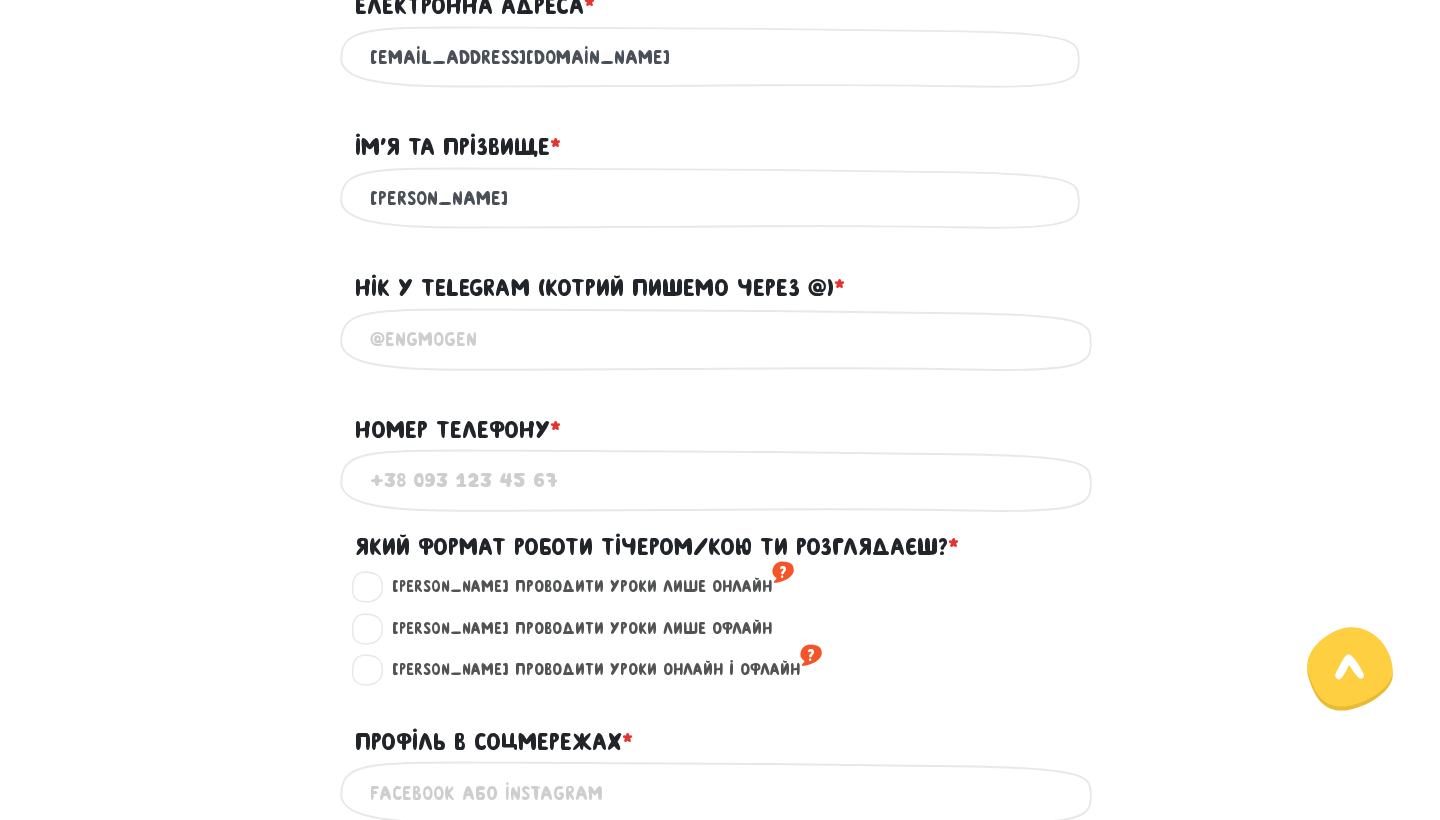 type on "[PERSON_NAME]" 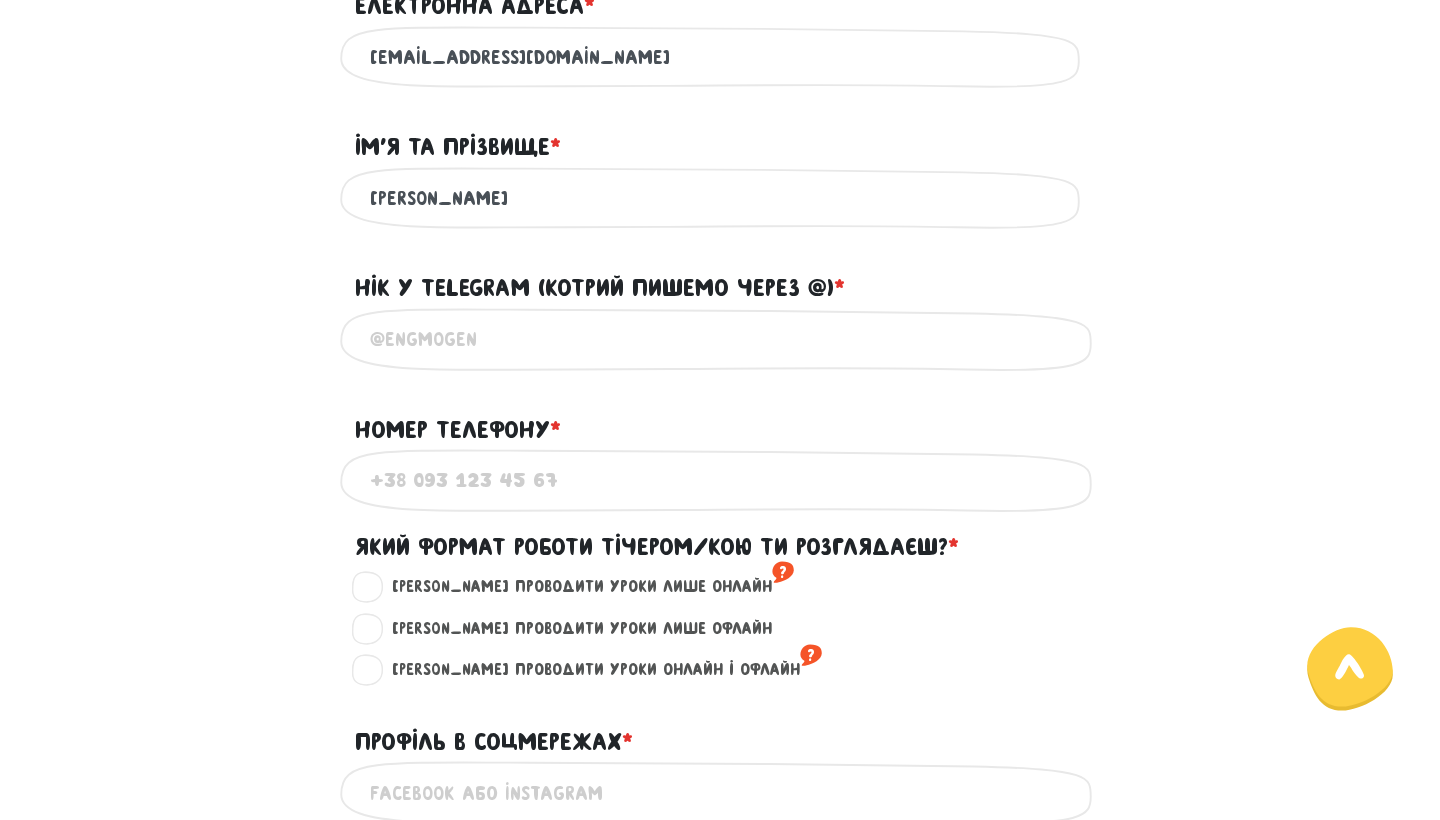 type on """ 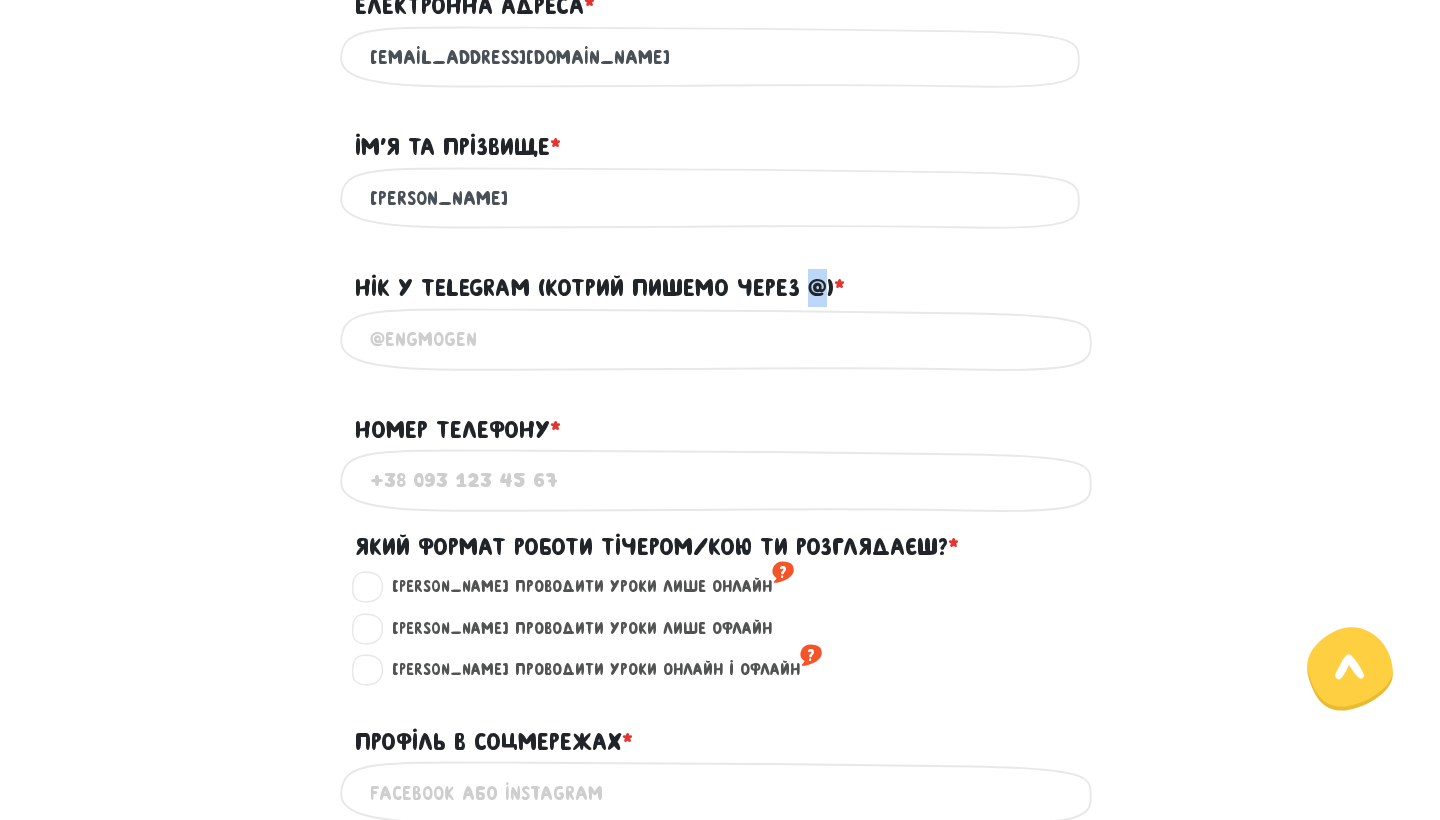 drag, startPoint x: 808, startPoint y: 277, endPoint x: 822, endPoint y: 279, distance: 14.142136 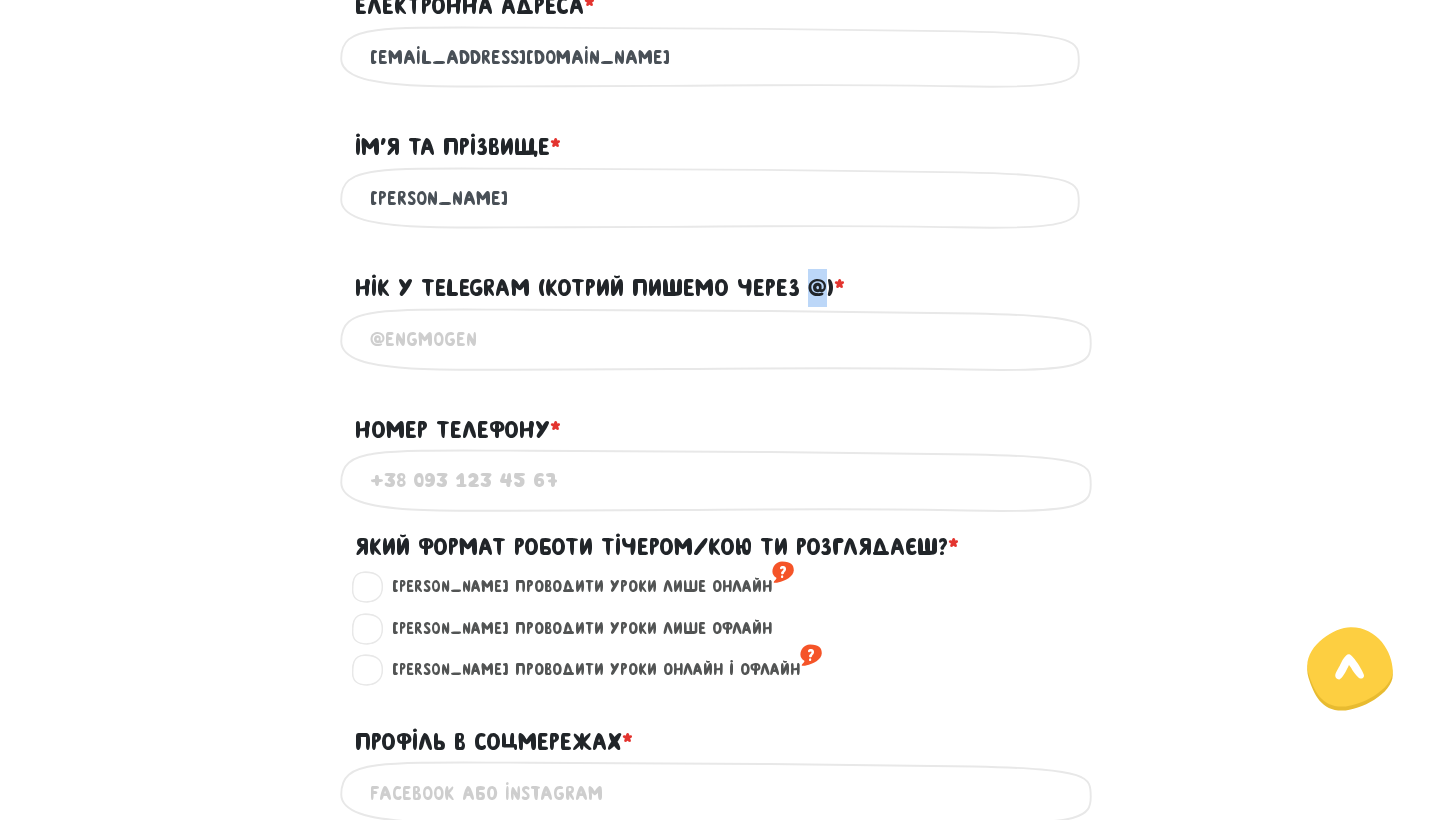click on "Нік у Telegram (котрий пишемо через @) *
?" at bounding box center (600, 288) 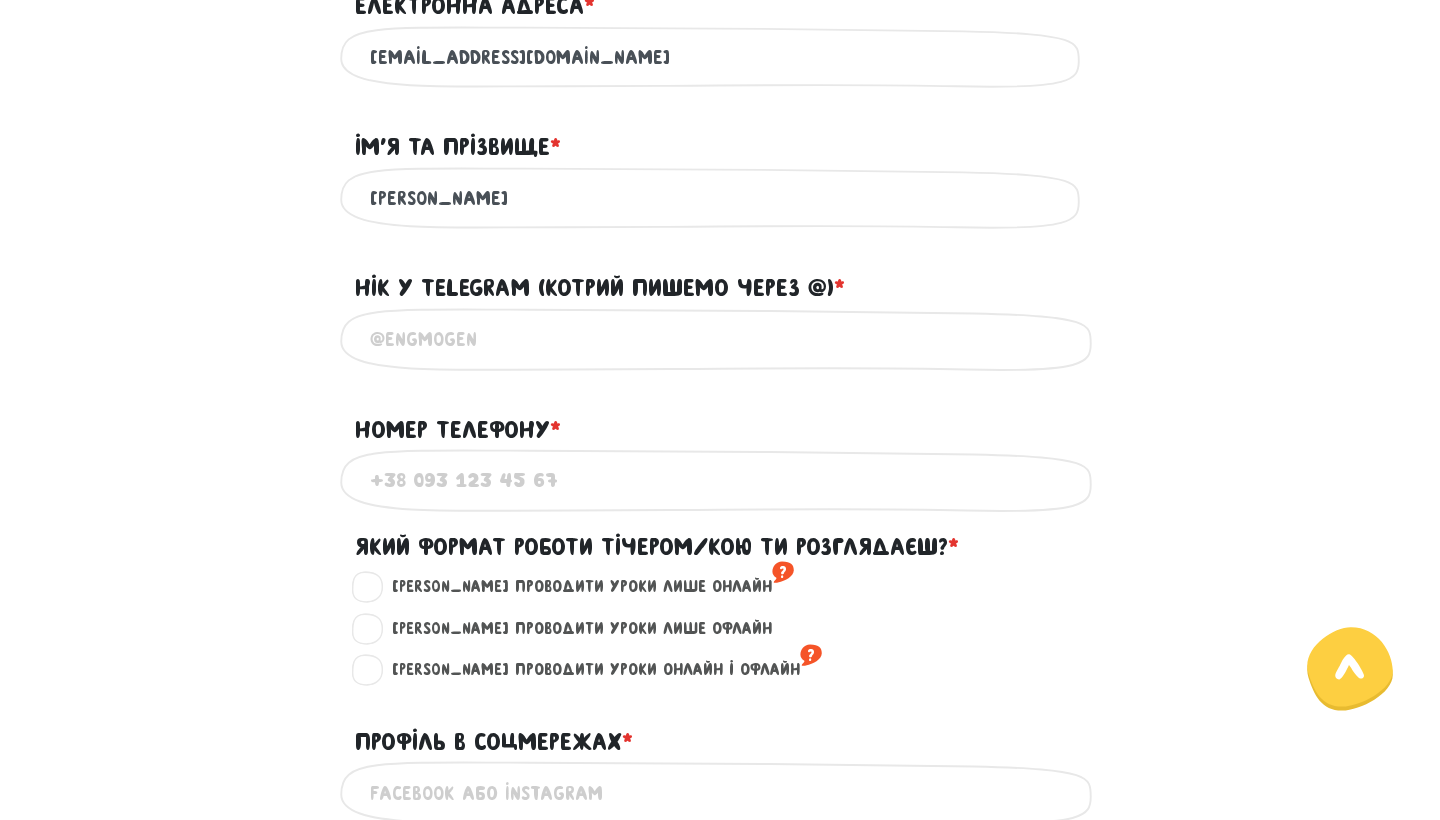 click on "Нік у Telegram (котрий пишемо через @) *
?" at bounding box center (600, 288) 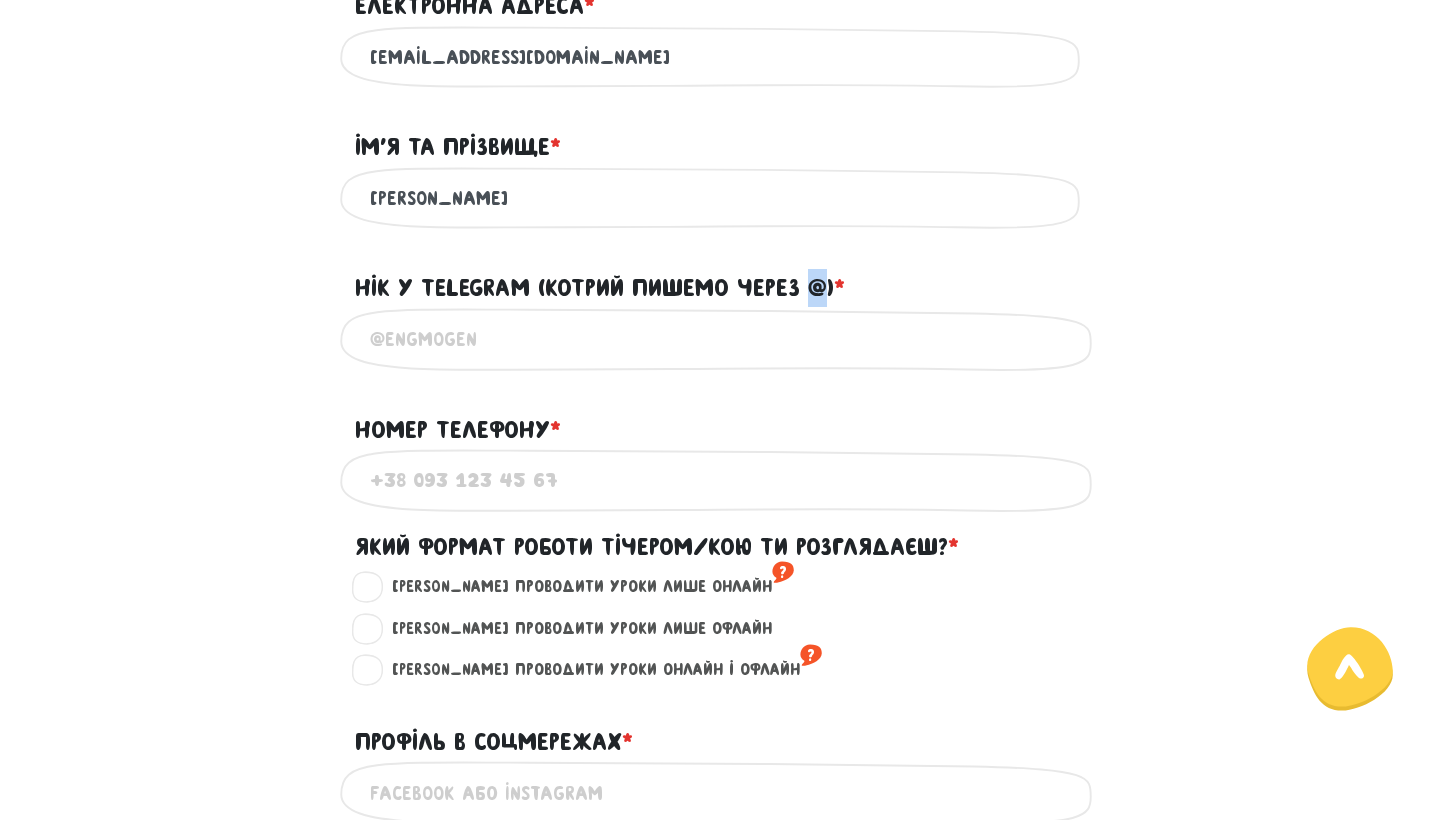 drag, startPoint x: 815, startPoint y: 282, endPoint x: 832, endPoint y: 283, distance: 17.029387 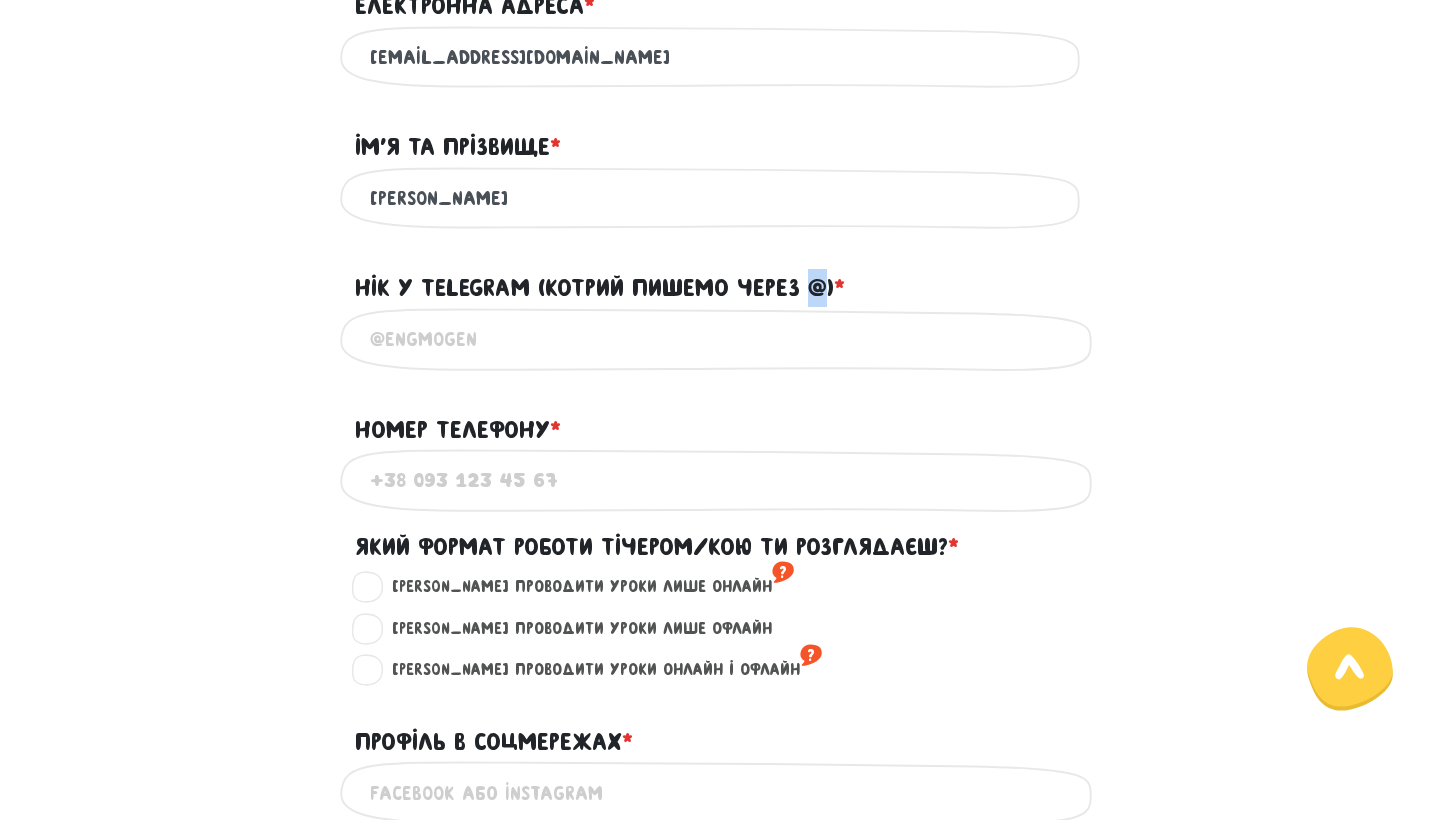 click on "Нік у Telegram (котрий пишемо через @) *
?" at bounding box center [600, 288] 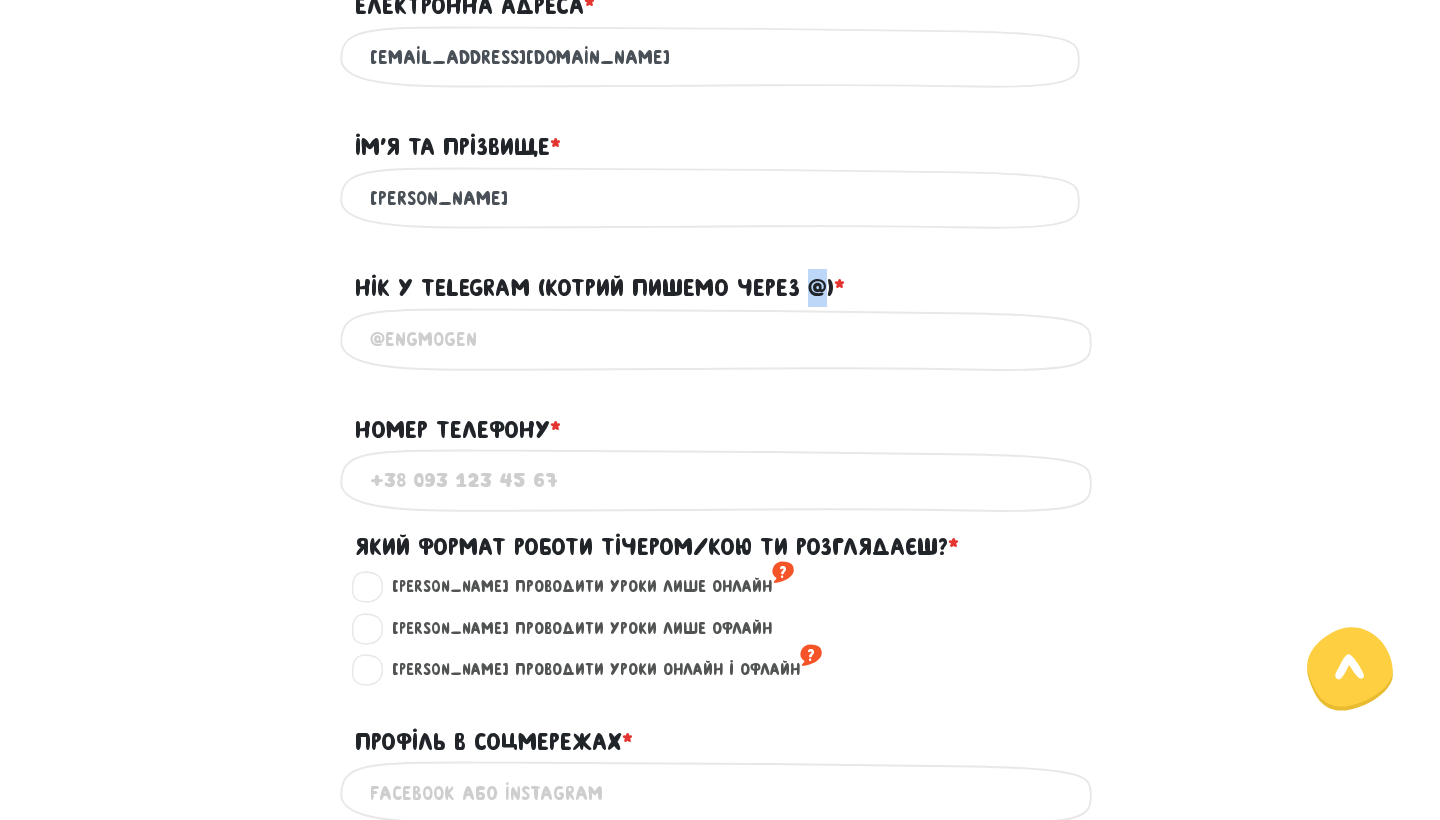 drag, startPoint x: 811, startPoint y: 279, endPoint x: 816, endPoint y: 293, distance: 14.866069 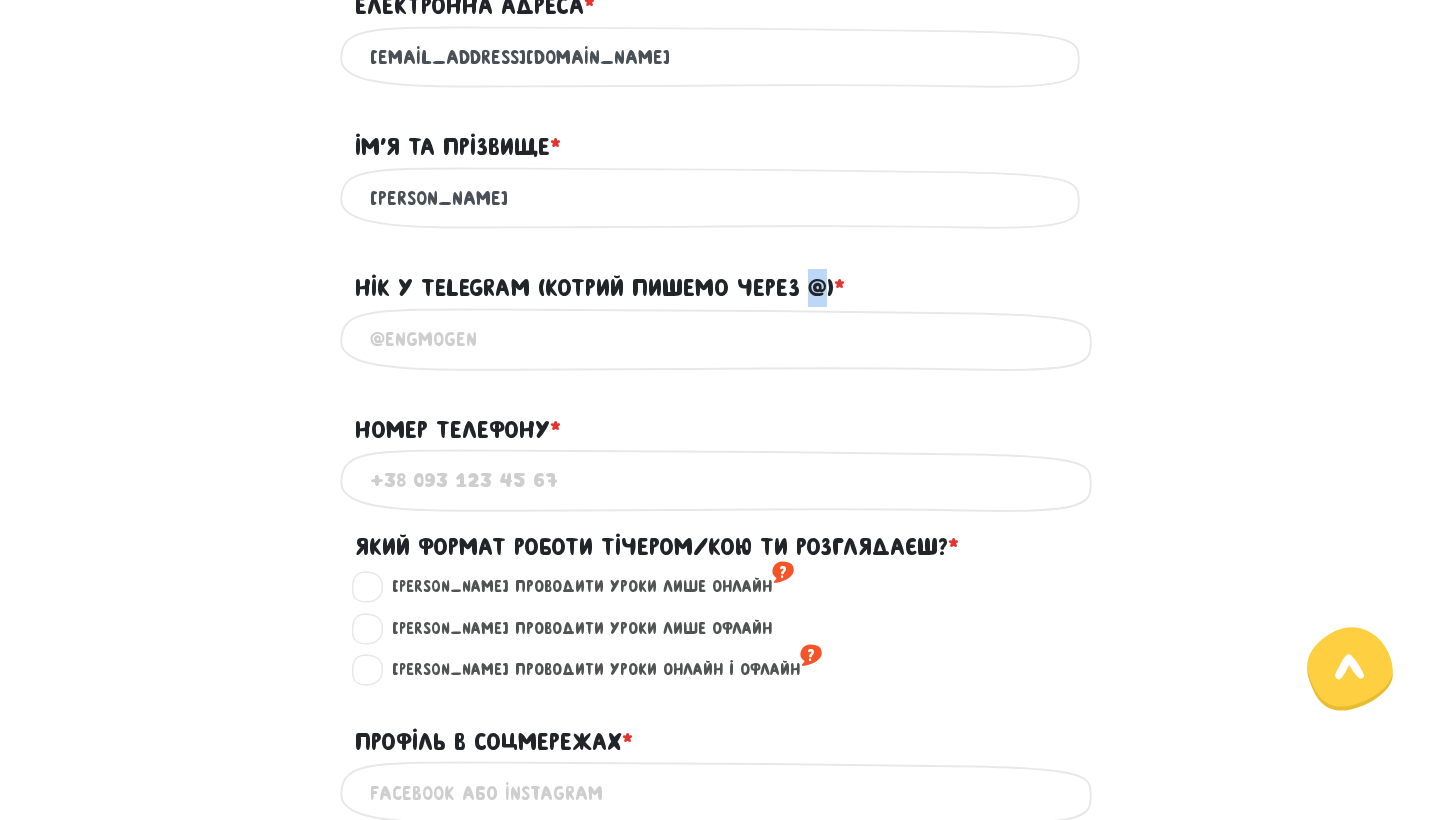 click on "Нік у Telegram (котрий пишемо через @) *
?" at bounding box center [600, 288] 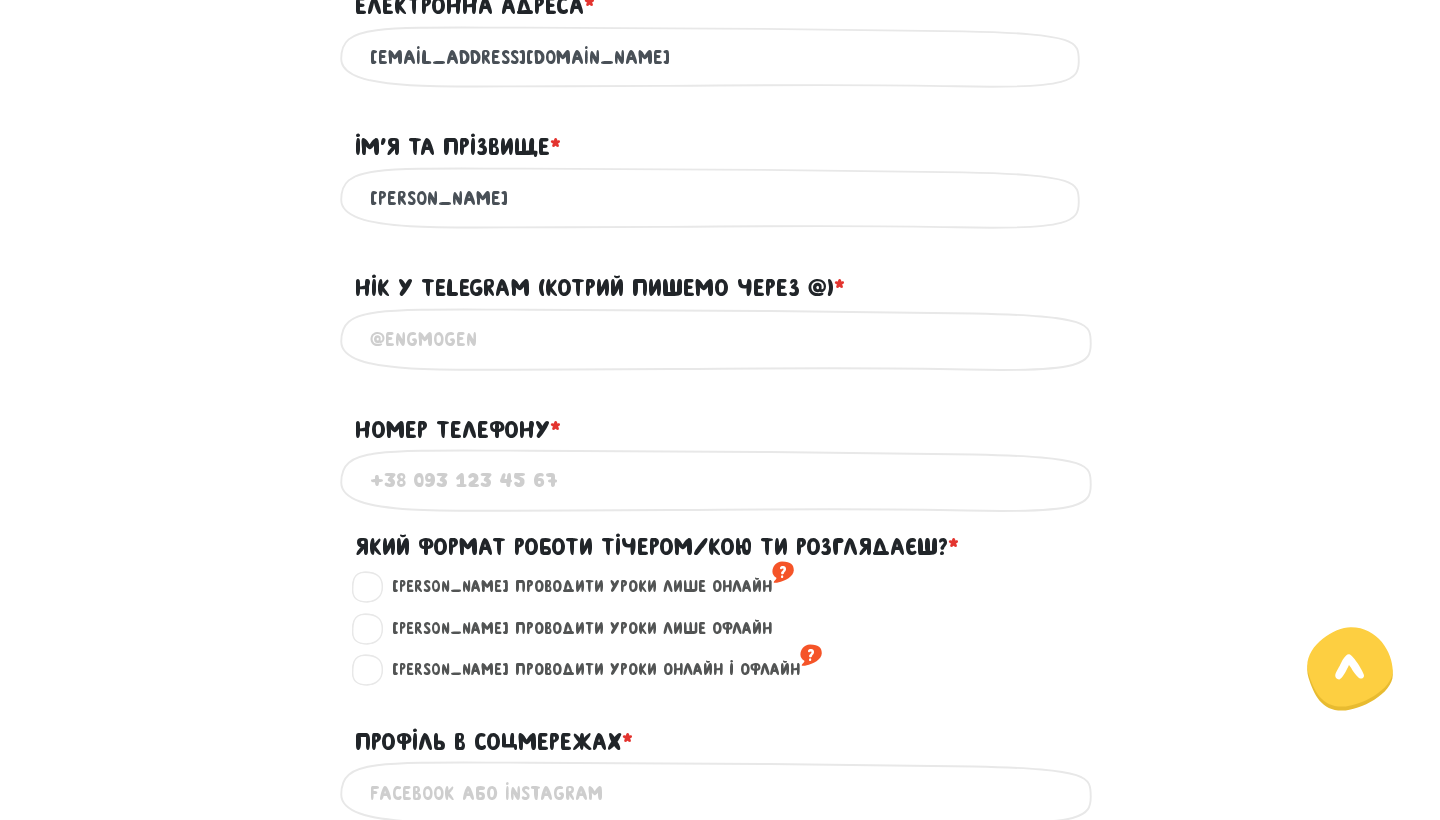 click on "Нік у Telegram (котрий пишемо через @) *
?" at bounding box center [720, 339] 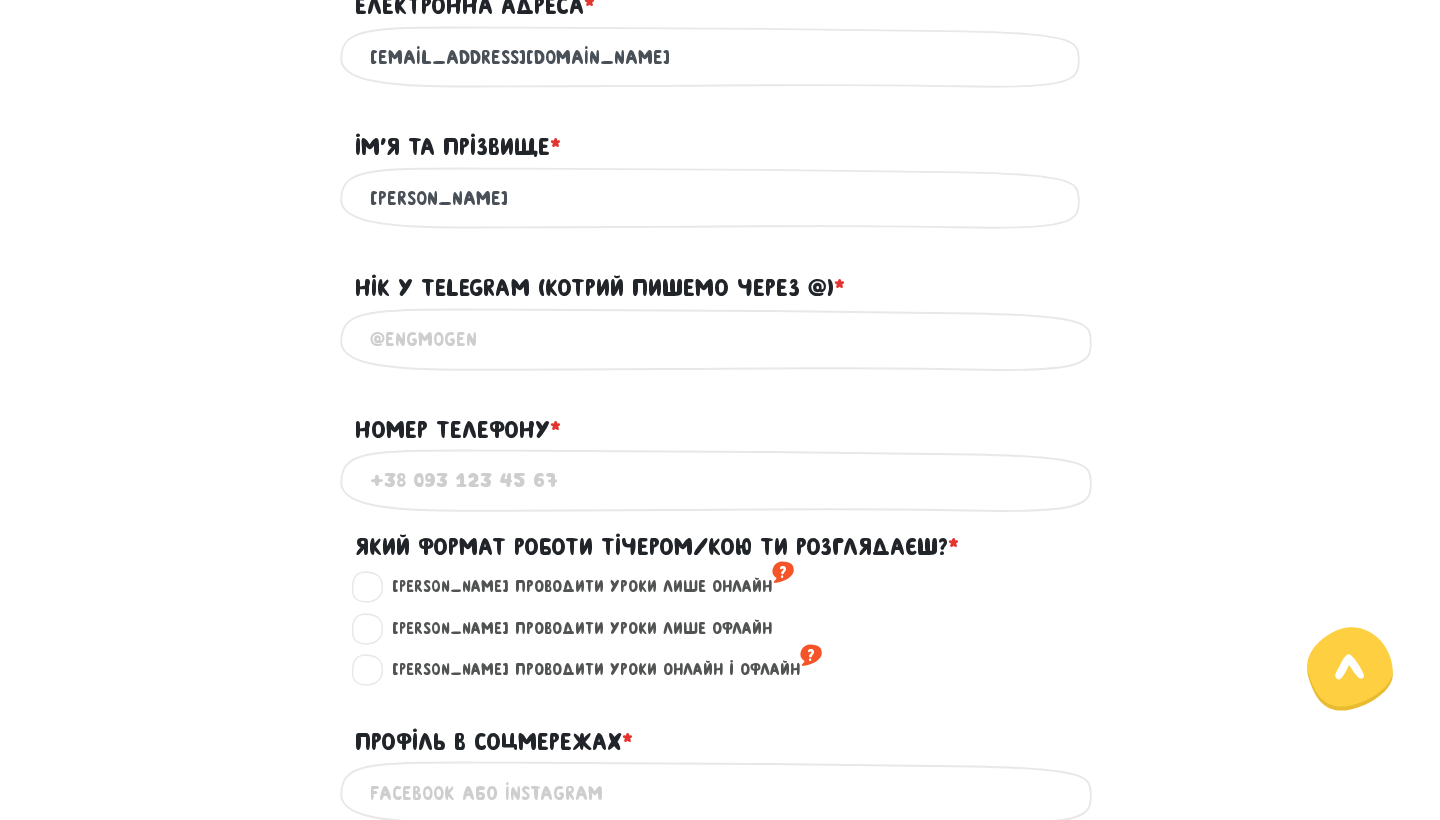 click on "Нік у Telegram (котрий пишемо через @) *
?" at bounding box center [720, 339] 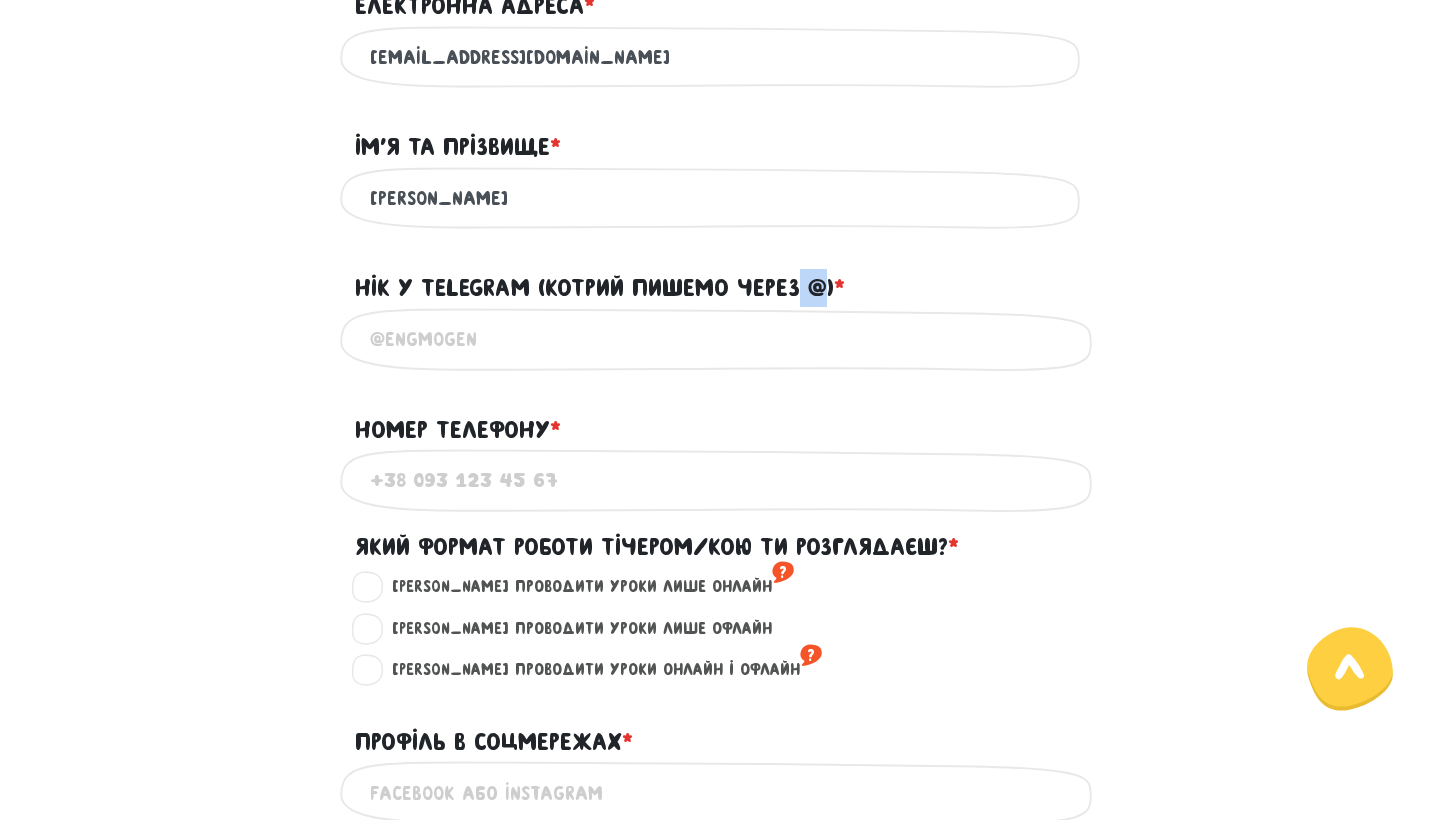 drag, startPoint x: 823, startPoint y: 285, endPoint x: 806, endPoint y: 287, distance: 17.117243 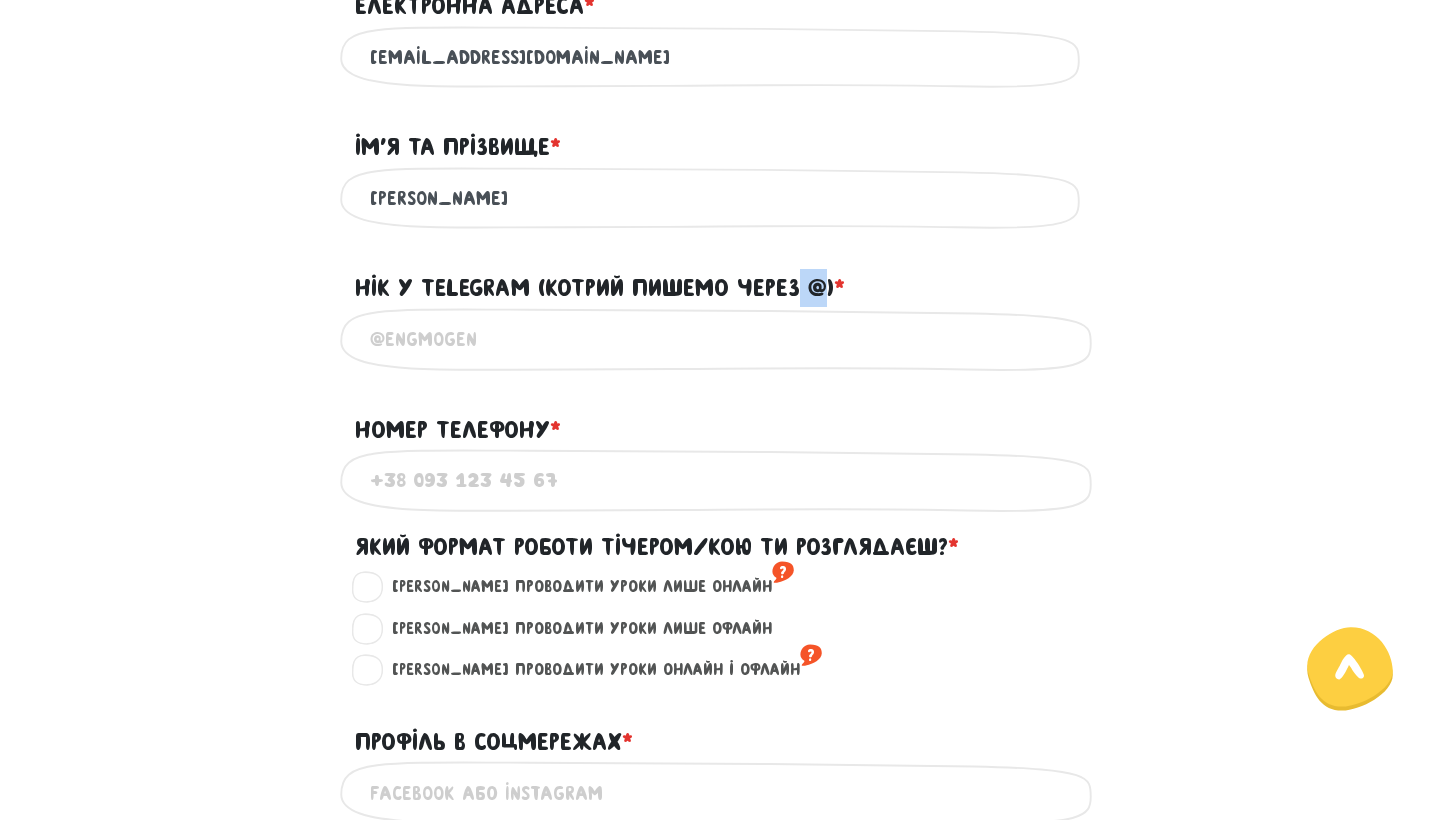 click on "Нік у Telegram (котрий пишемо через @) *
?" at bounding box center (600, 288) 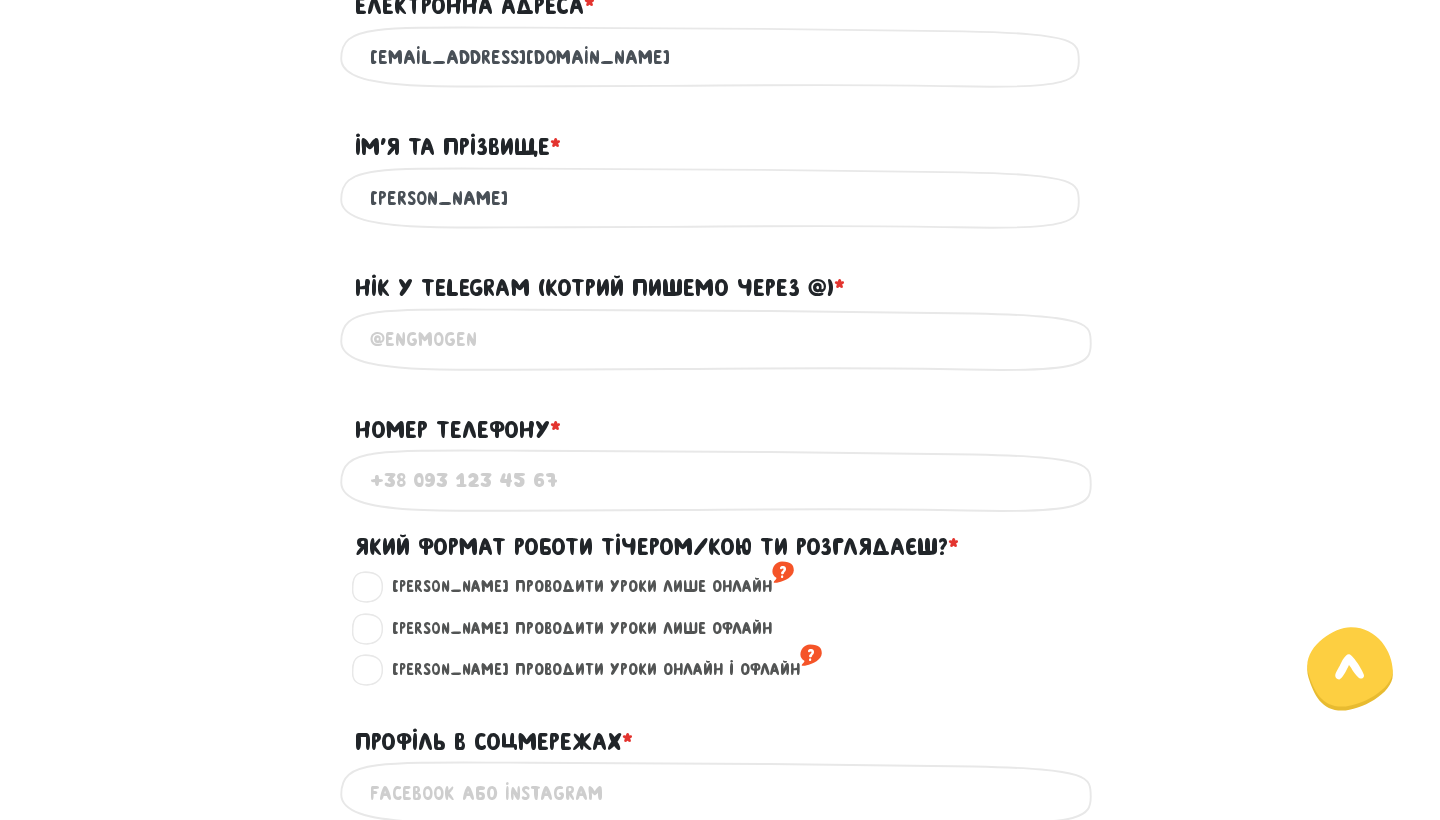 click on "Нік у Telegram (котрий пишемо через @) *
?" at bounding box center (600, 288) 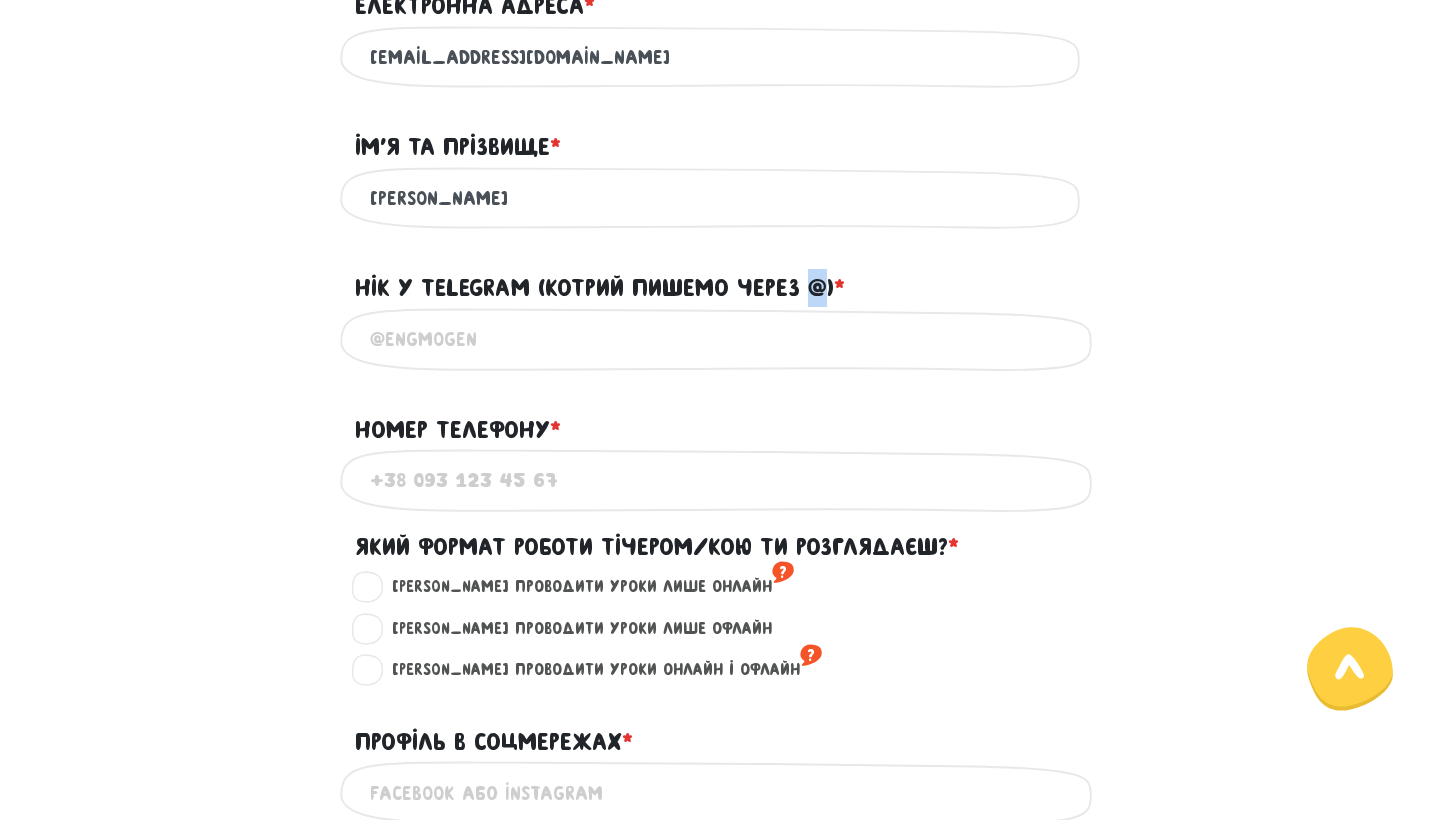 click on "Нік у Telegram (котрий пишемо через @) *
?" at bounding box center [600, 288] 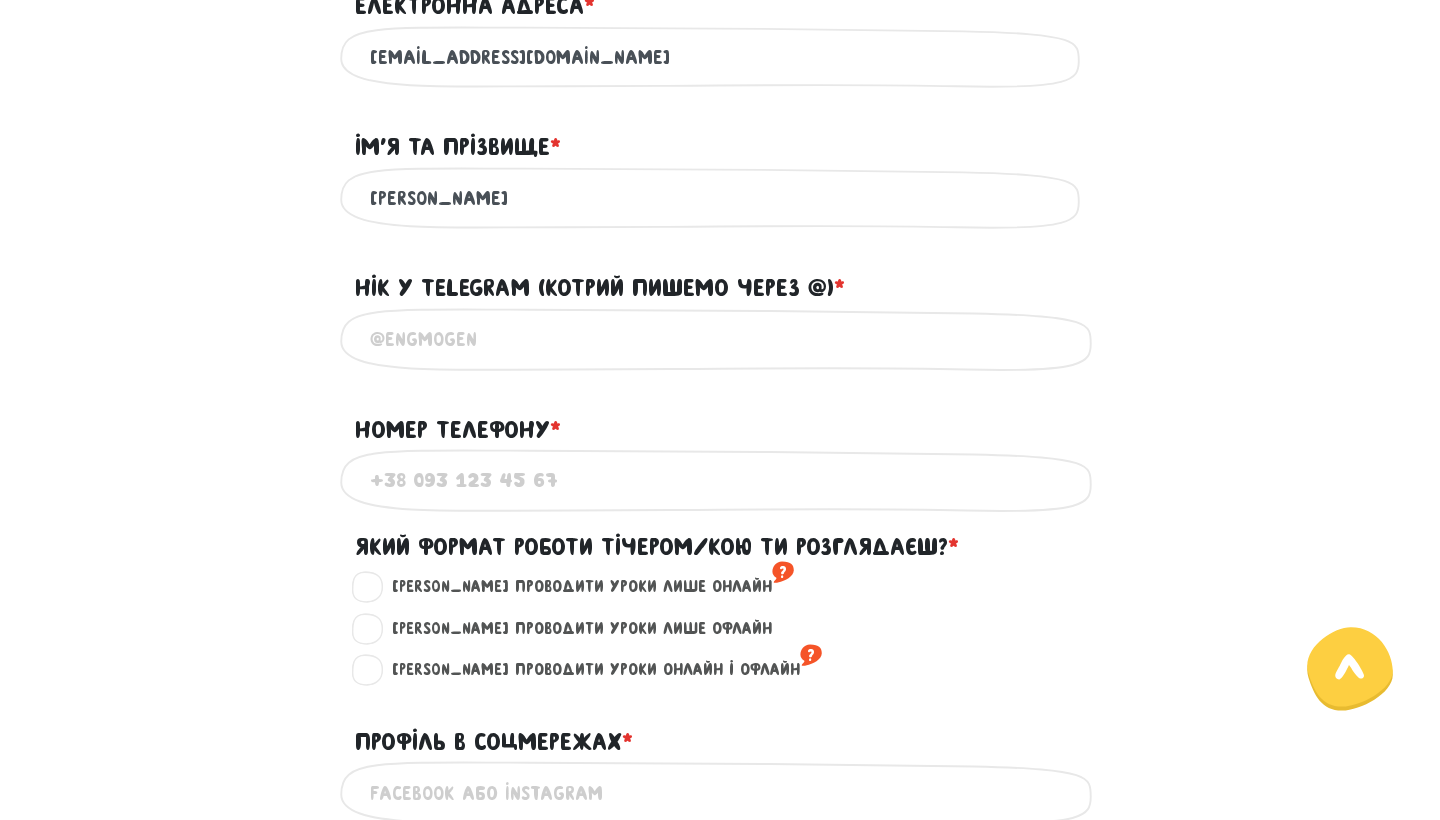 click on "Нік у Telegram (котрий пишемо через @) *
?" at bounding box center [600, 288] 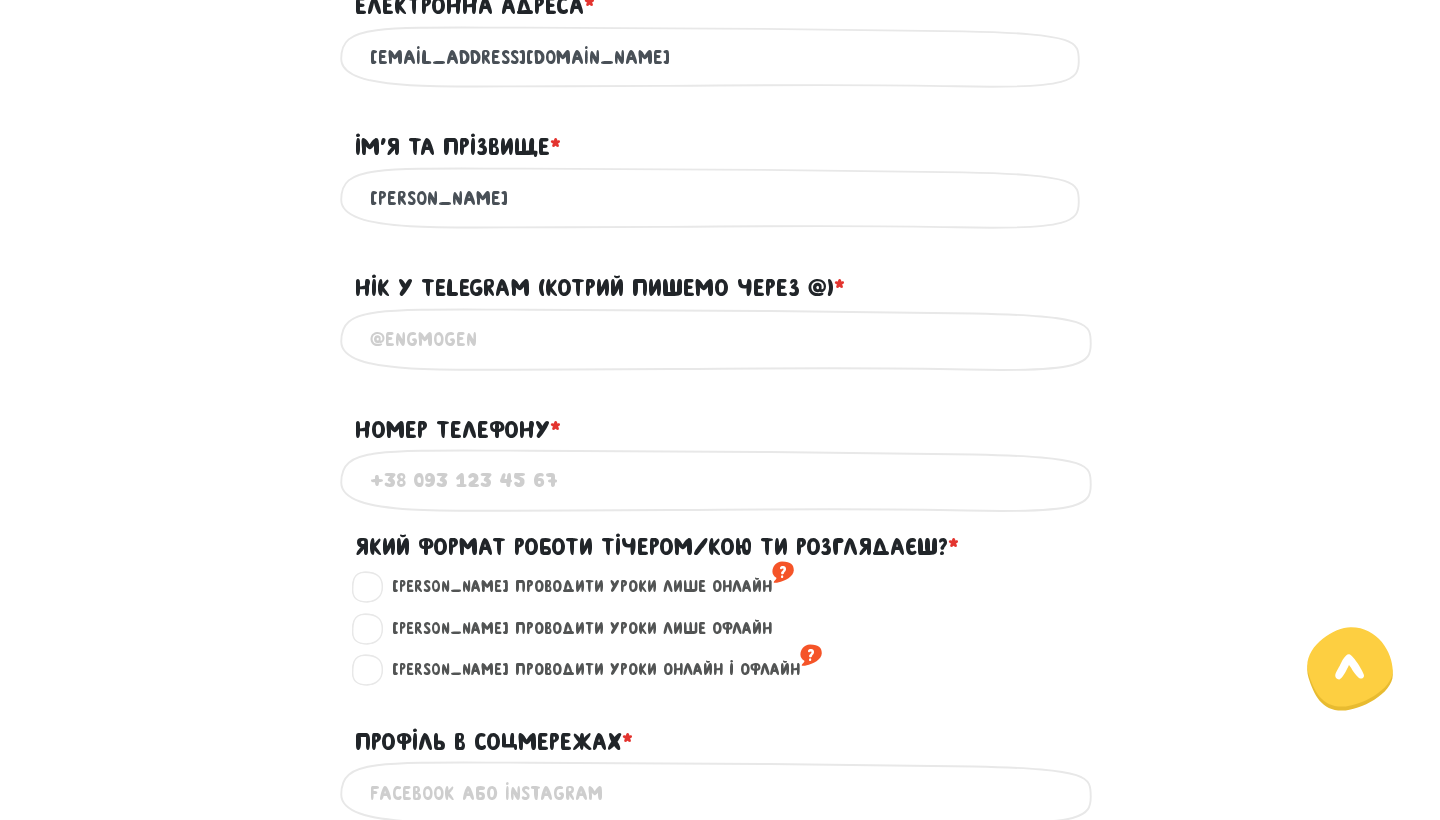 click on "Нік у Telegram (котрий пишемо через @) *
?" at bounding box center (720, 339) 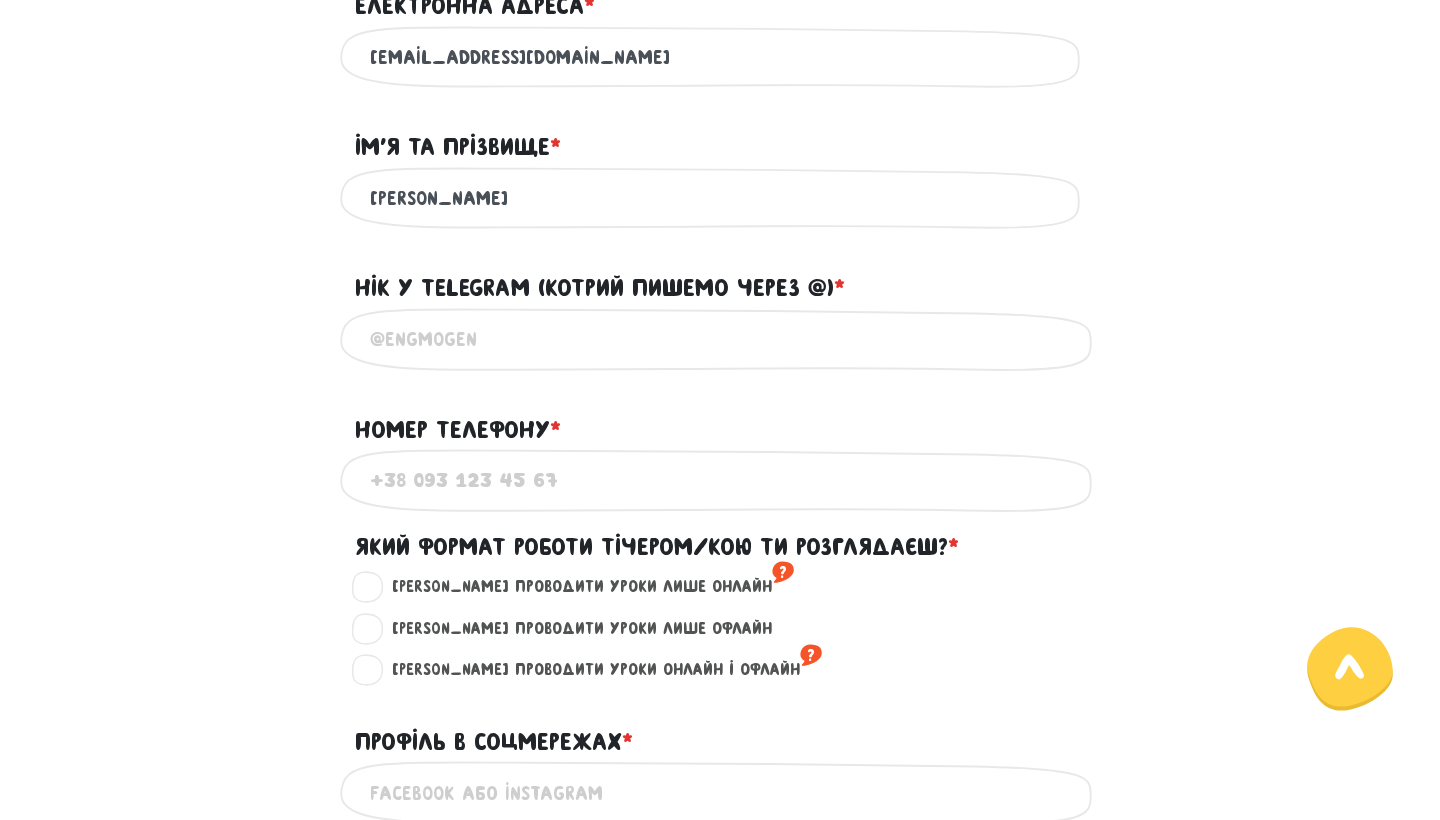 paste on "@" 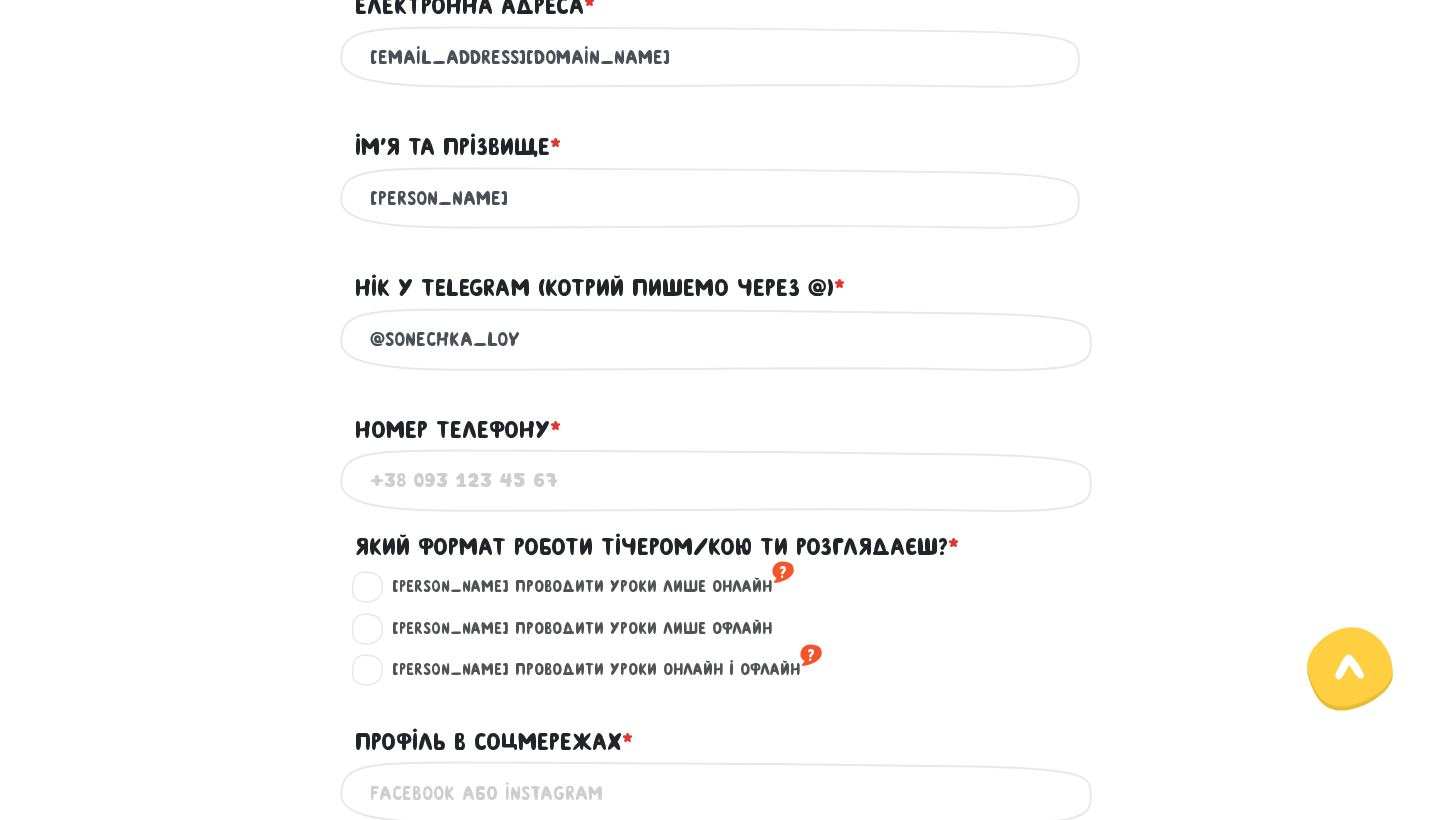 type on "@sonechka_loy" 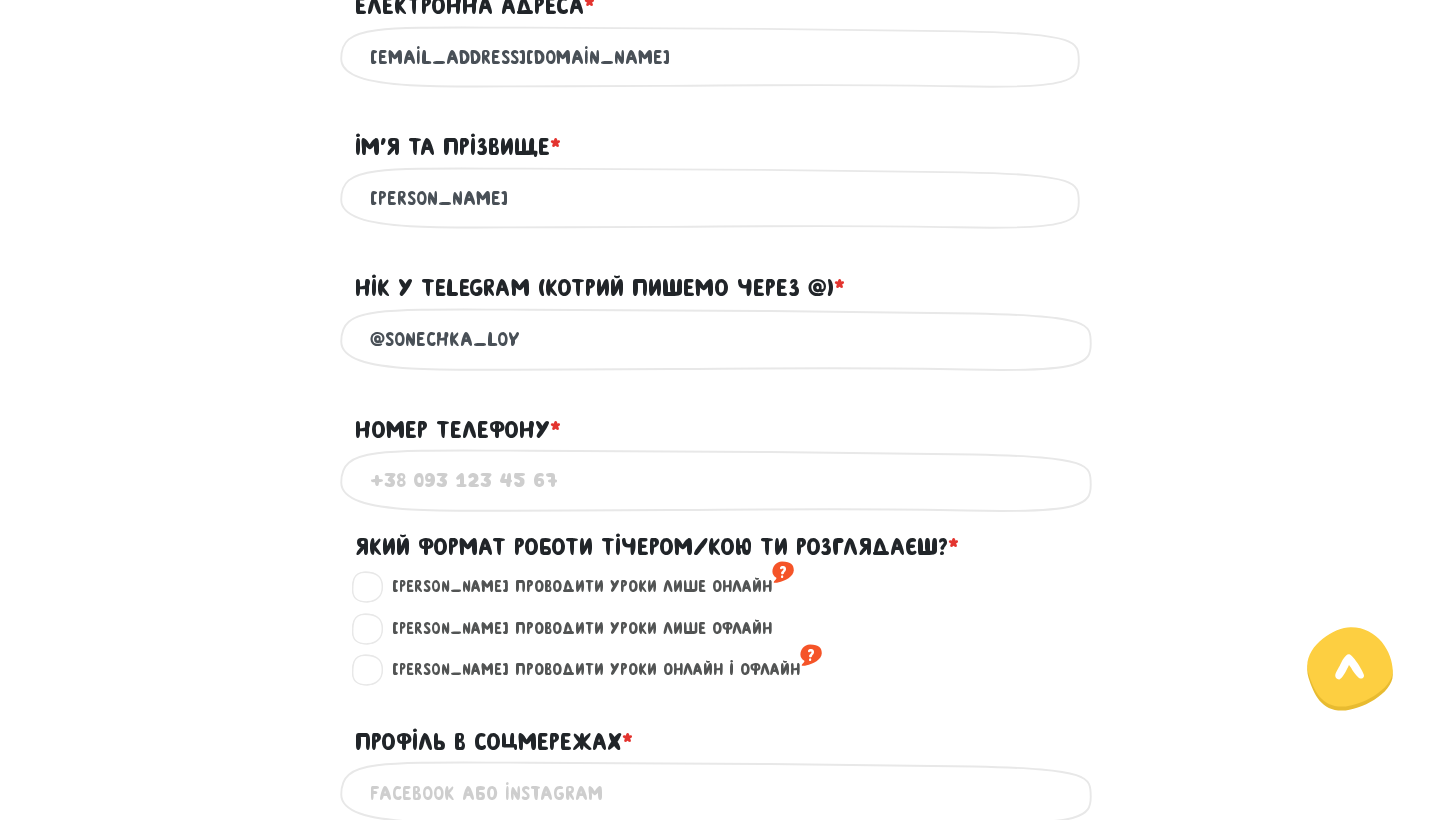 type on "±" 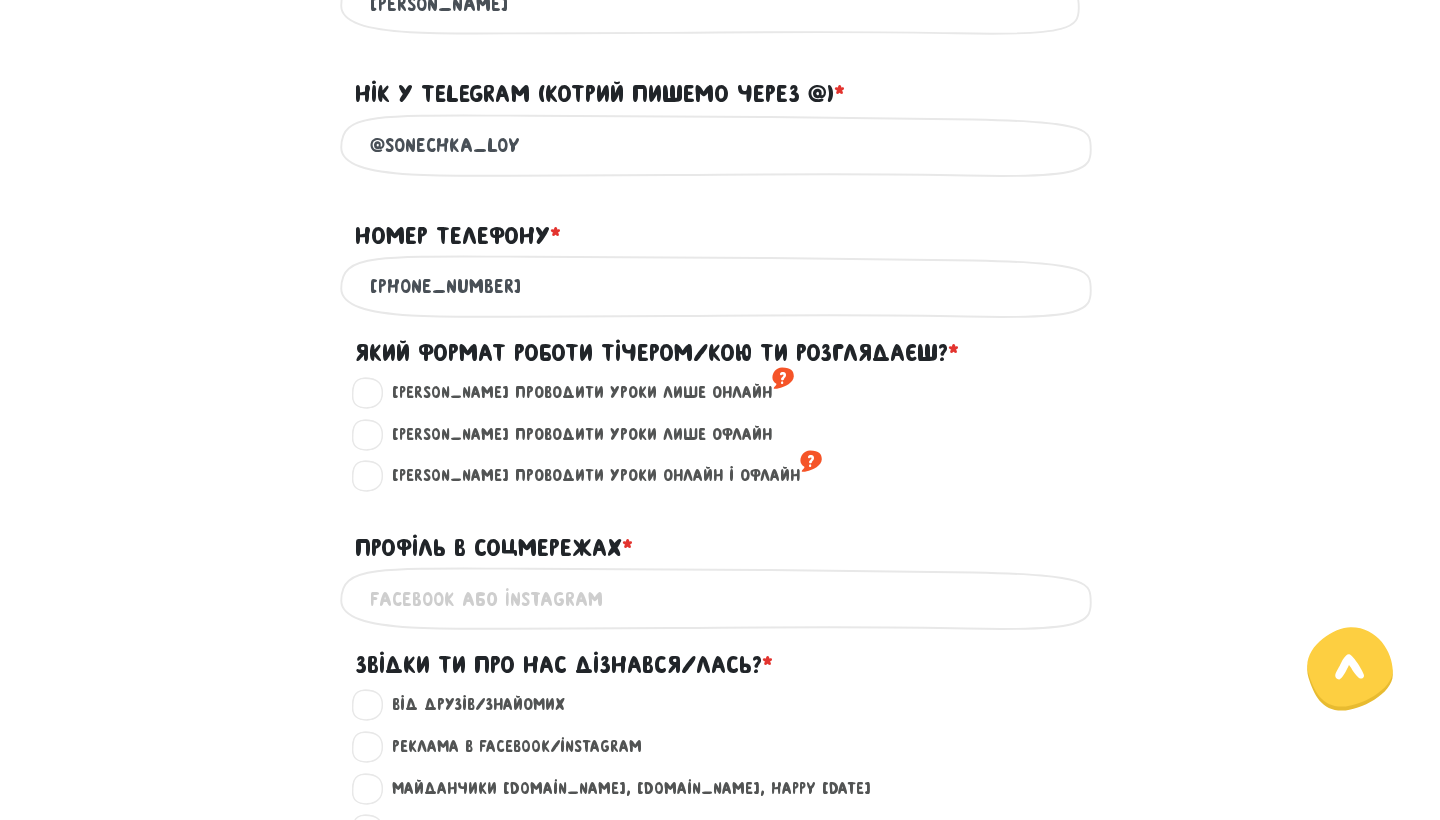 scroll, scrollTop: 895, scrollLeft: 0, axis: vertical 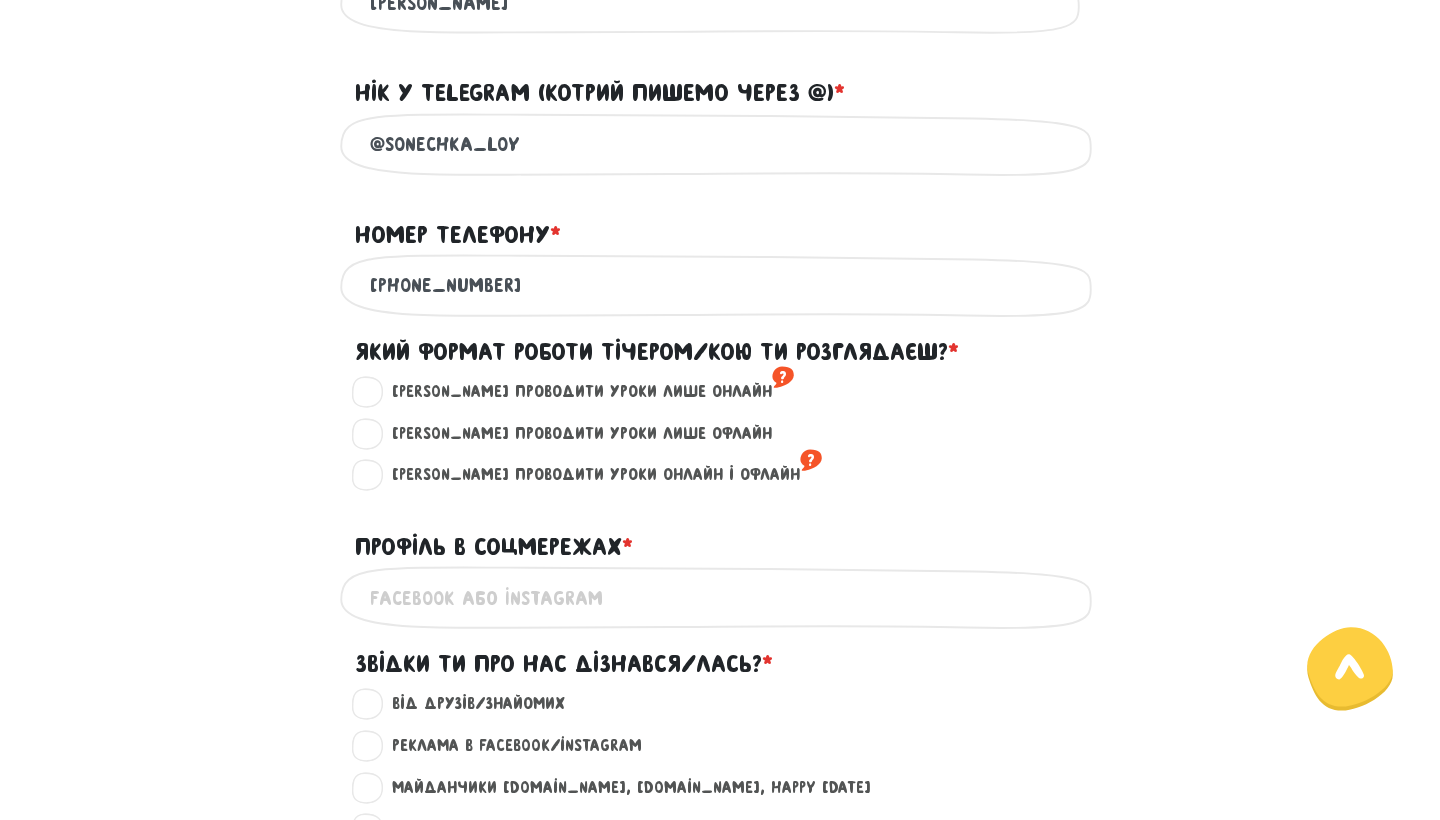 type on "[PHONE_NUMBER]" 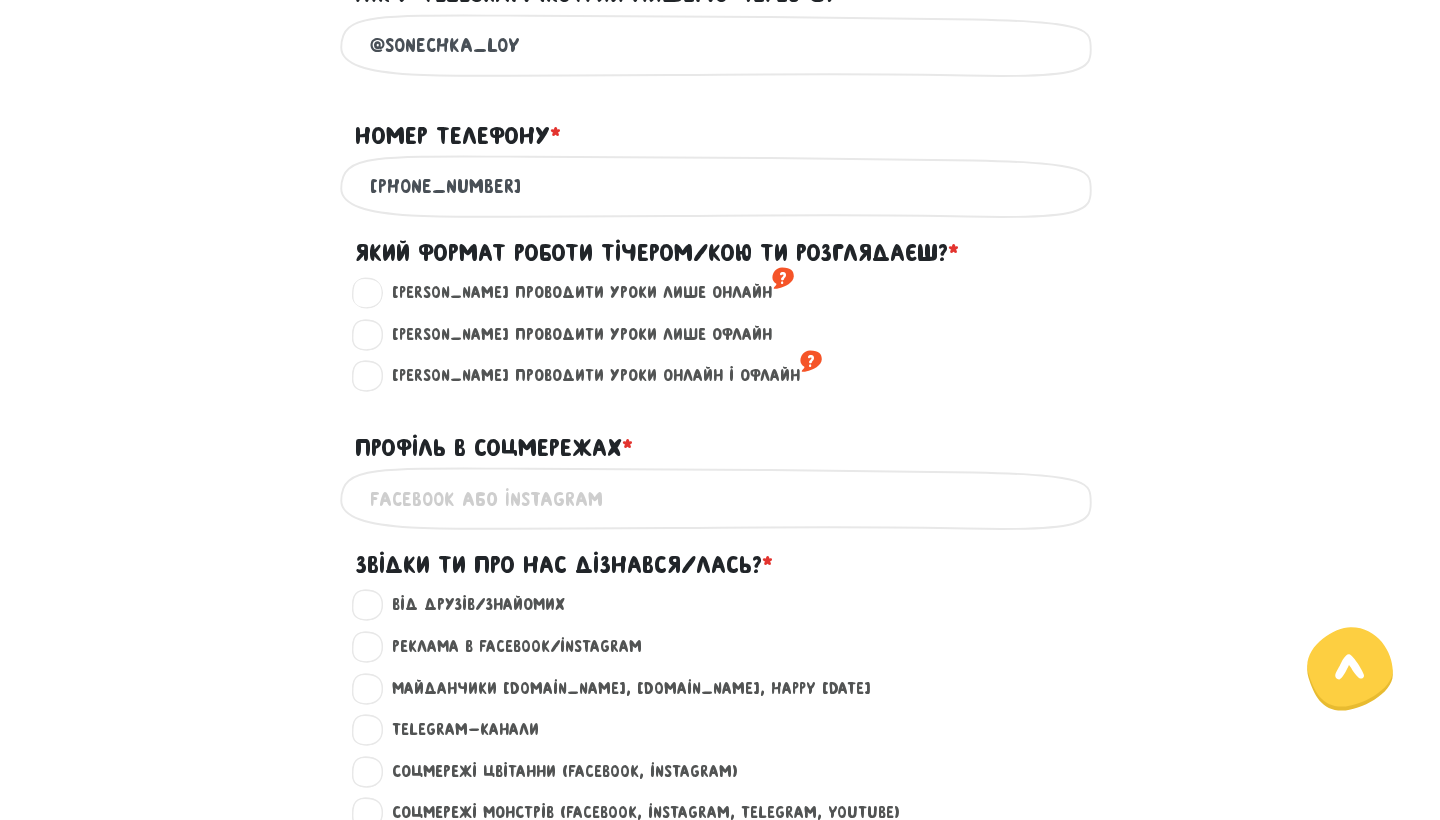 scroll, scrollTop: 1000, scrollLeft: 0, axis: vertical 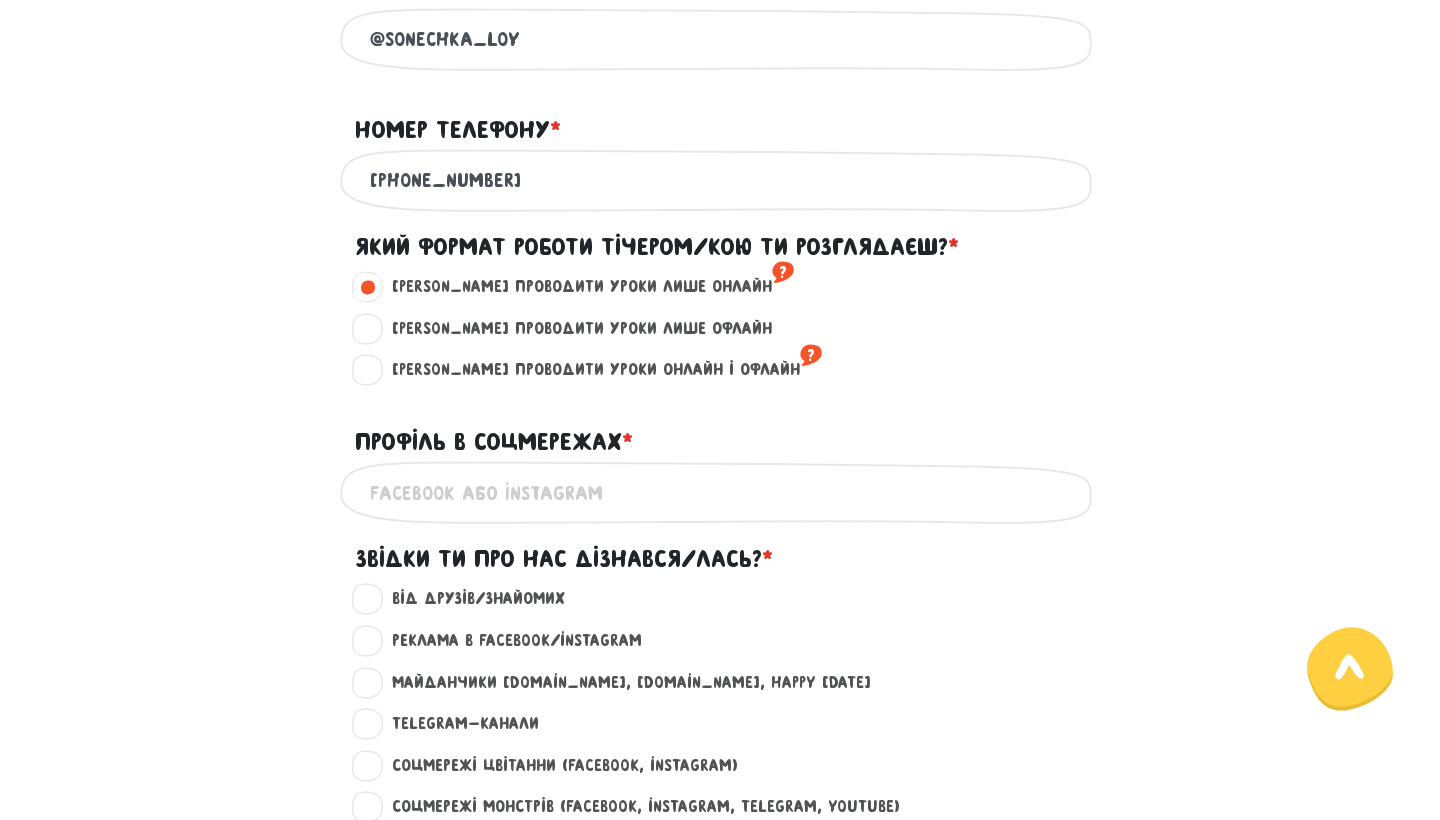 click on "Профіль в соцмережах *
?" at bounding box center [720, 492] 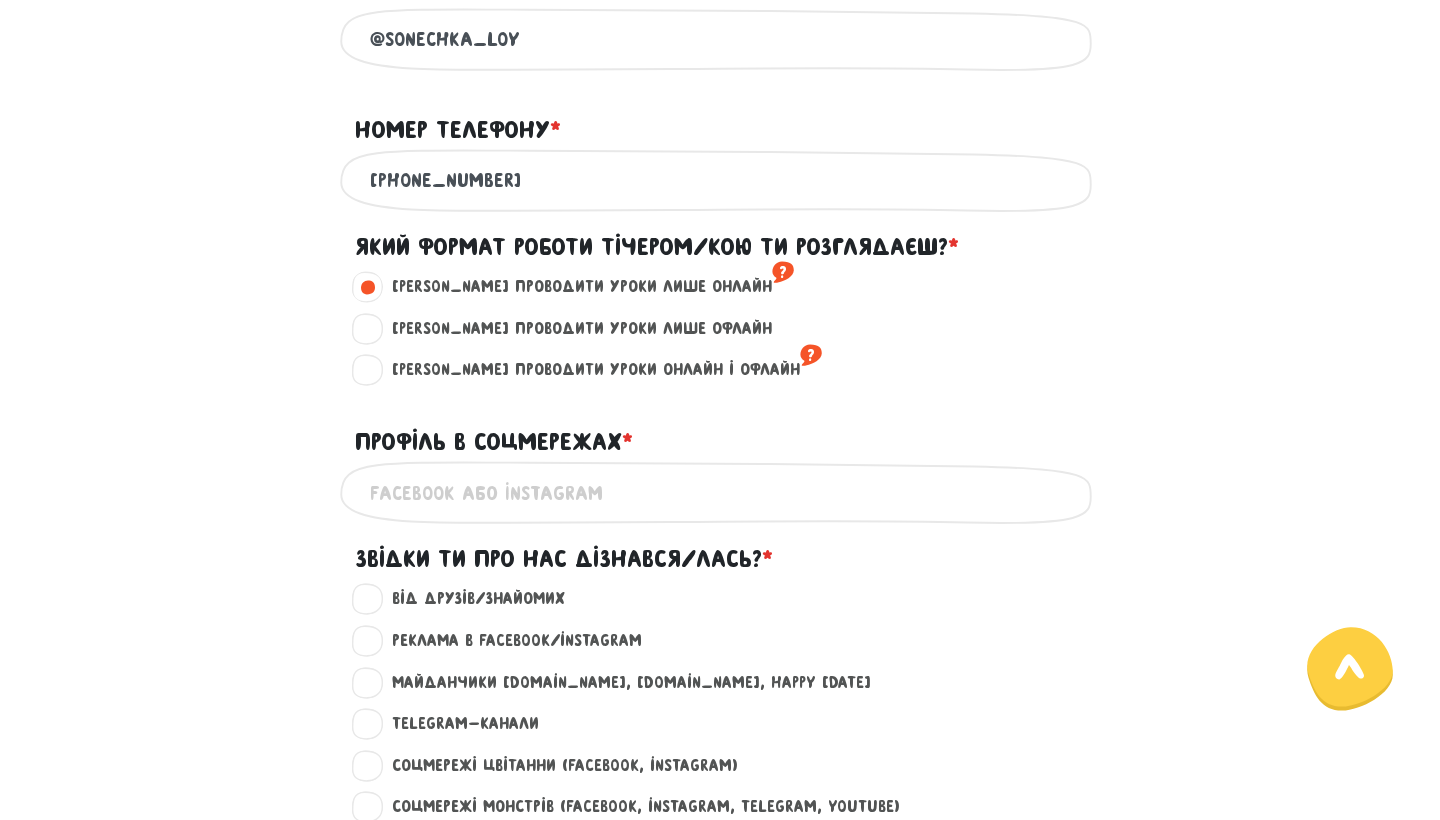 paste on "@" 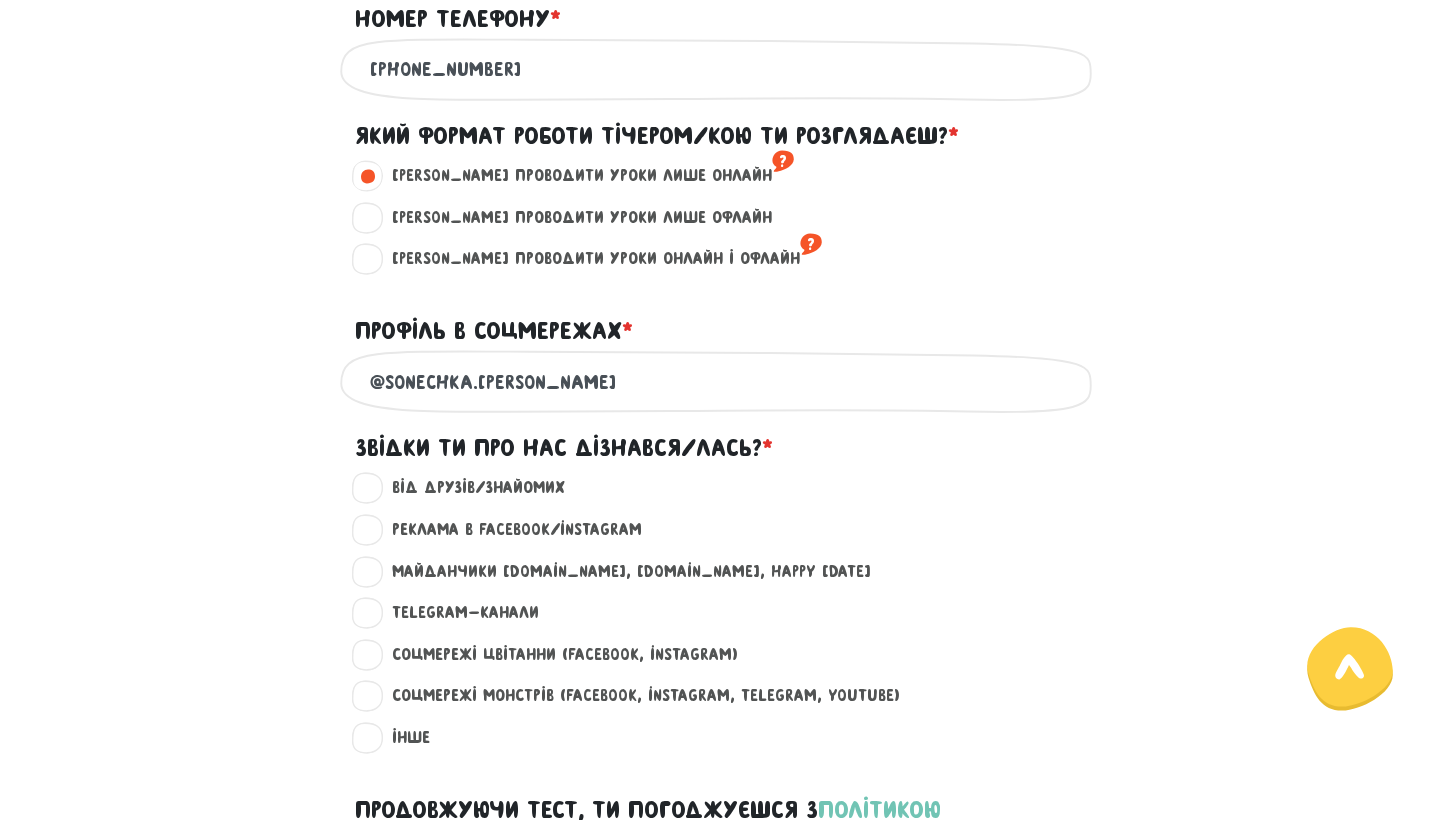 scroll, scrollTop: 1122, scrollLeft: 0, axis: vertical 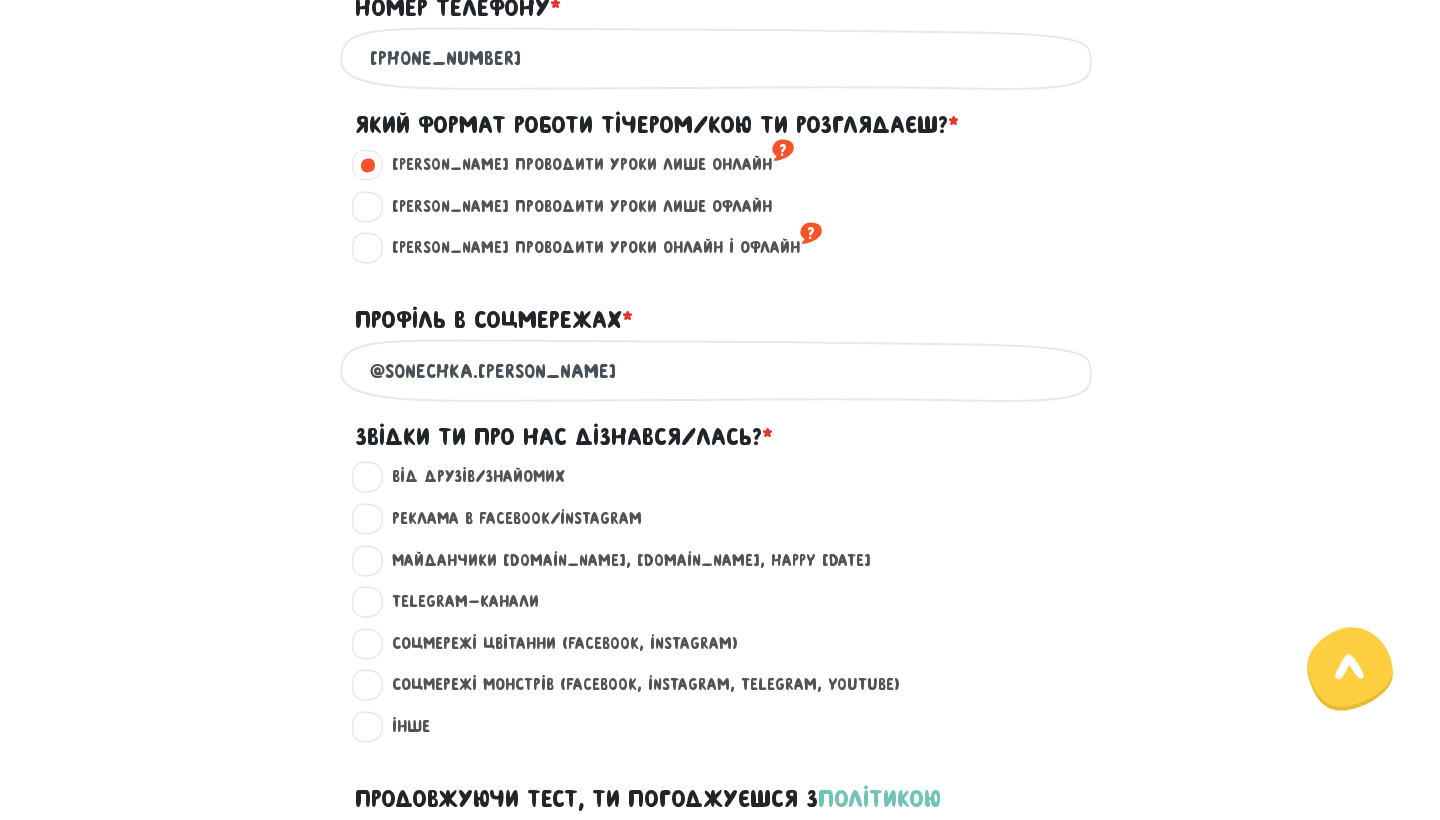 type on "@sonechka.[PERSON_NAME]" 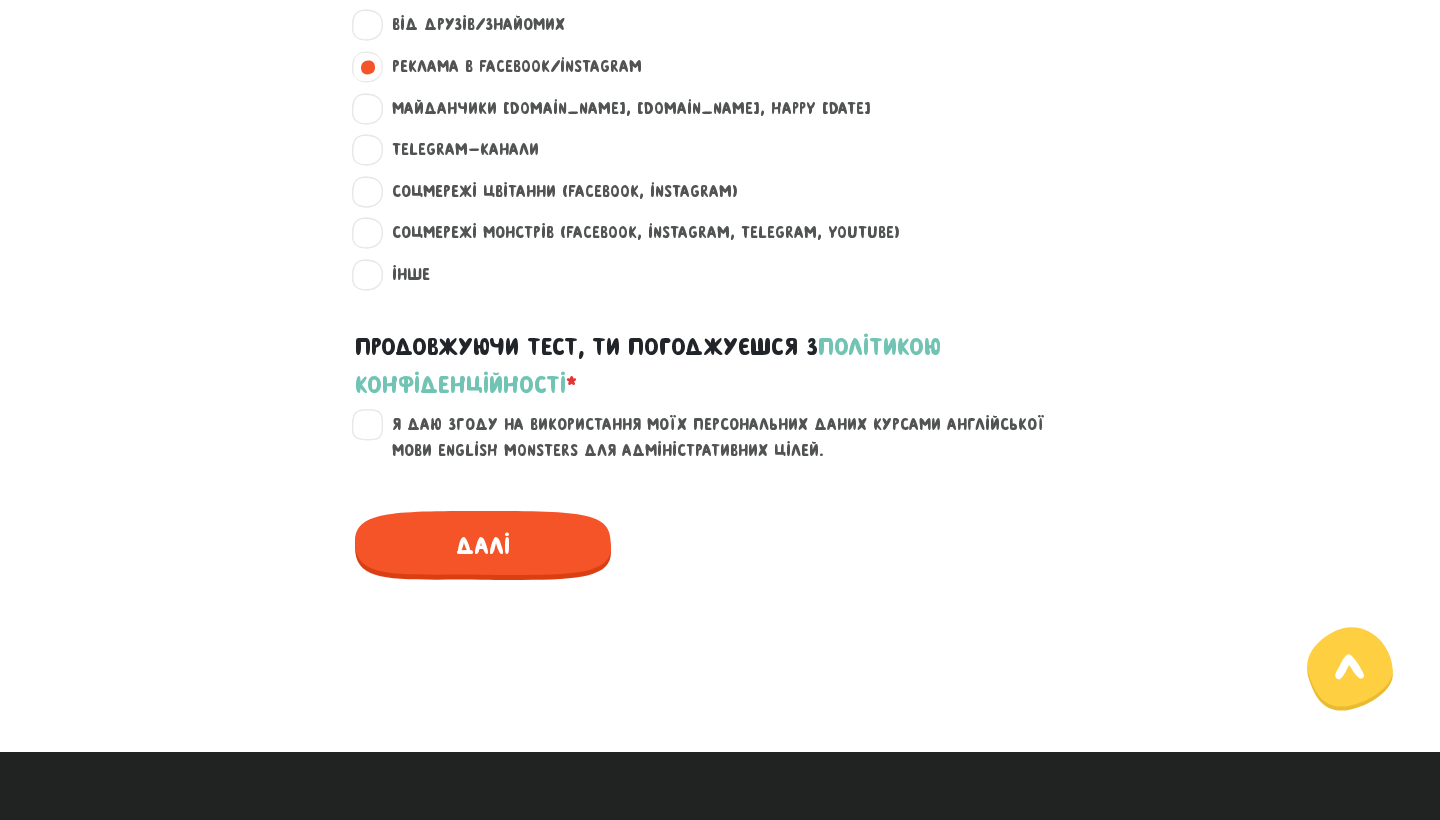 scroll, scrollTop: 1605, scrollLeft: 0, axis: vertical 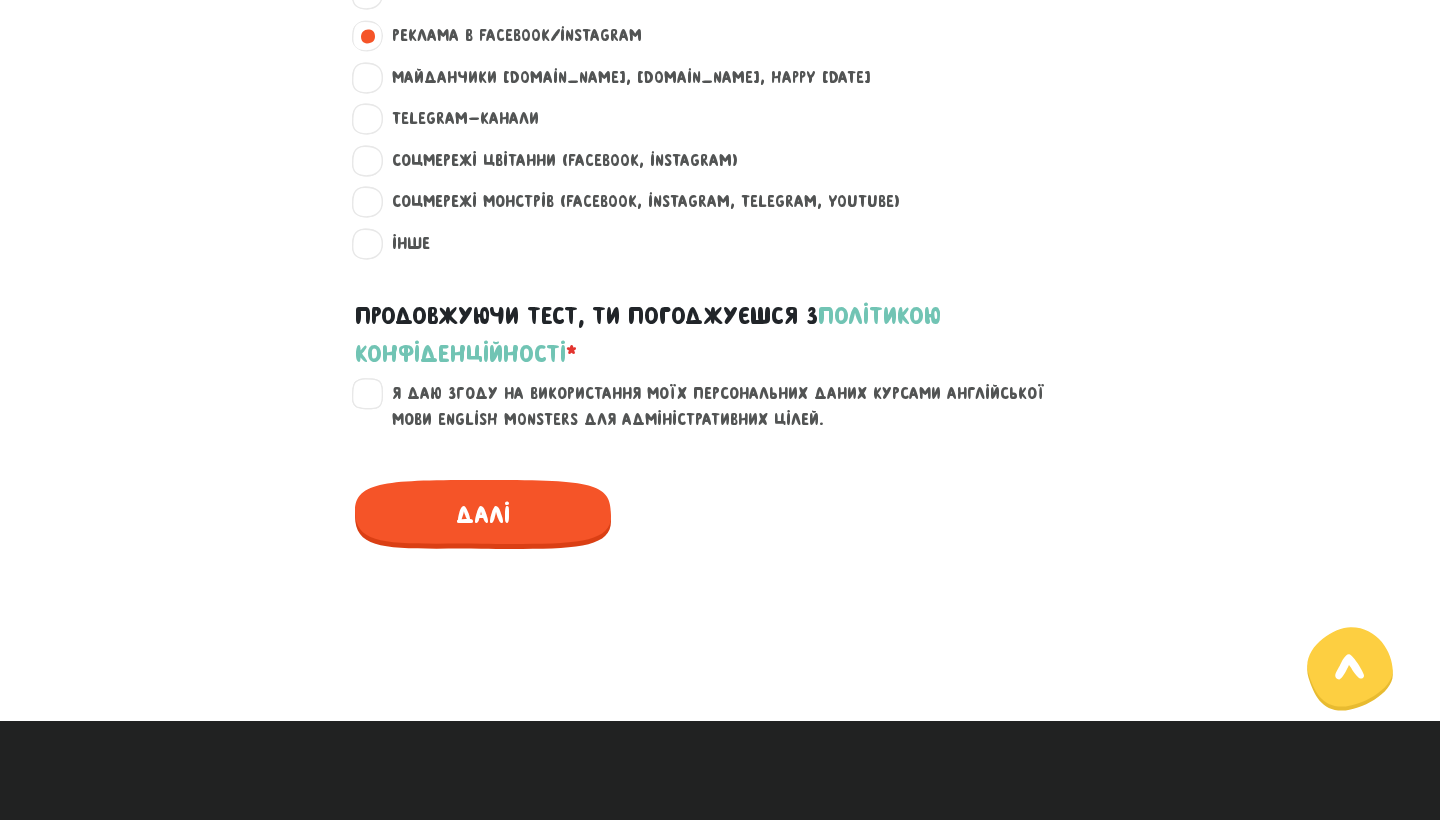 click on "Я даю згоду на використання моїх персональних даних курсами англійської мови English Monsters для адміністративних цілей." at bounding box center [732, 406] 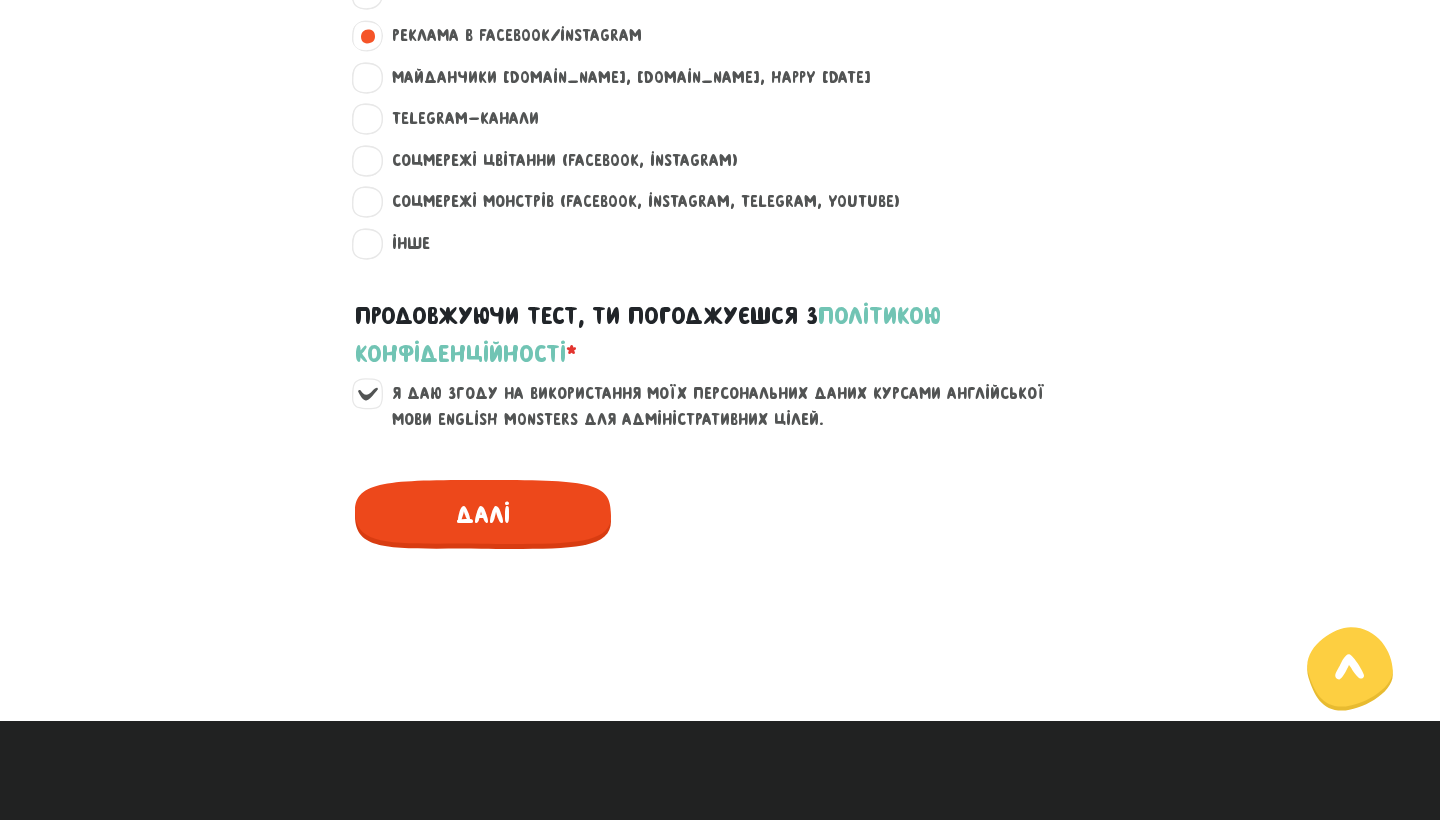 click on "Далі" at bounding box center (483, 514) 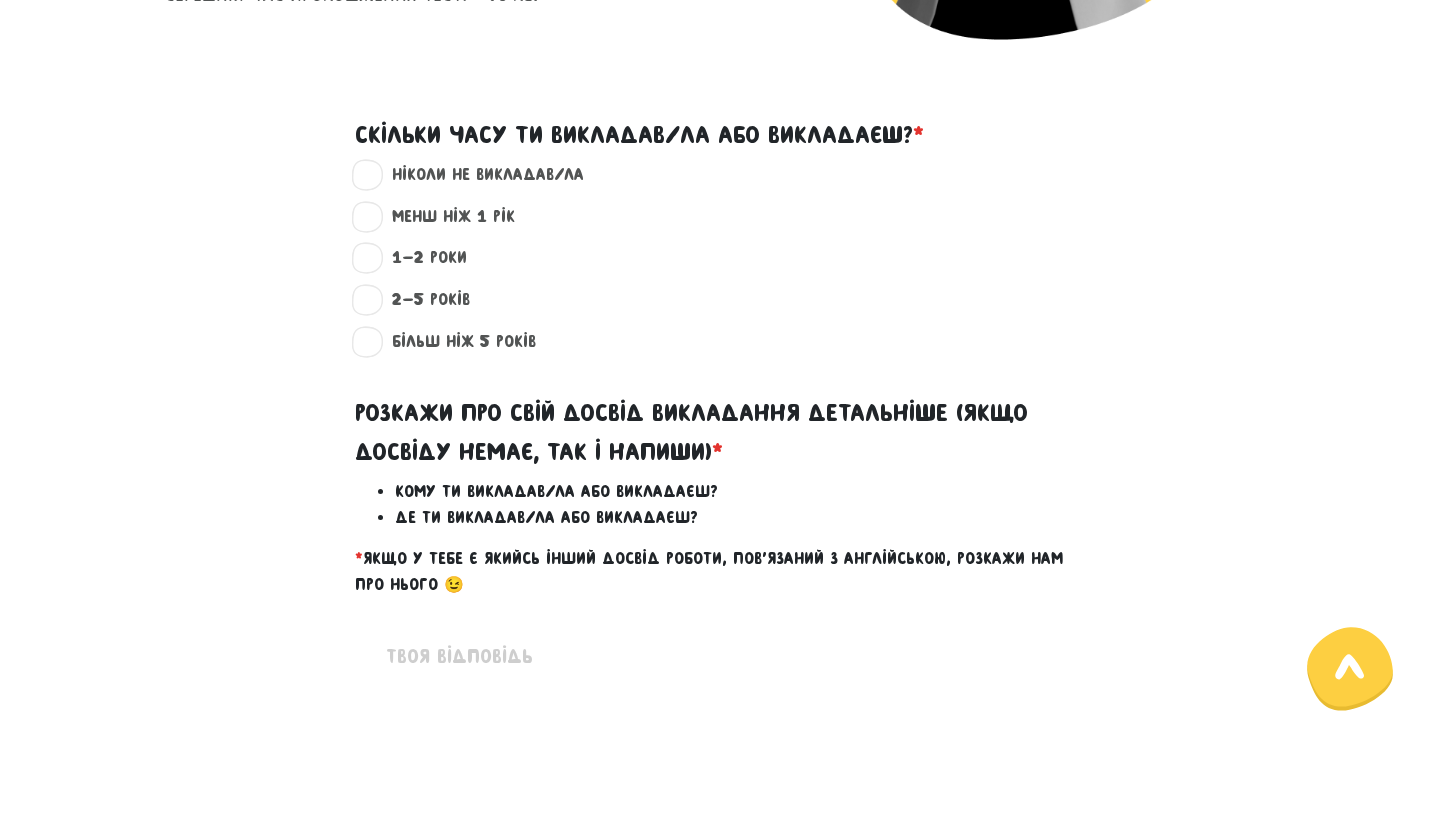 scroll, scrollTop: 558, scrollLeft: 0, axis: vertical 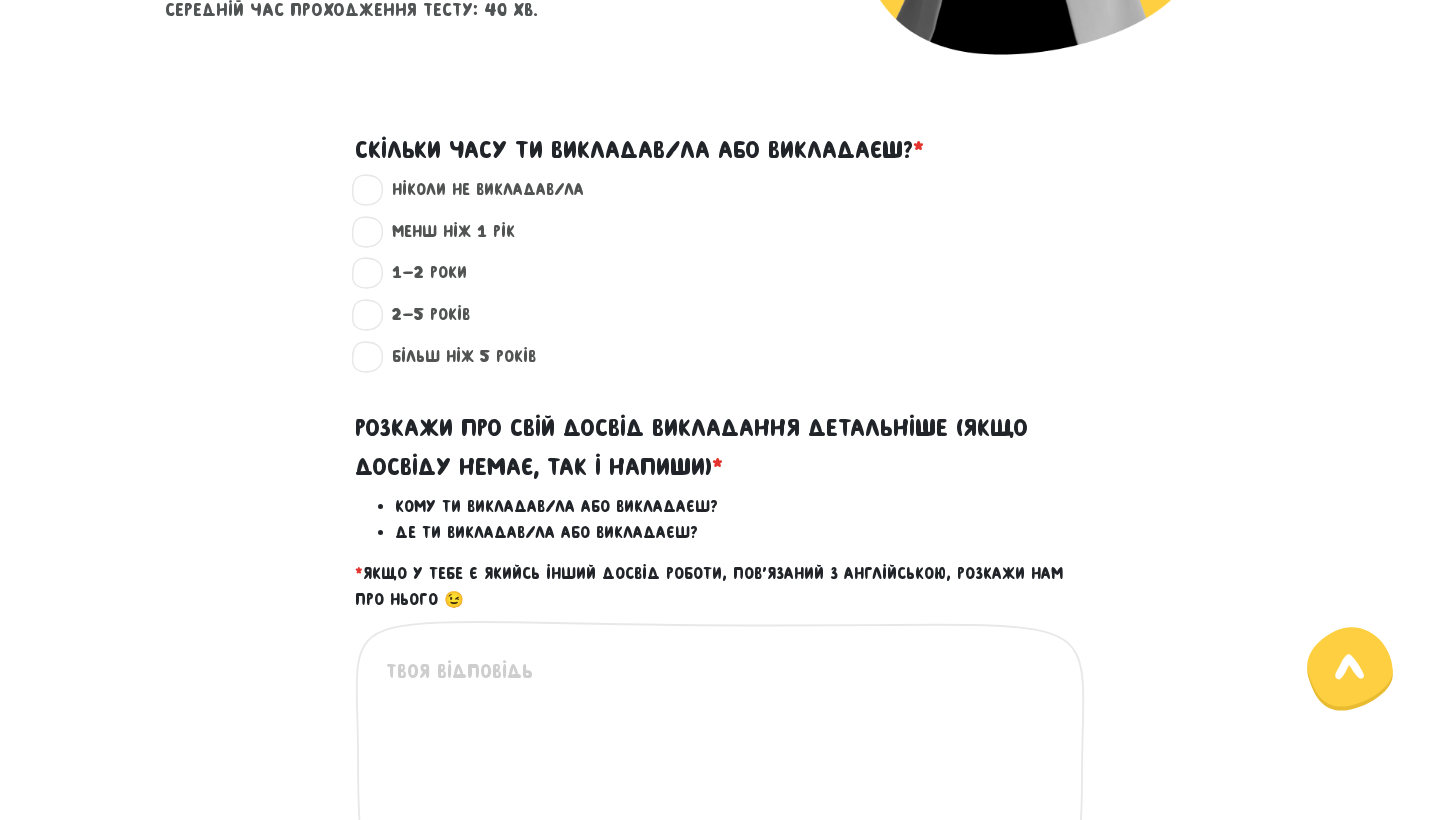 click on "ніколи не викладав/ла
?" at bounding box center (479, 190) 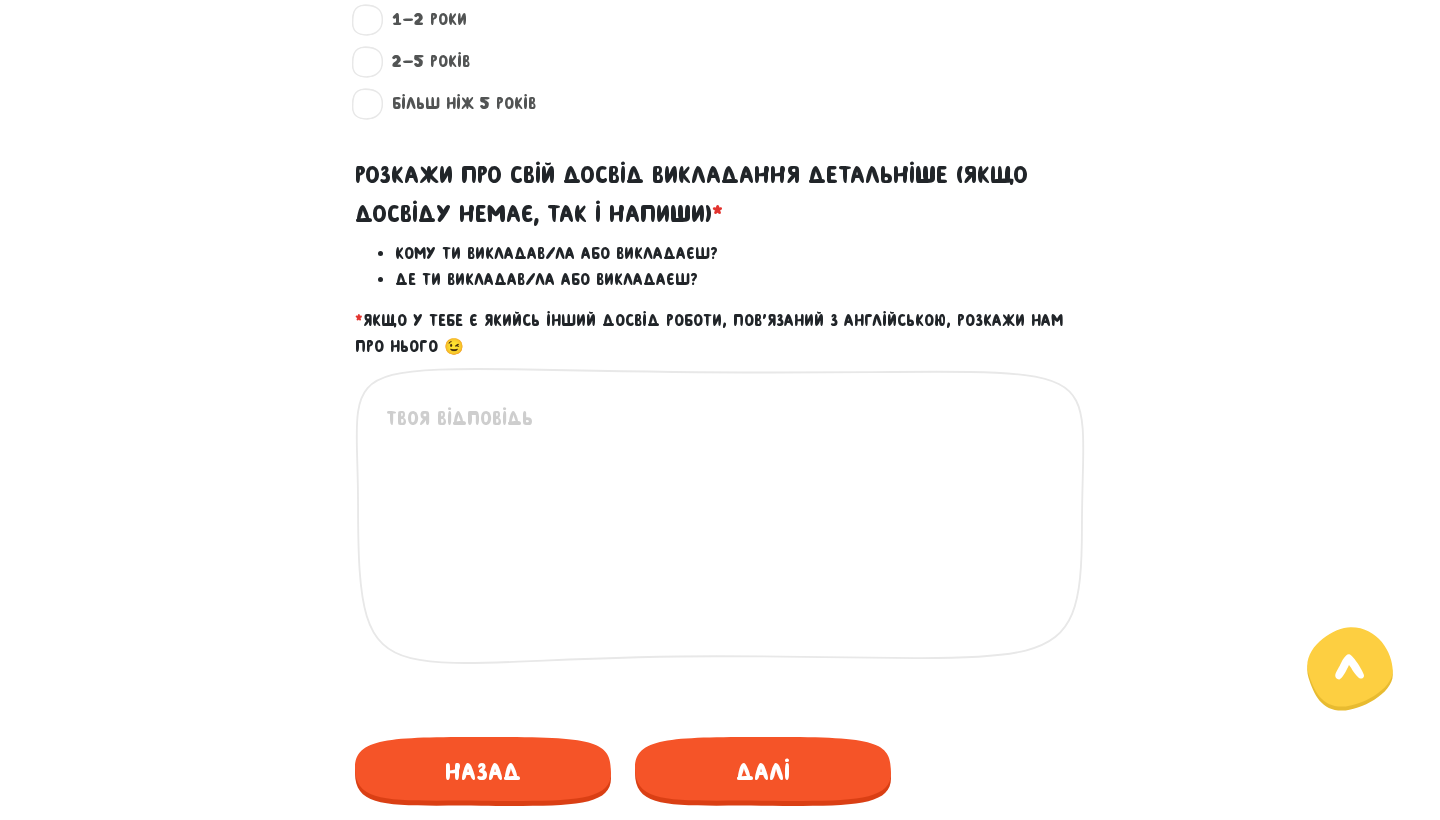 scroll, scrollTop: 810, scrollLeft: 0, axis: vertical 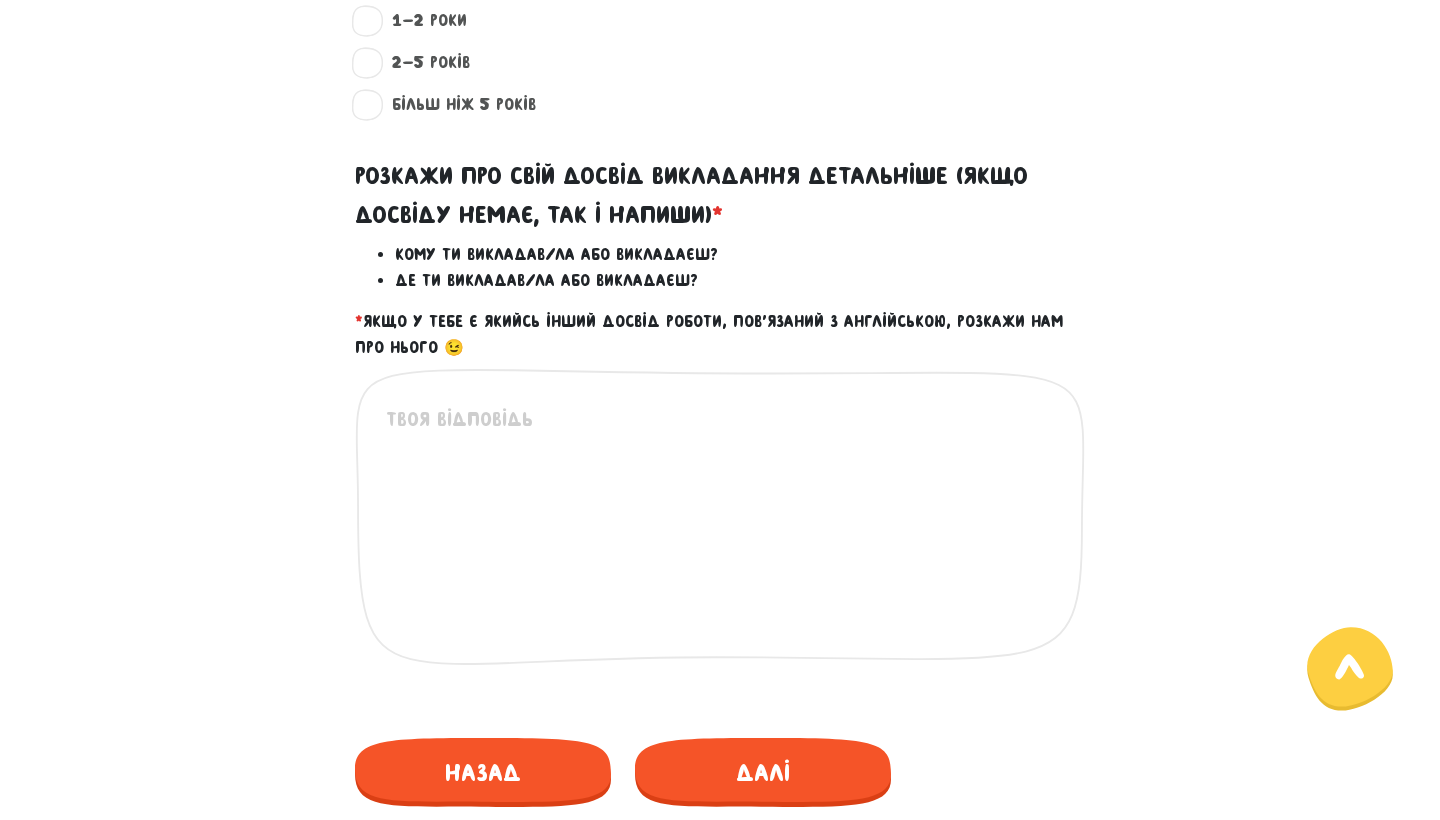 click at bounding box center (721, 527) 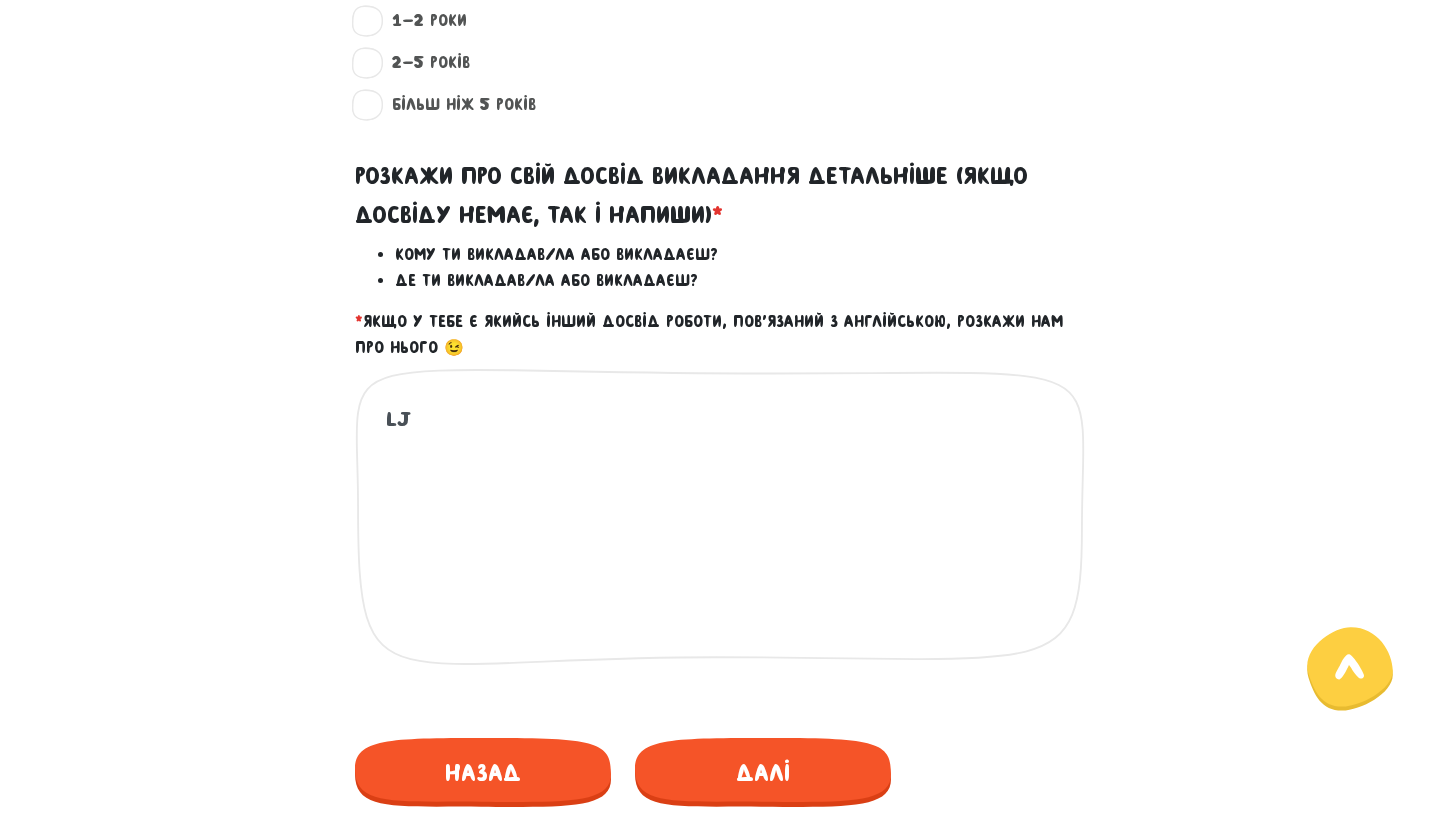 type on "L" 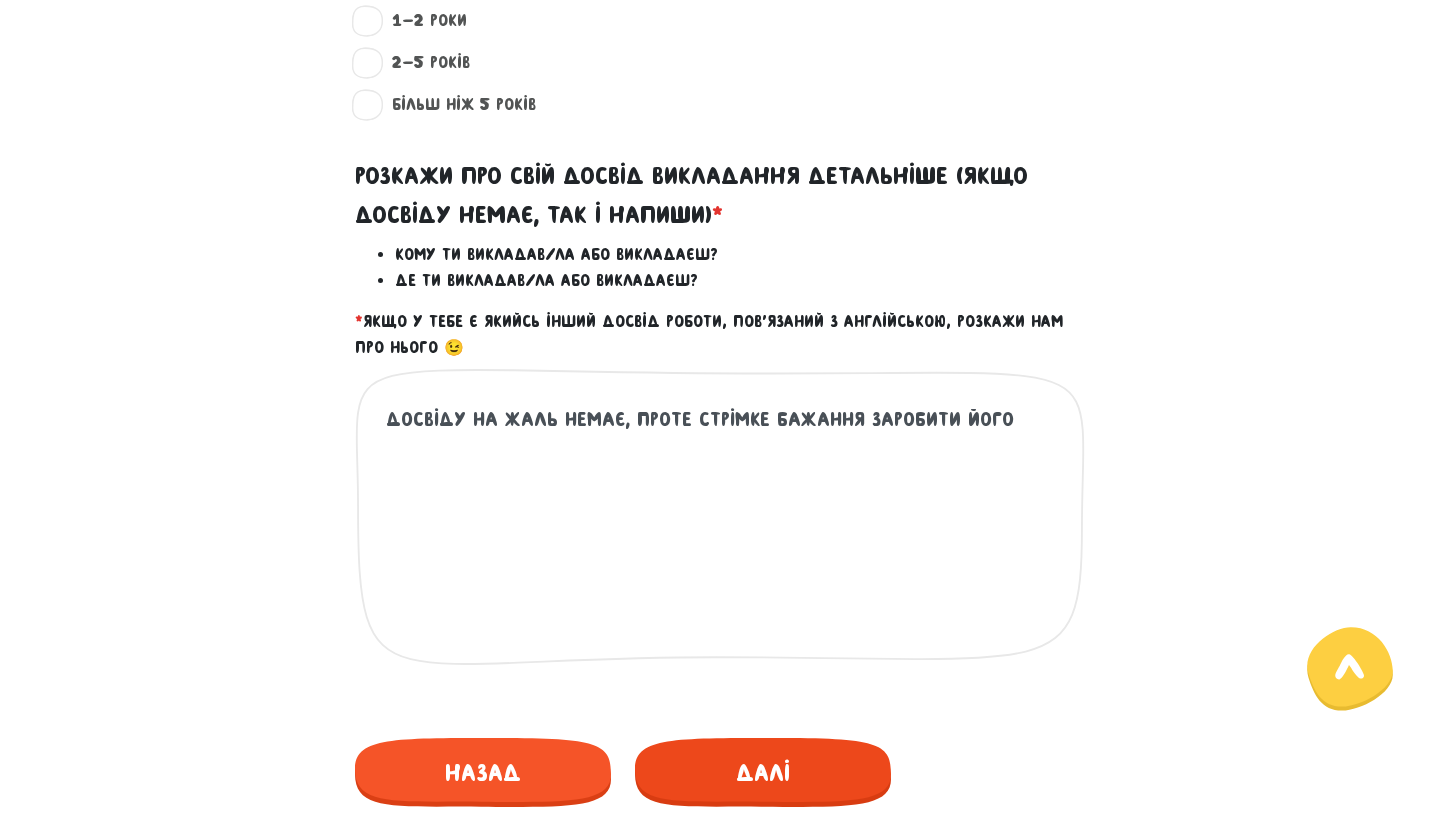 type on "досвіду на жаль немає, проте стрімке бажання заробити його" 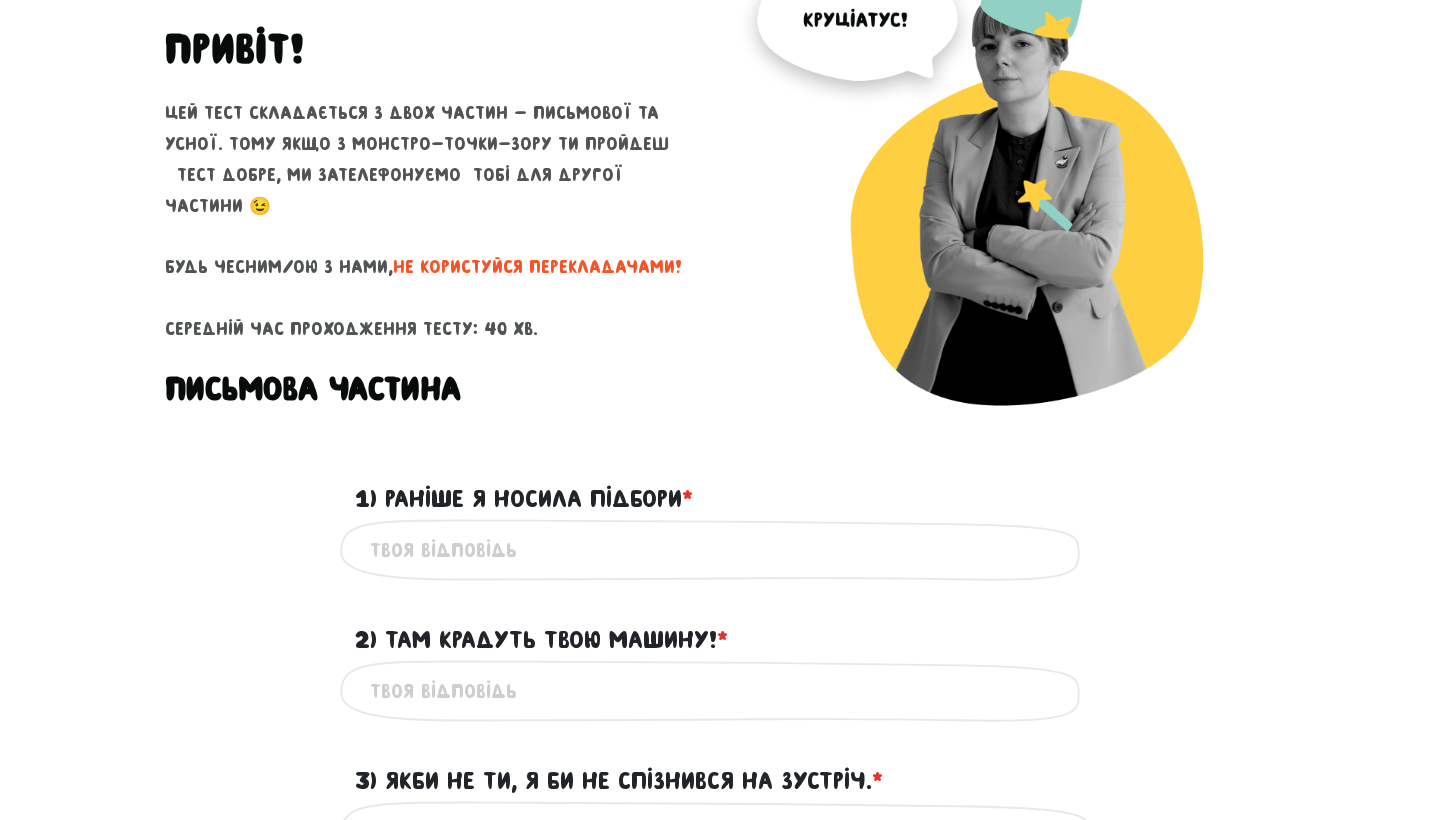 scroll, scrollTop: 205, scrollLeft: 0, axis: vertical 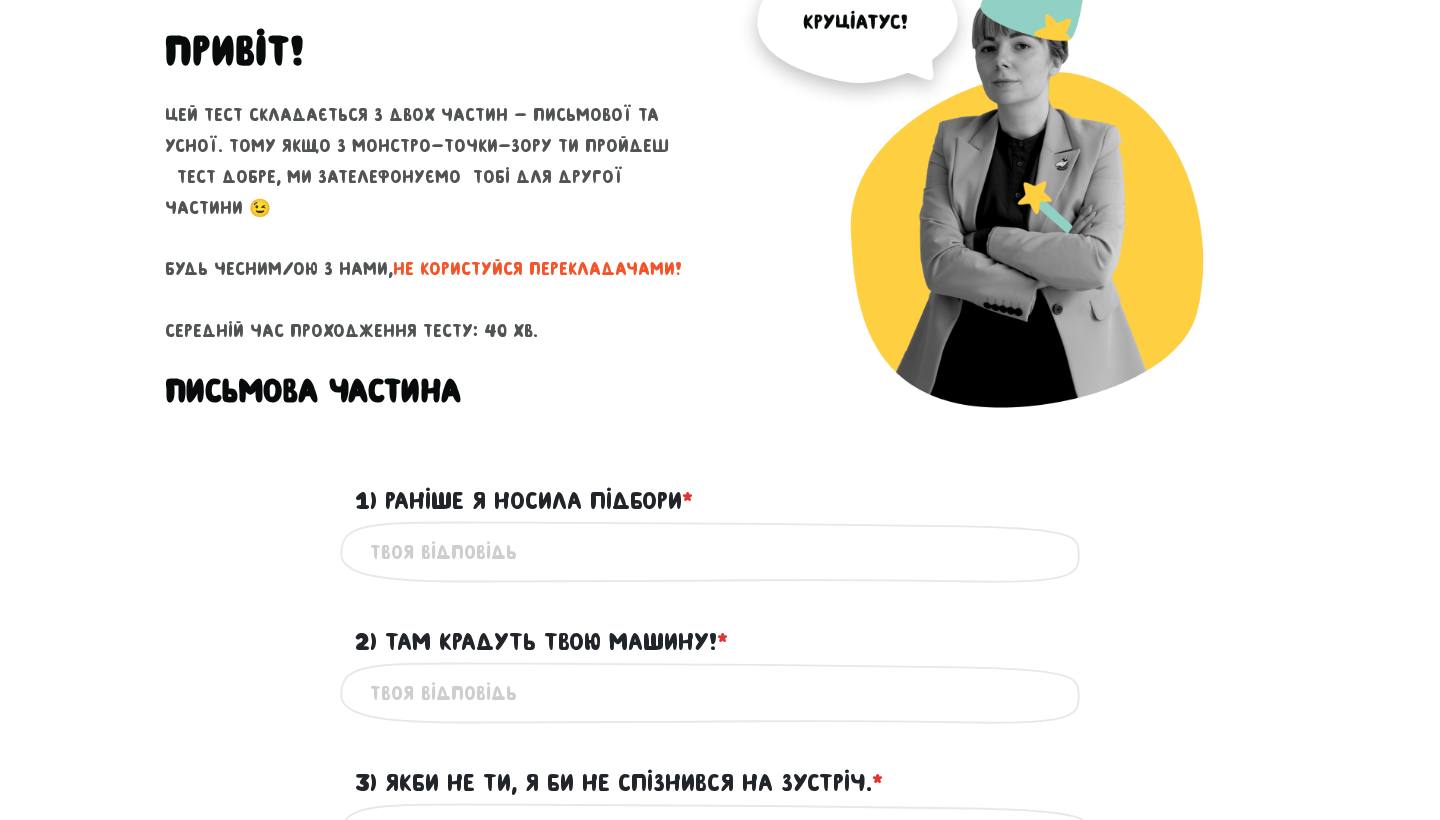 click on "1) Раніше я носила підбори *
?" at bounding box center [720, 552] 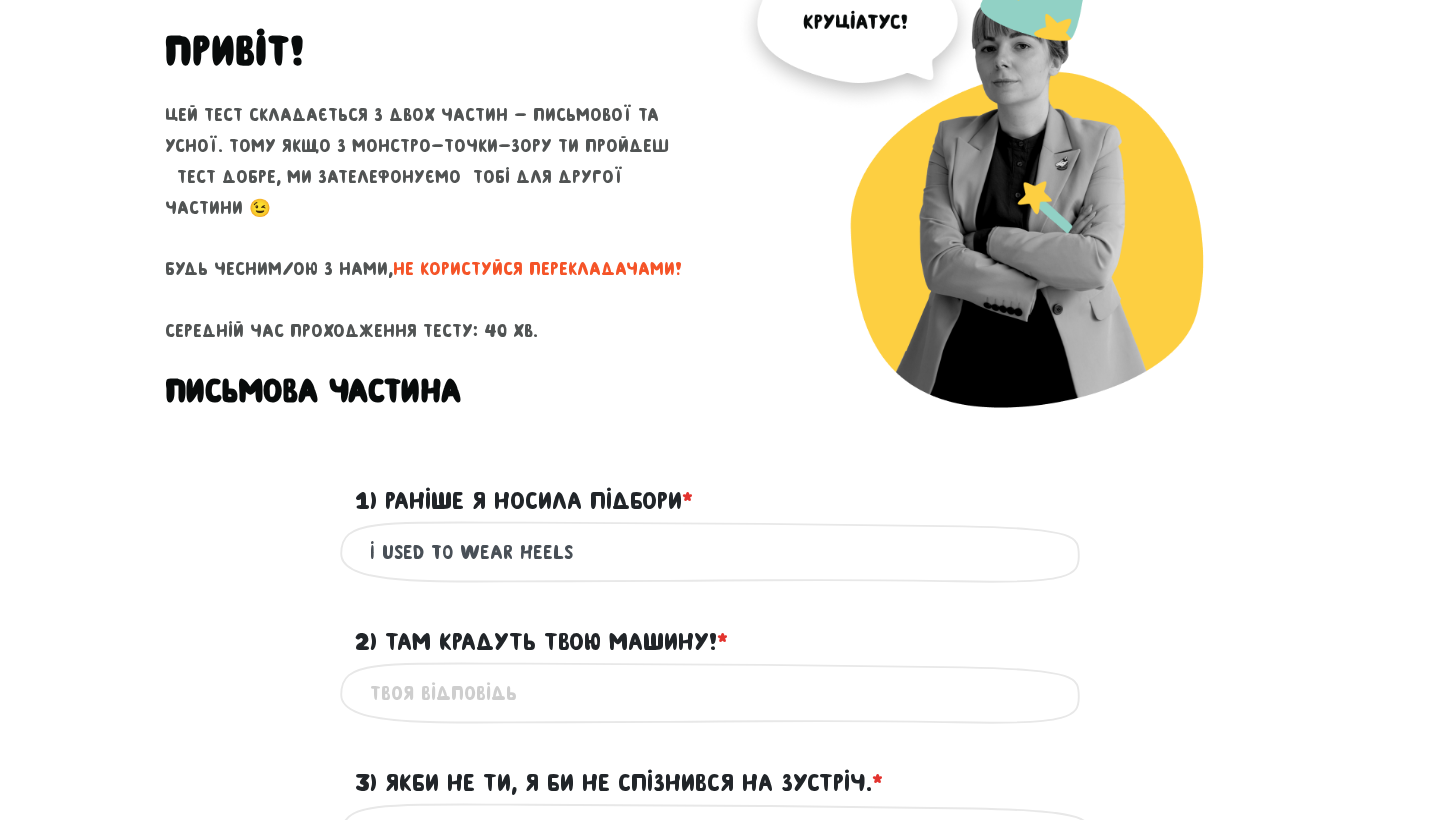 type on "I used to wear heels" 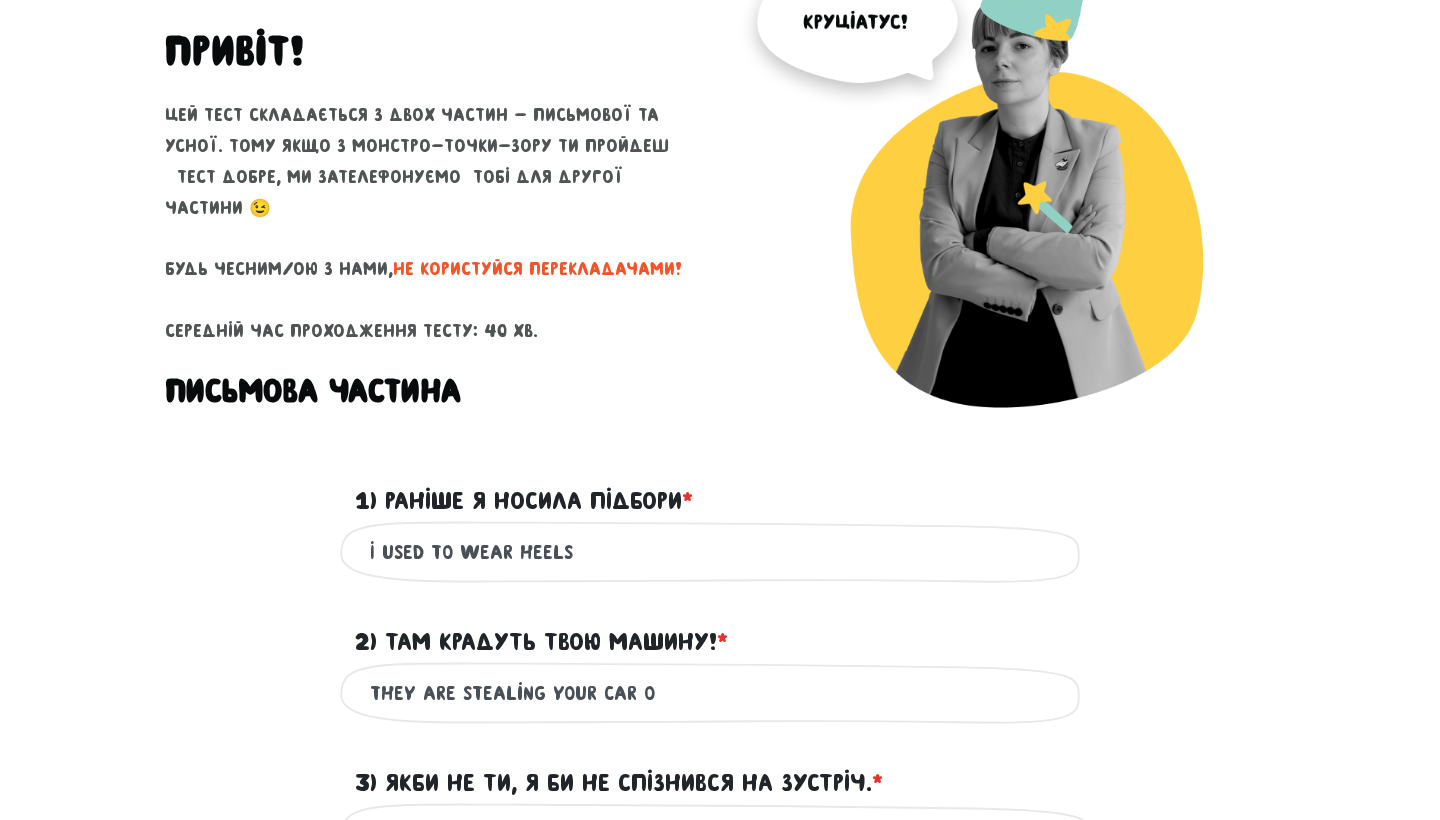 click on "they are stealing your car o" at bounding box center [720, 693] 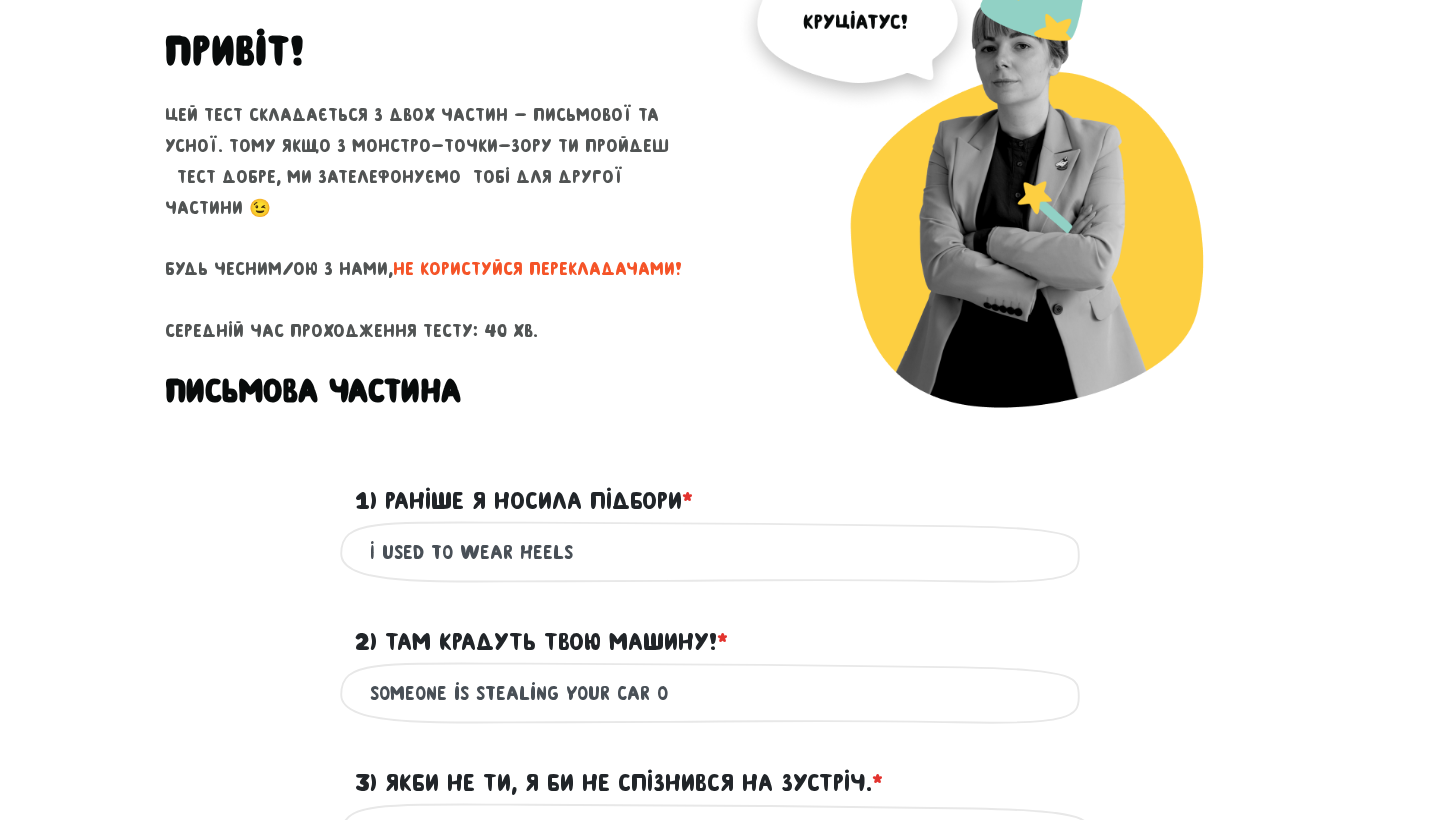click on "someone is stealing your car o" at bounding box center [720, 693] 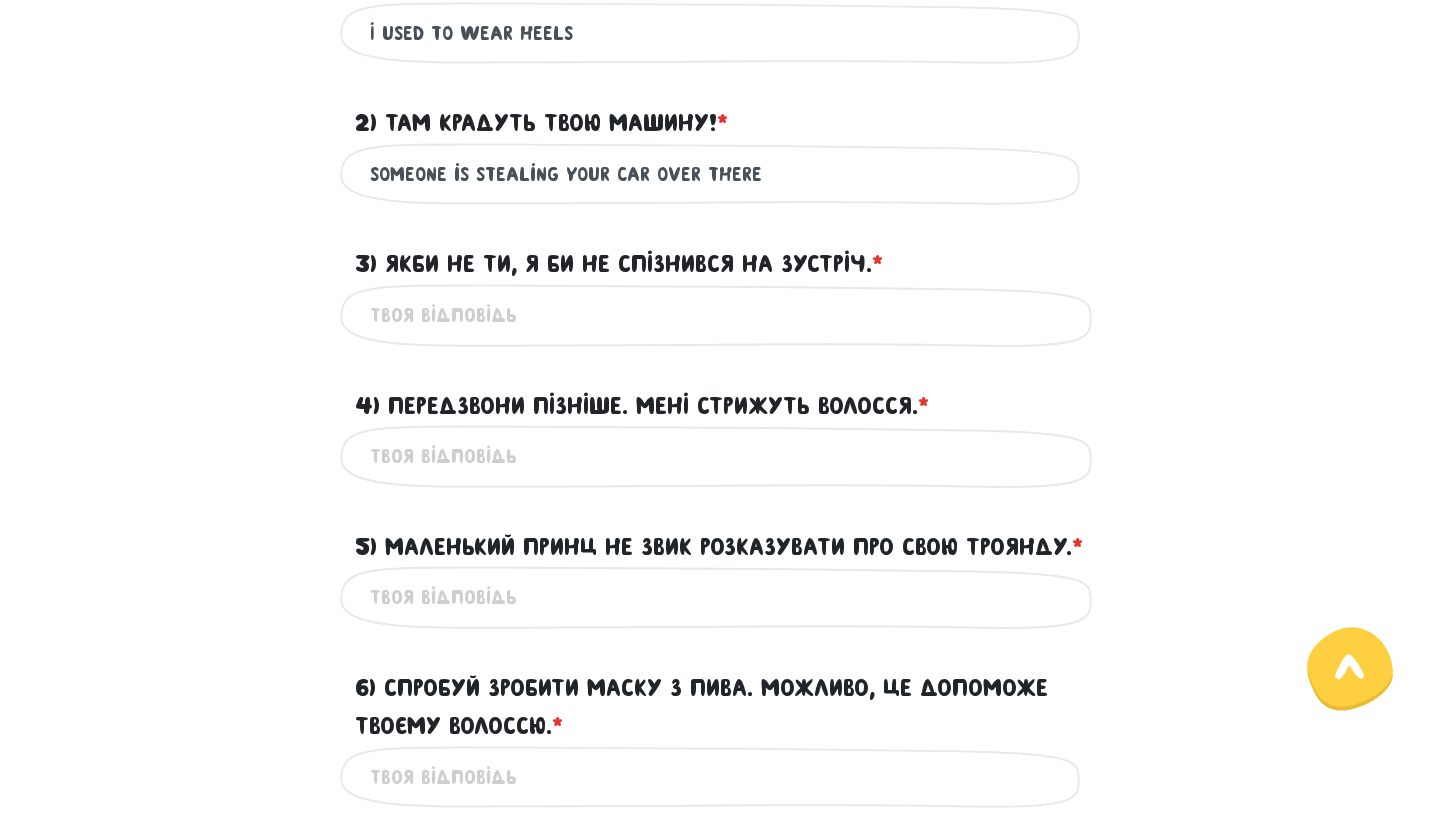 scroll, scrollTop: 724, scrollLeft: 0, axis: vertical 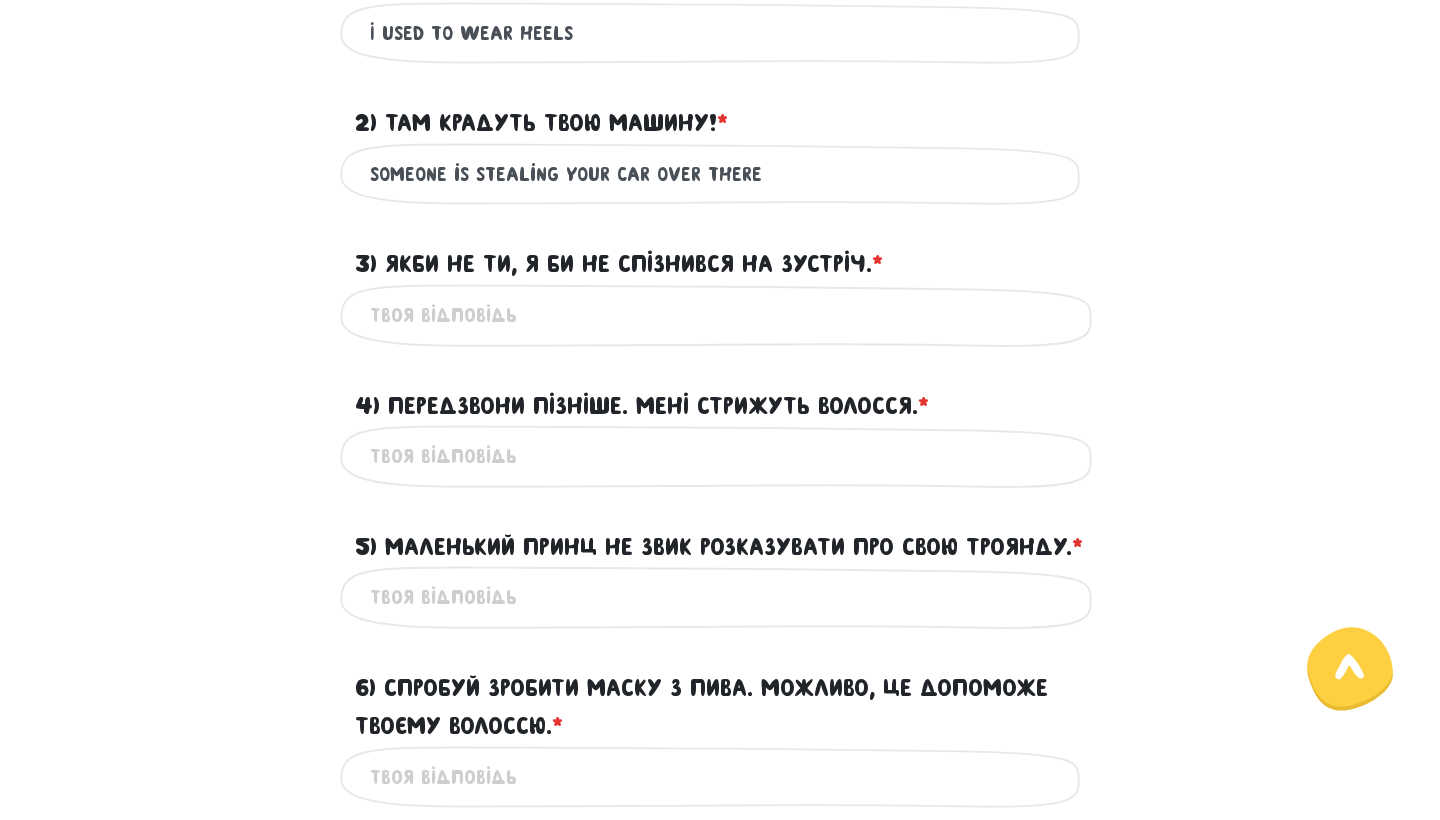 type on "someone is stealing your car over there" 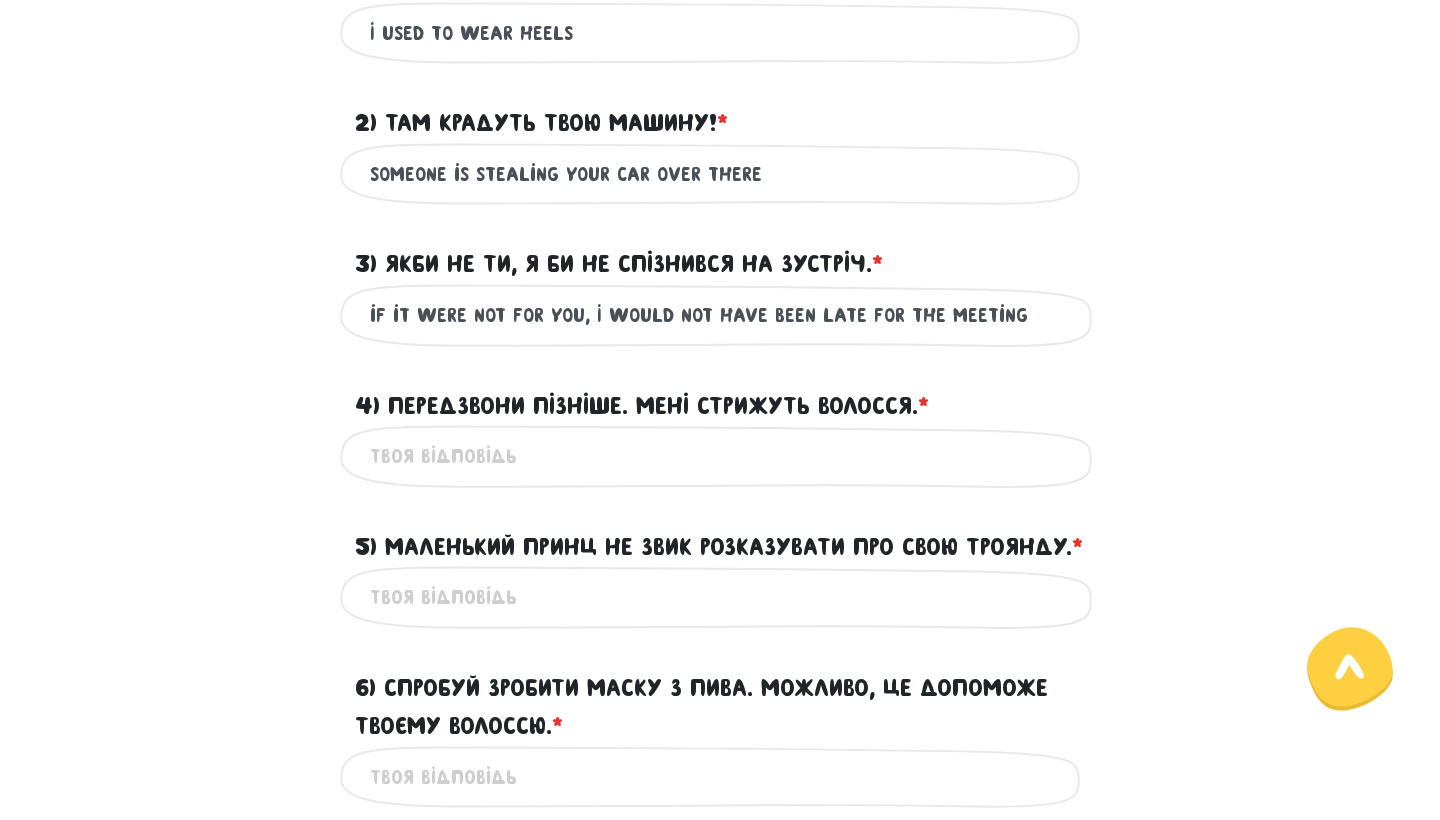 type on "if it were not for you, I would not have been late for the meeting" 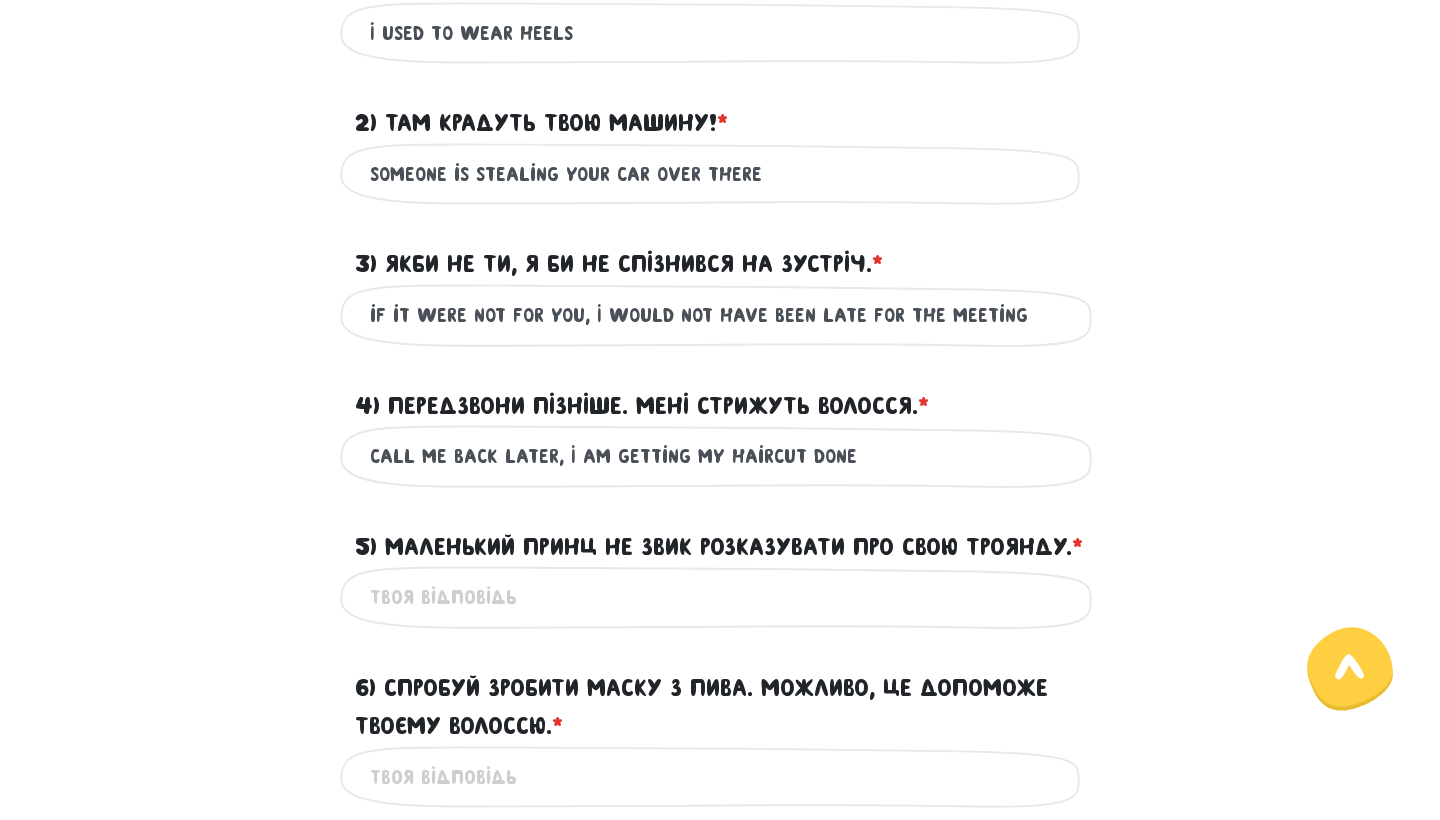 type on "call me back later, I am getting my haircut done" 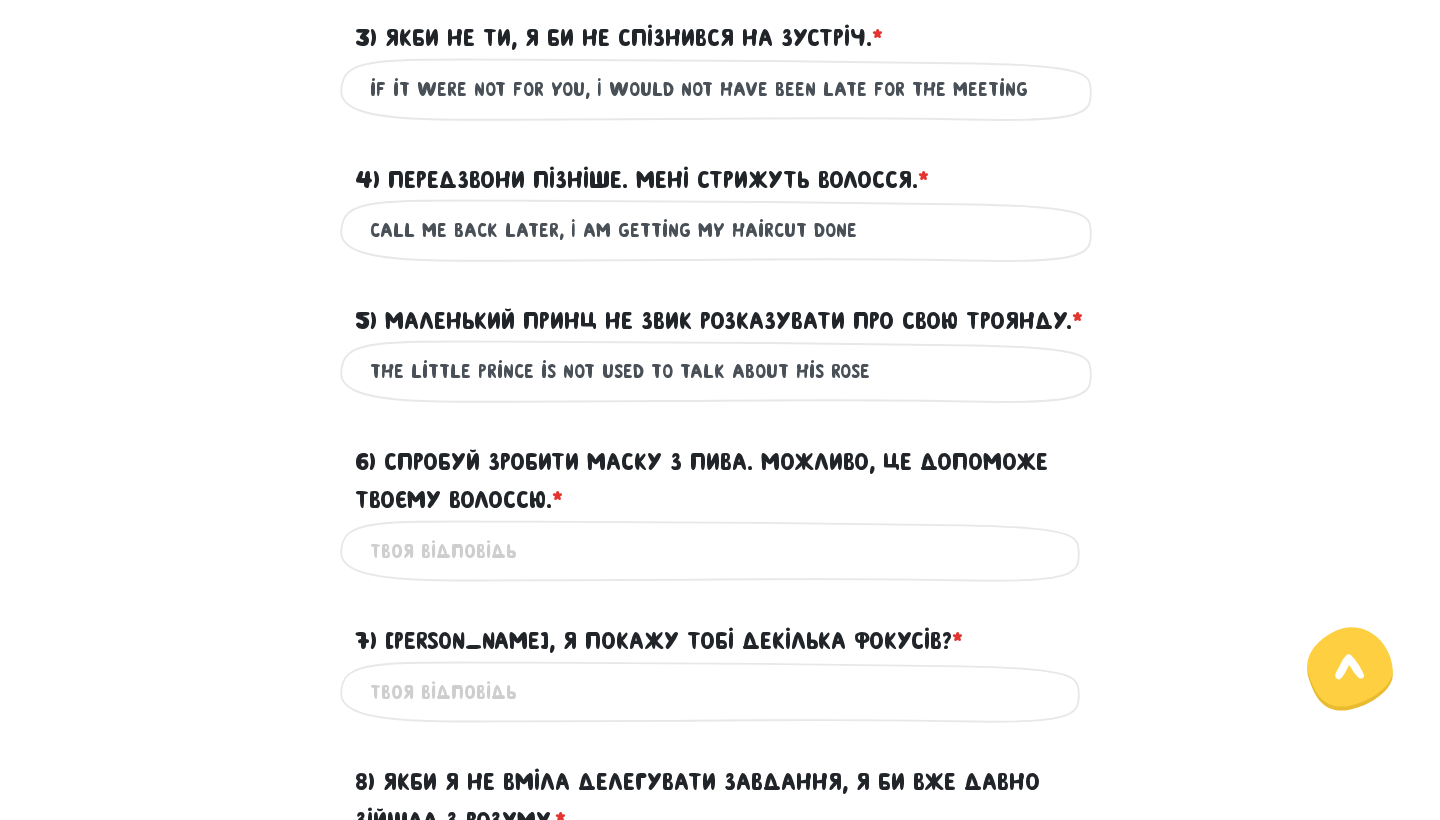 scroll, scrollTop: 952, scrollLeft: 0, axis: vertical 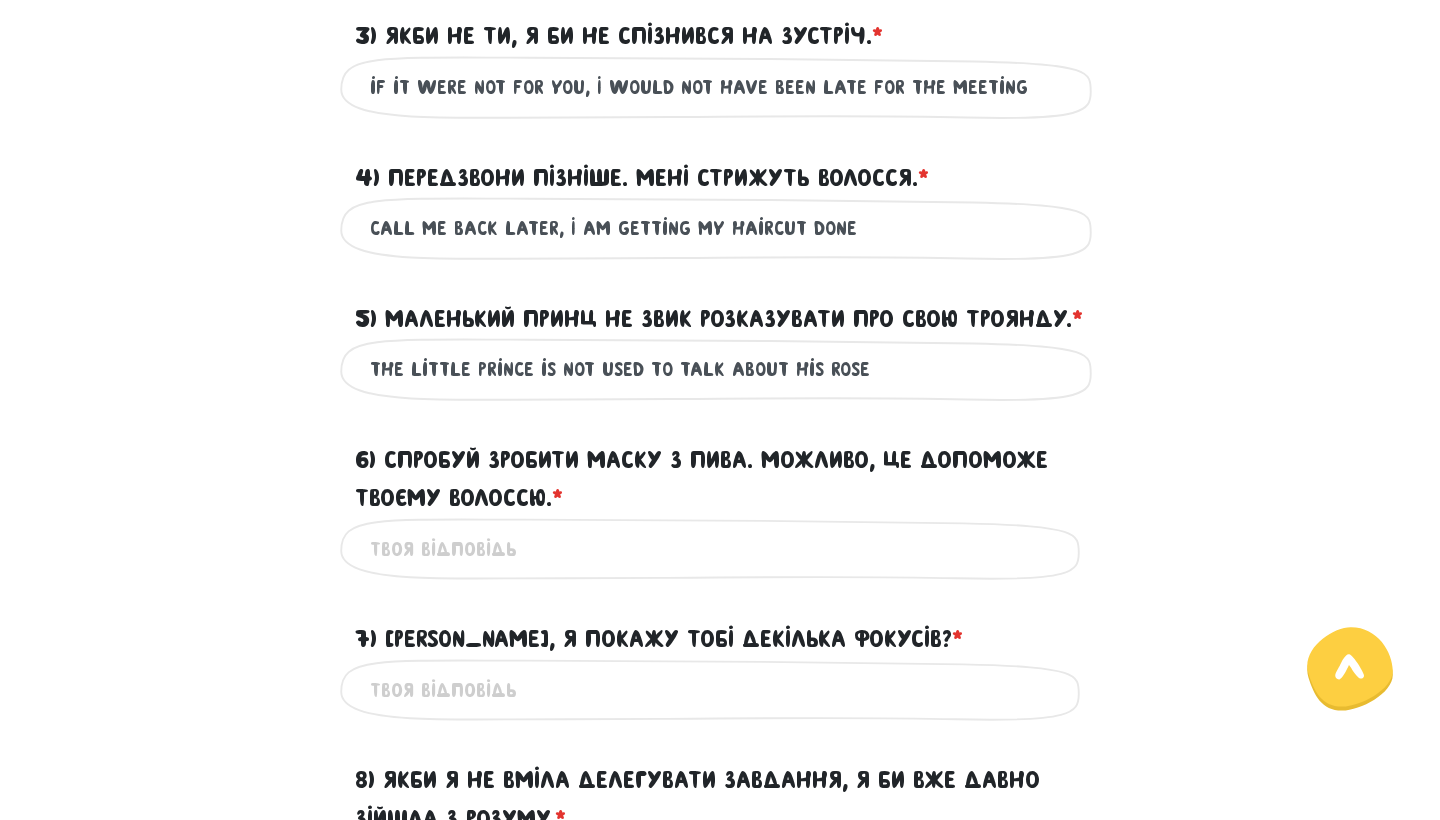 type on "the little prince is not used to talk about his rose" 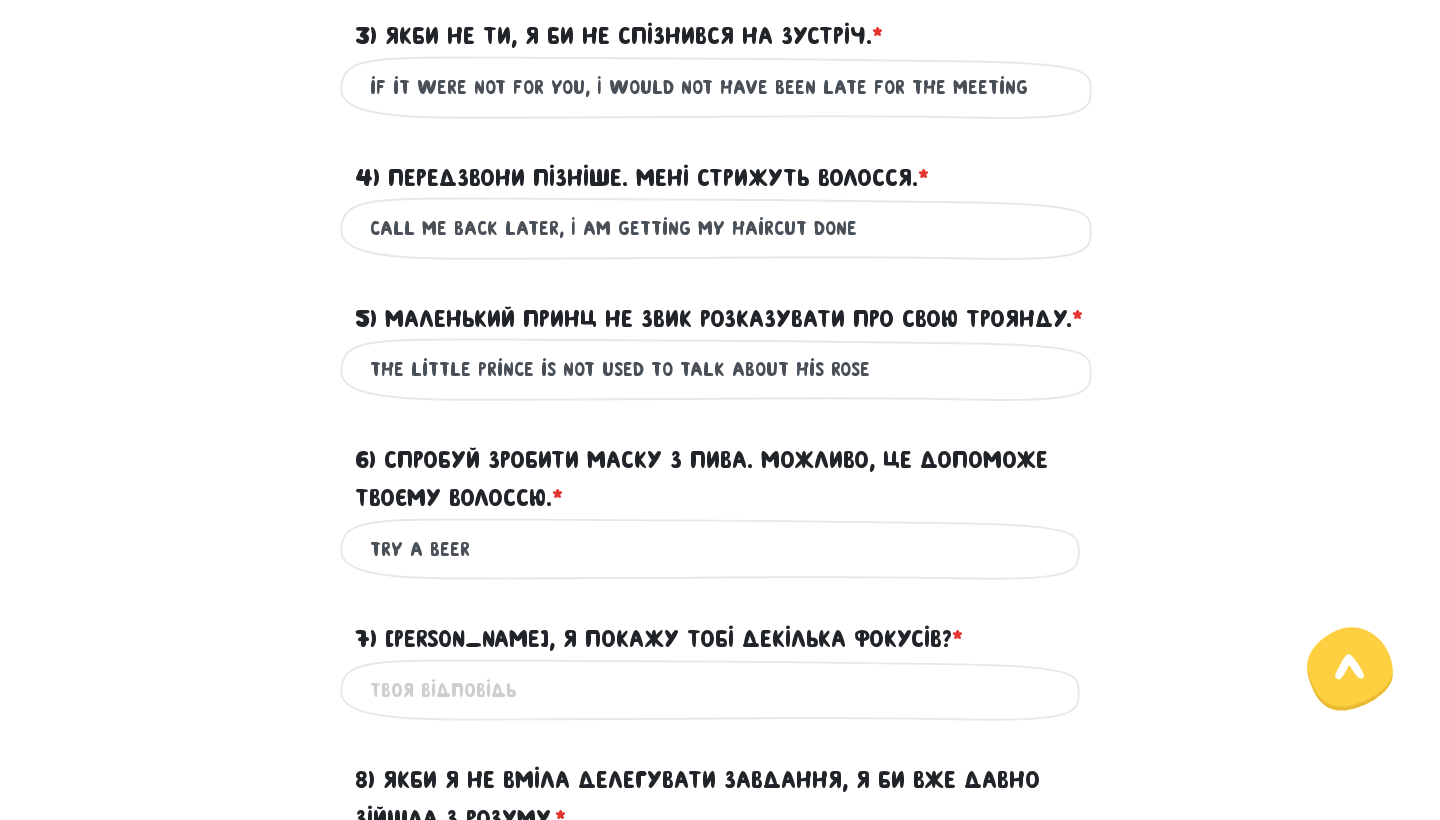 click on "try a beer" at bounding box center (720, 549) 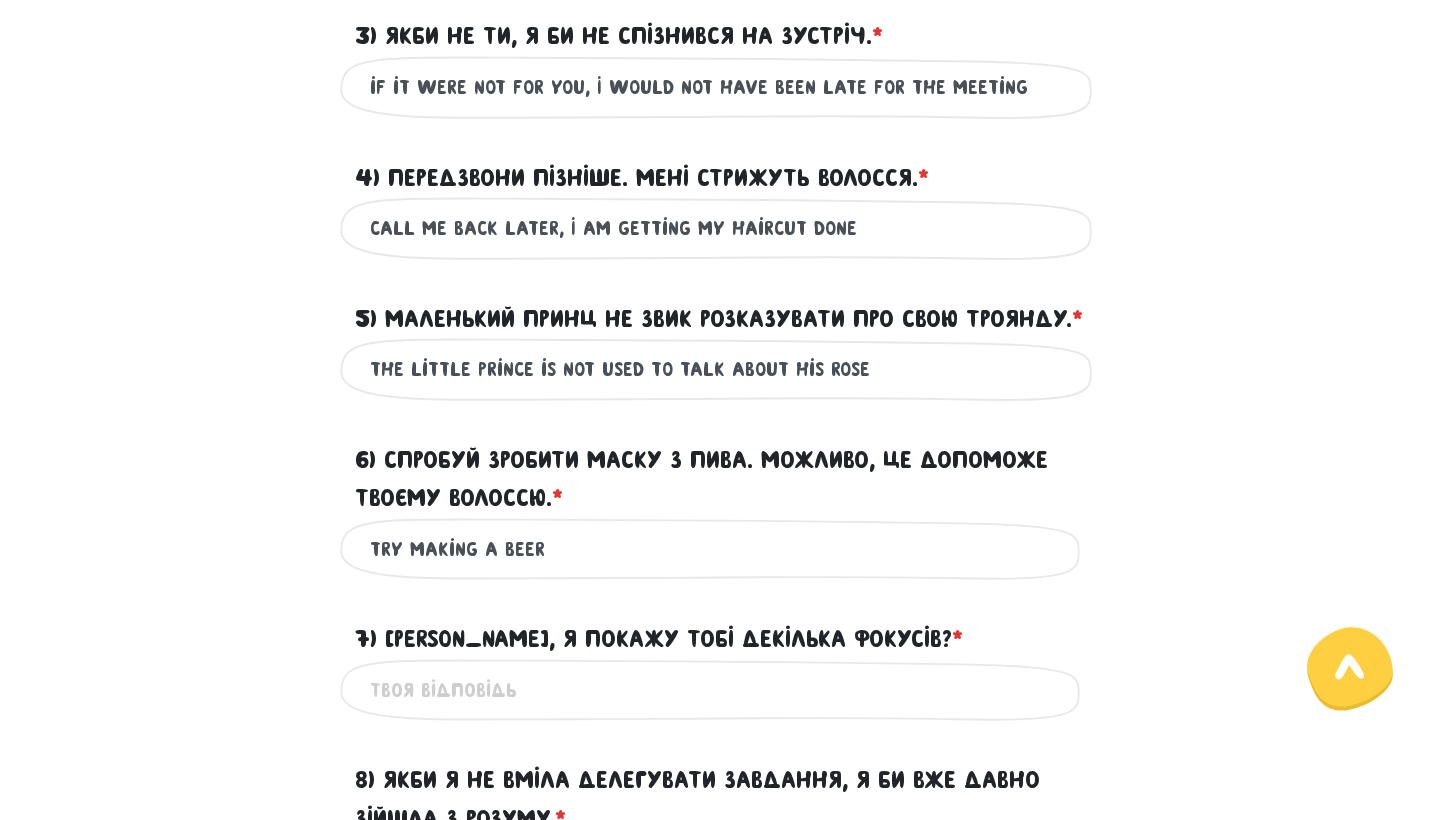 click on "try making a beer" at bounding box center [720, 549] 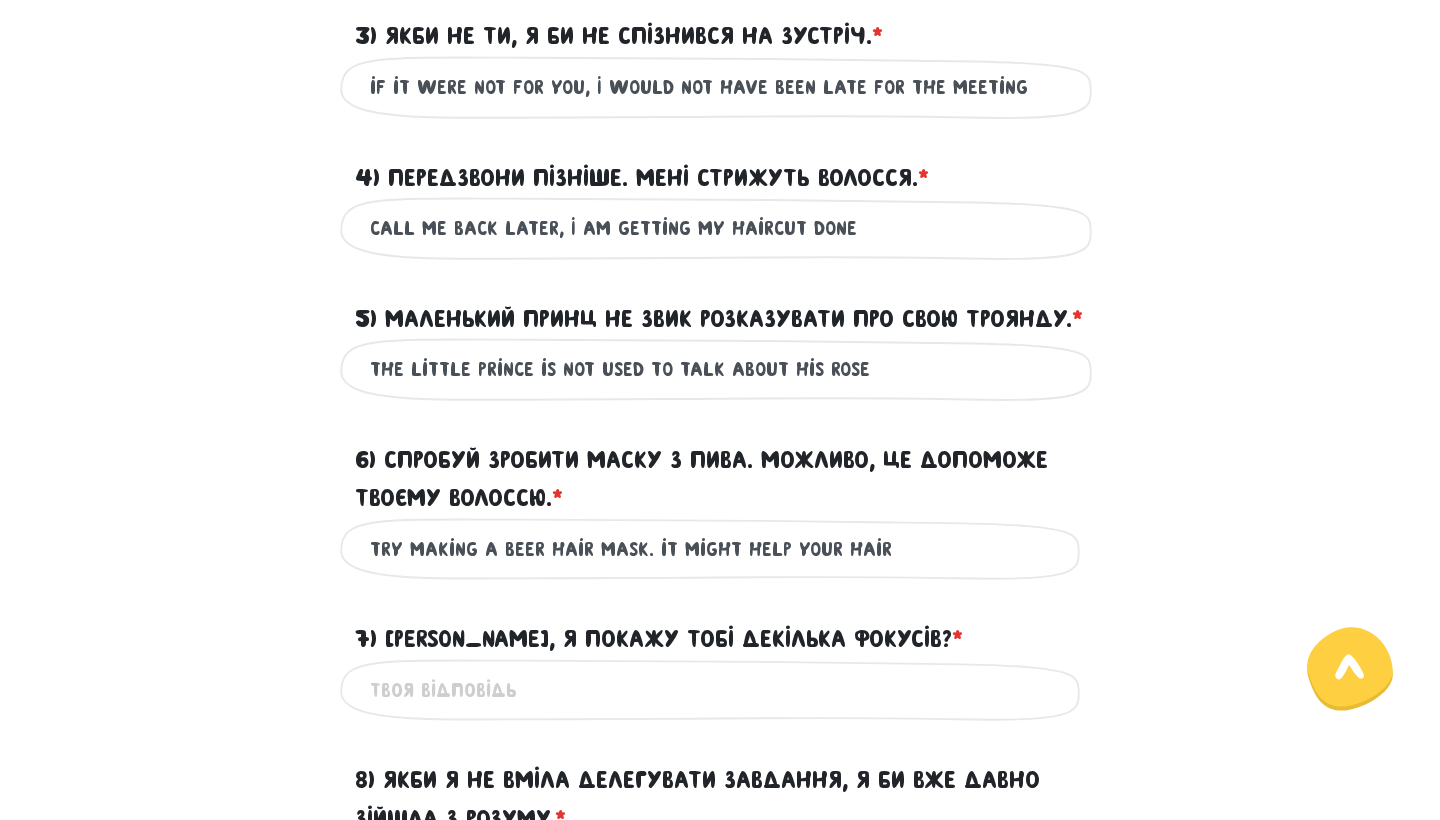 type on "try making a beer hair mask. it might help your hair" 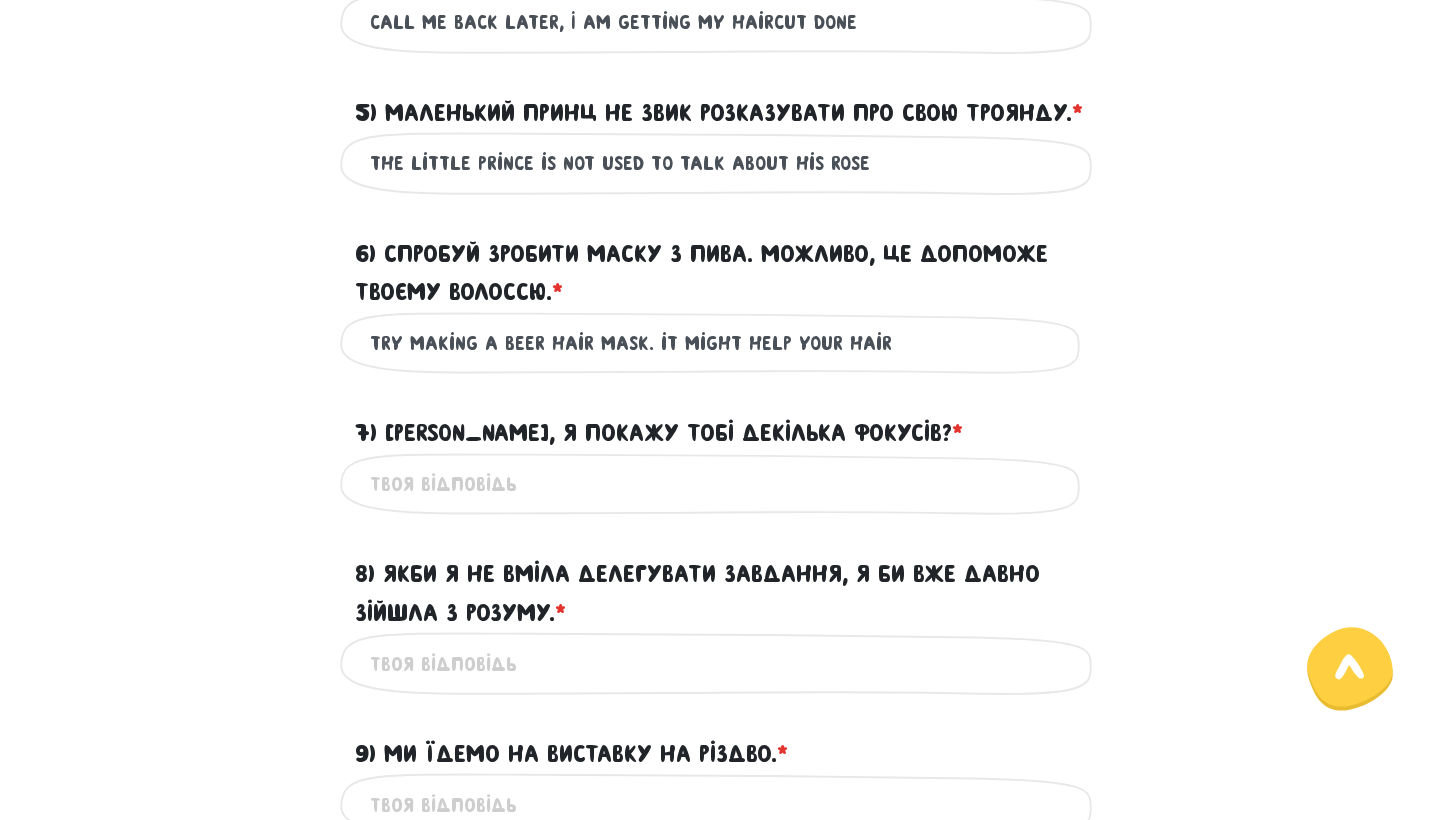 scroll, scrollTop: 1180, scrollLeft: 0, axis: vertical 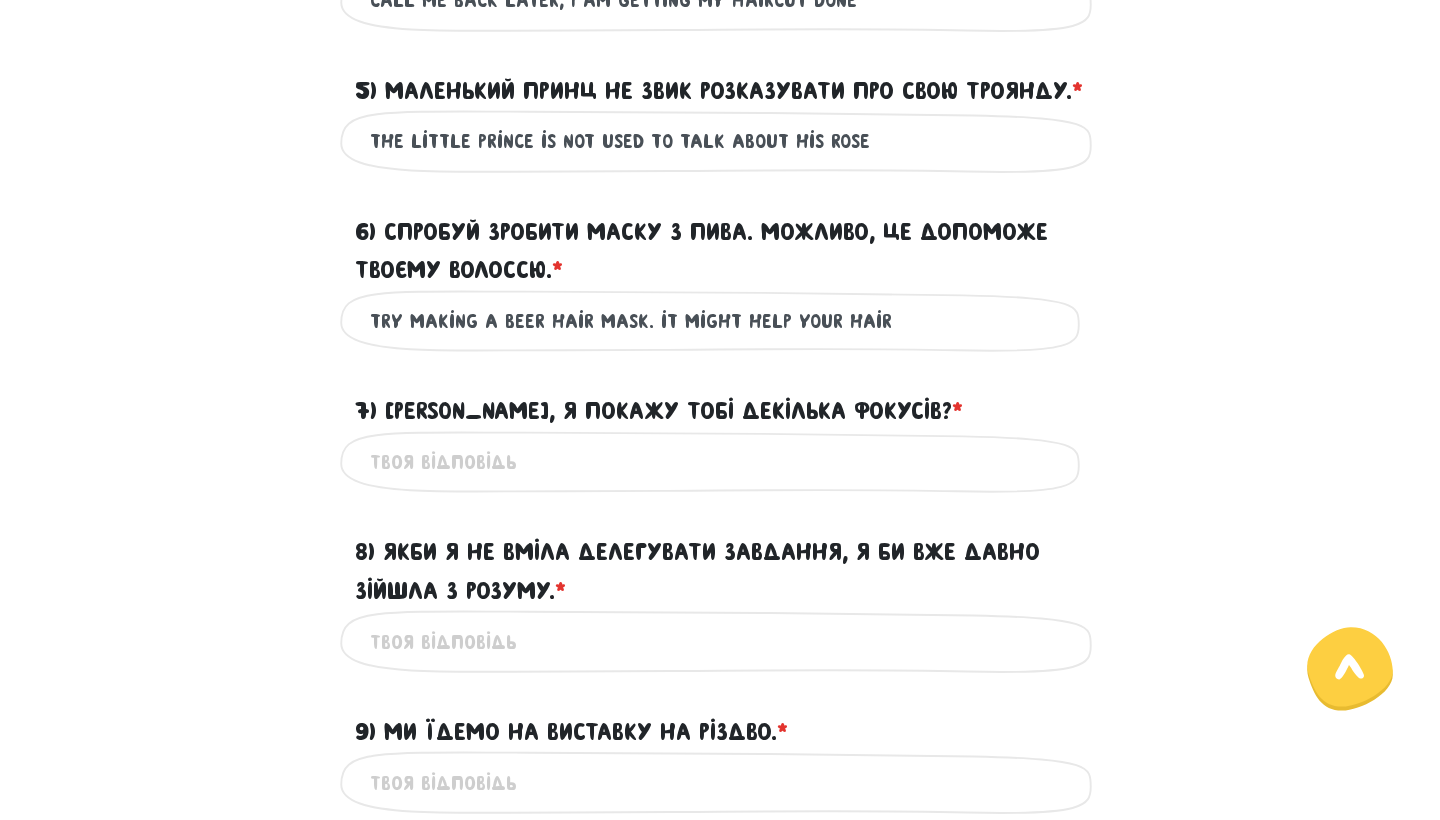 click on "7) [PERSON_NAME], я покажу тобі декілька фокусів? *
?" at bounding box center (720, 462) 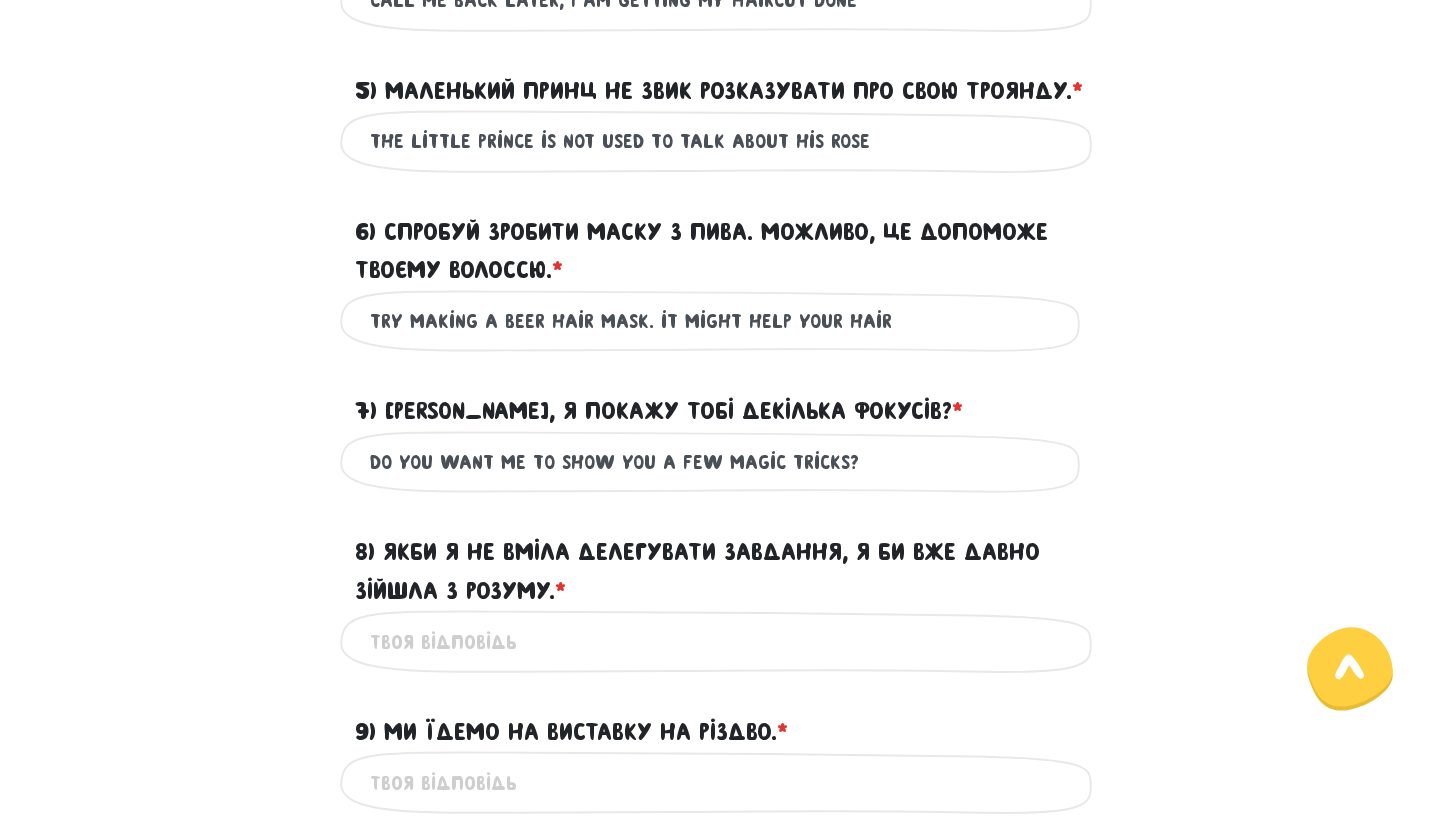 type on "do you want me to show you a few magic tricks?" 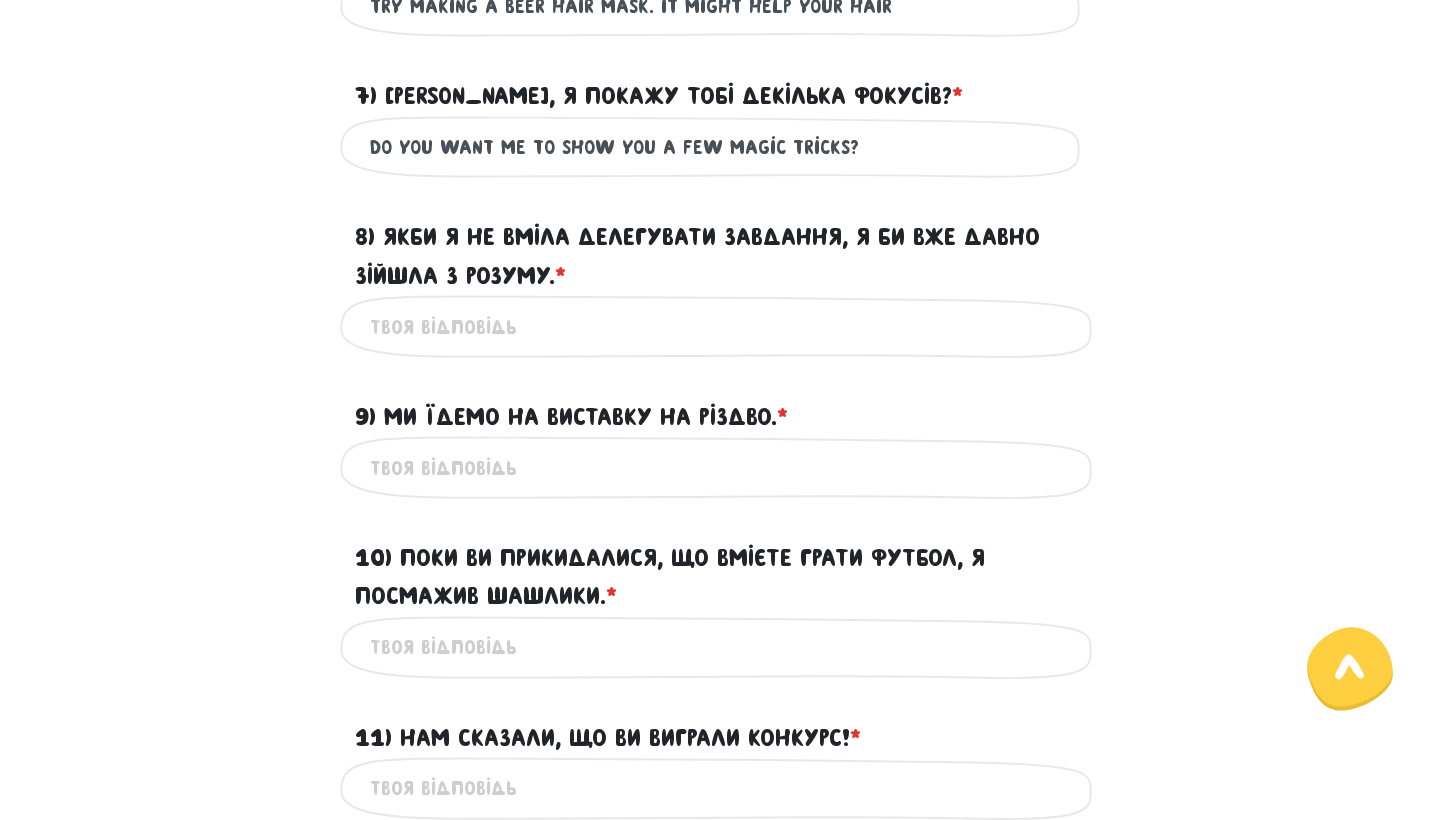 scroll, scrollTop: 1495, scrollLeft: 0, axis: vertical 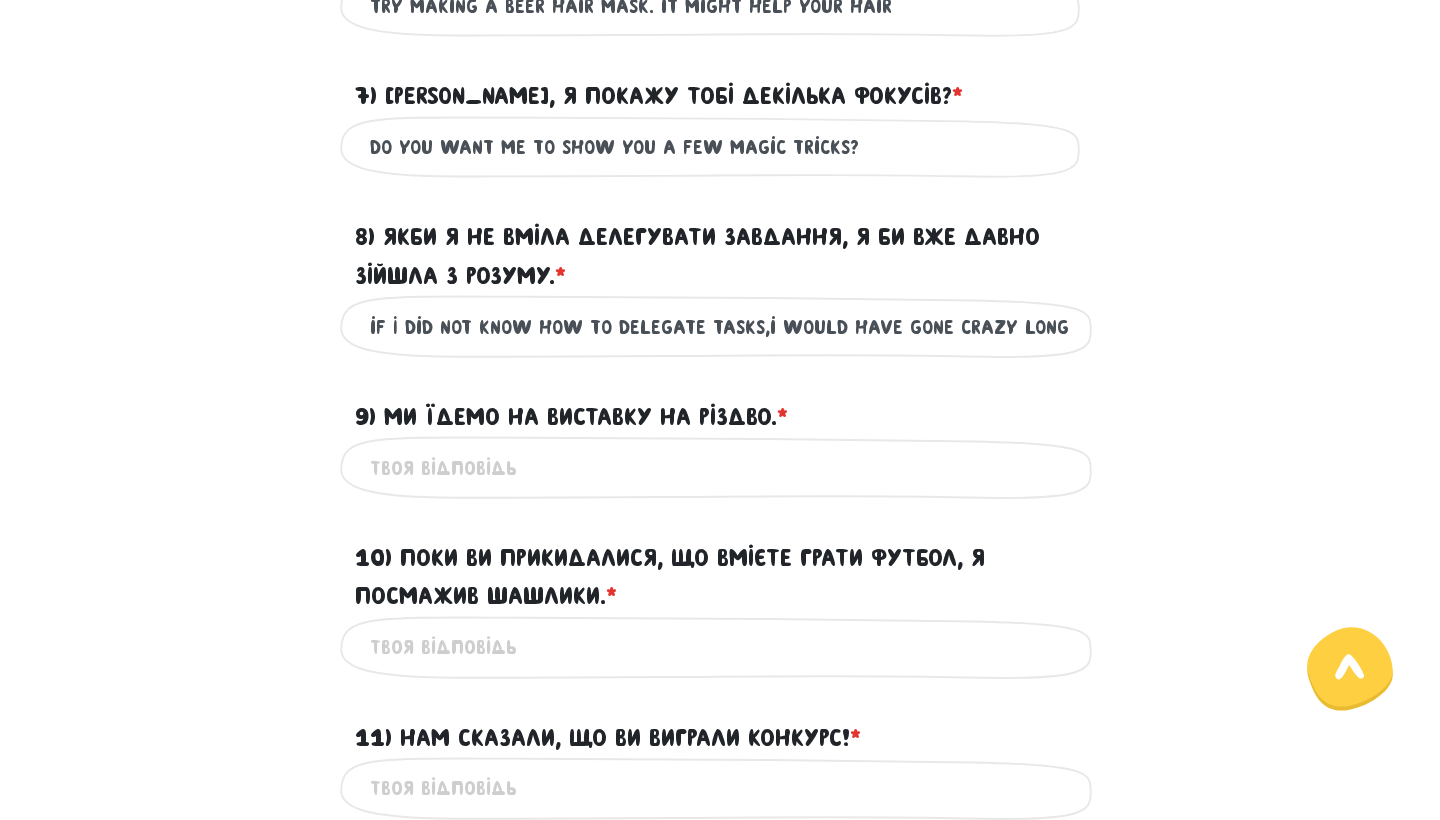 type on "if I did not know how to delegate tasks,i would have gone crazy long time ago" 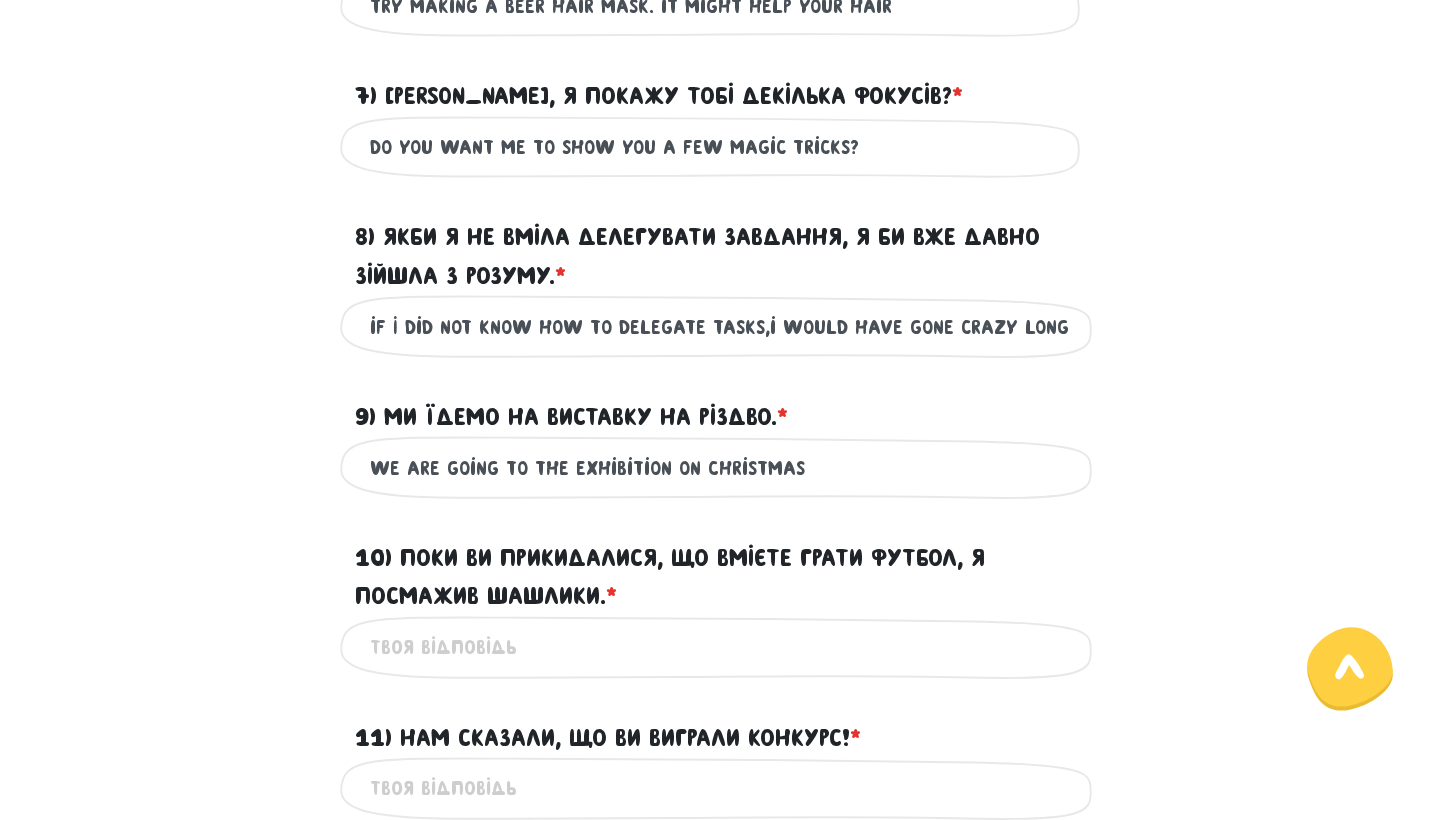 drag, startPoint x: 514, startPoint y: 508, endPoint x: 483, endPoint y: 670, distance: 164.93938 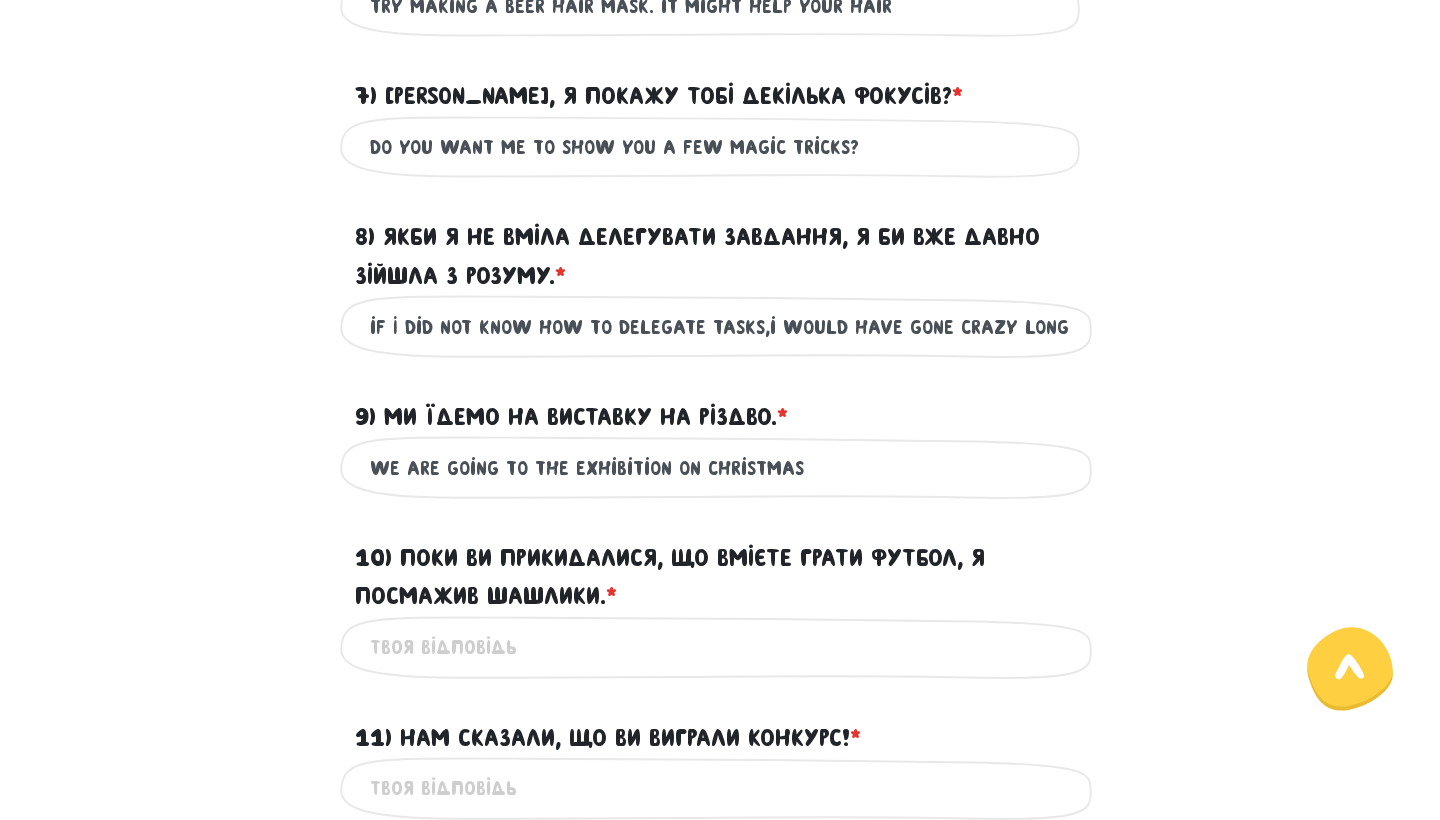 type on "we are going to the exhibition on christmas" 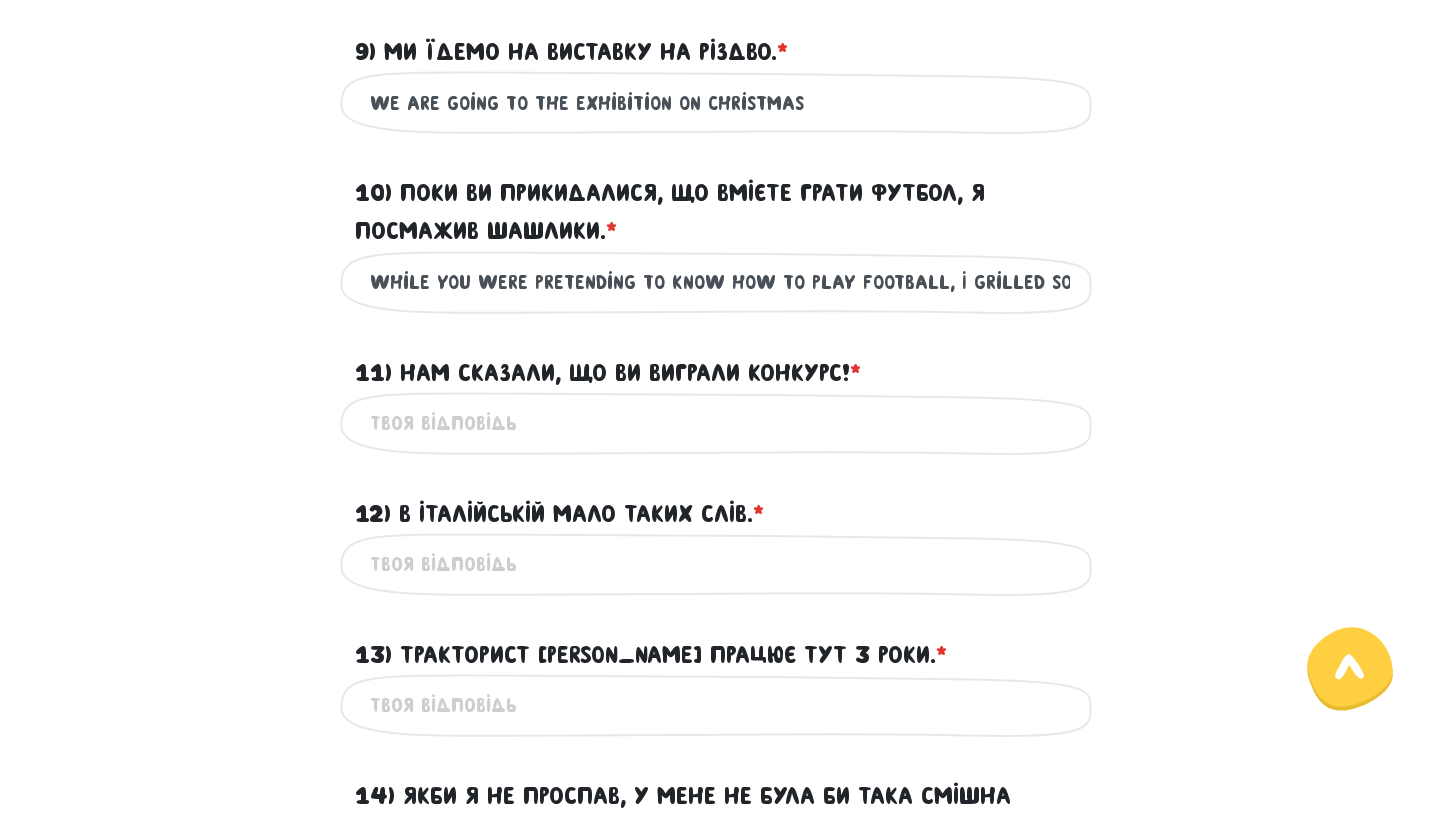 scroll, scrollTop: 1866, scrollLeft: 0, axis: vertical 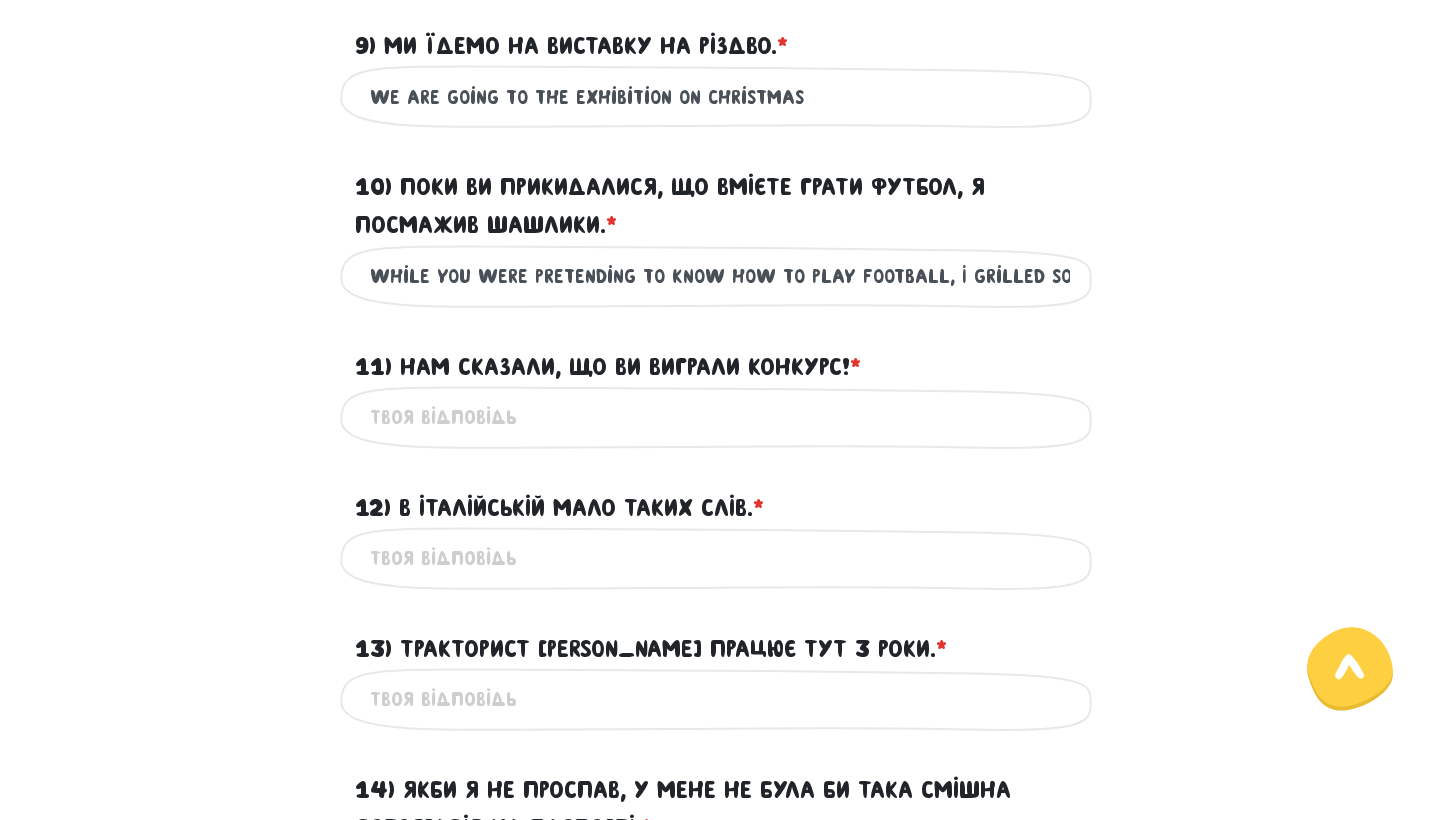 click on "11) Нам сказали, що ви виграли конкурс! *
?" at bounding box center (720, 417) 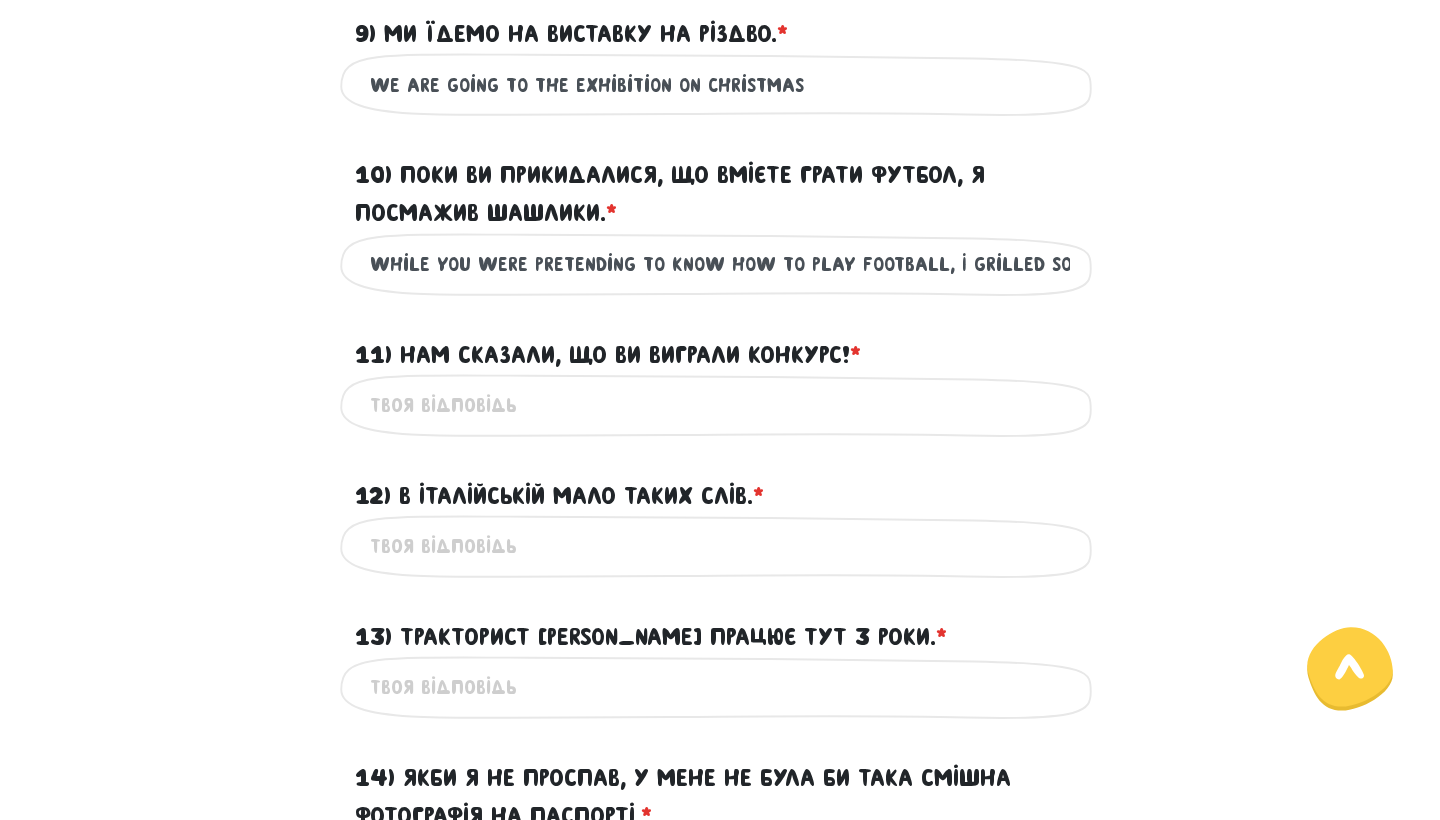 scroll, scrollTop: 1880, scrollLeft: 0, axis: vertical 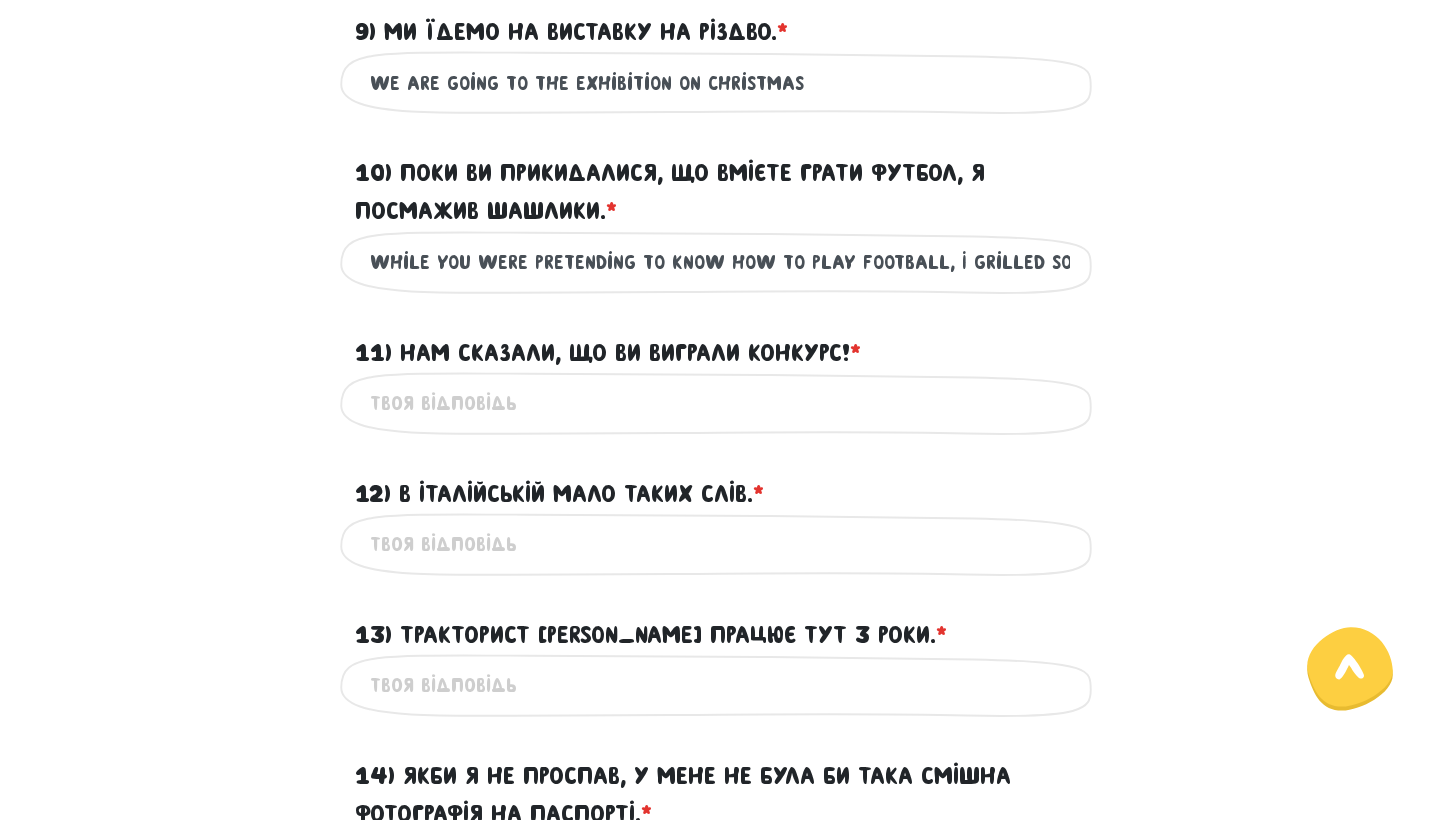click on "while you were pretending to know how to play football, I grilled some kebabs" at bounding box center [720, 262] 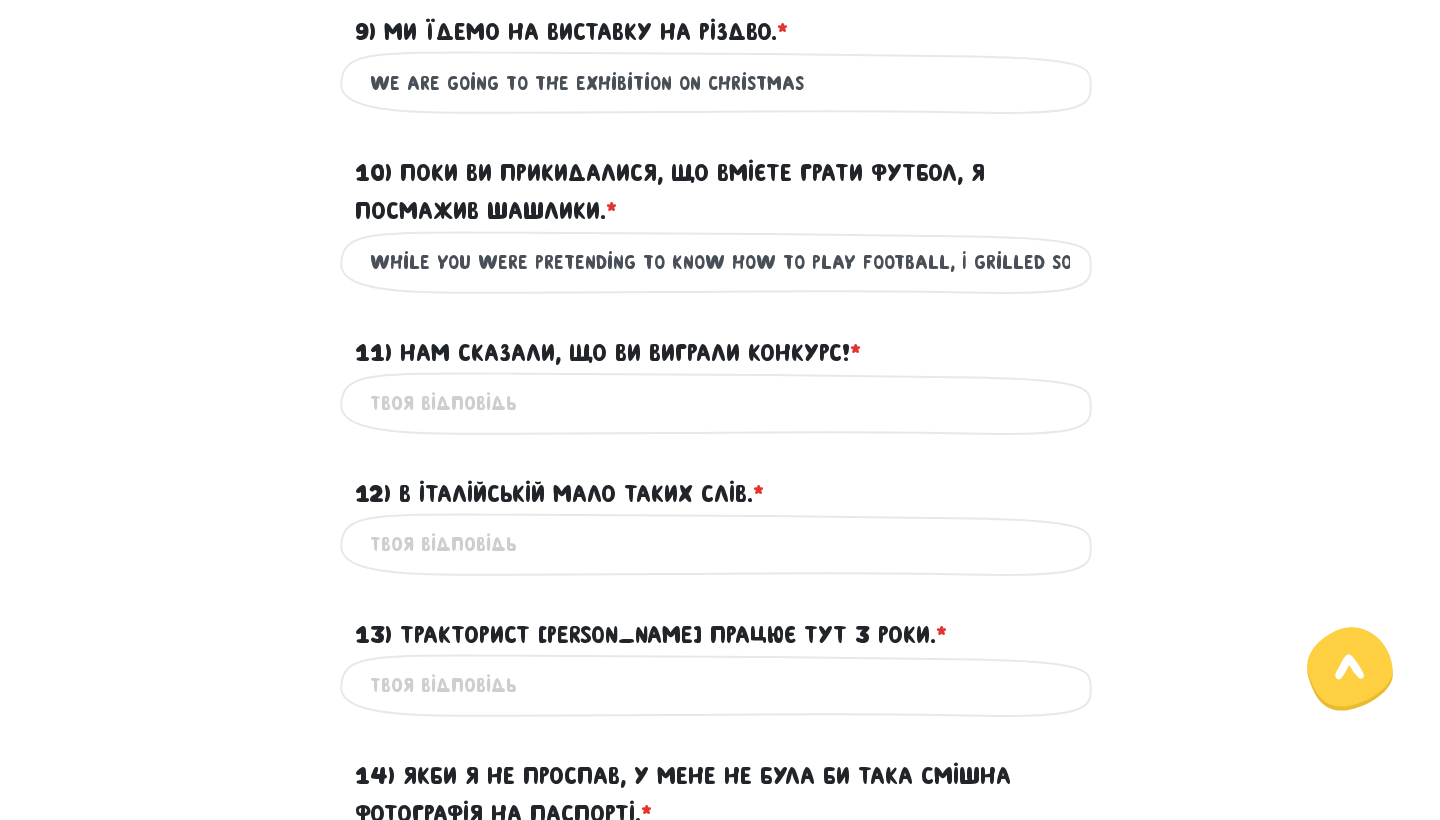 type on "while you were pretending to know how to play football, I grilled some kebabs" 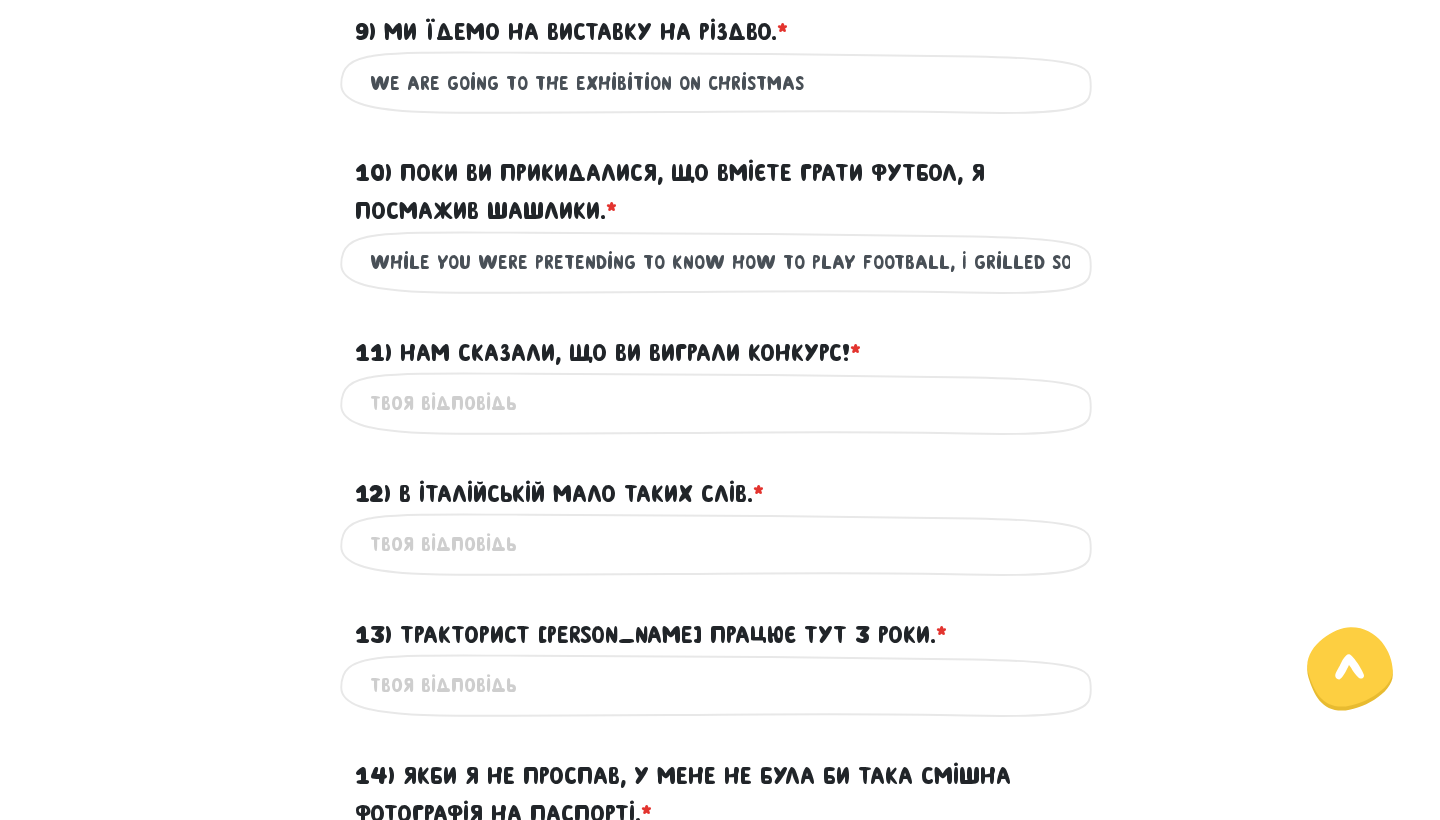 click on "while you were pretending to know how to play football, I grilled some kebabs
Це обов'язкове поле" at bounding box center [720, 262] 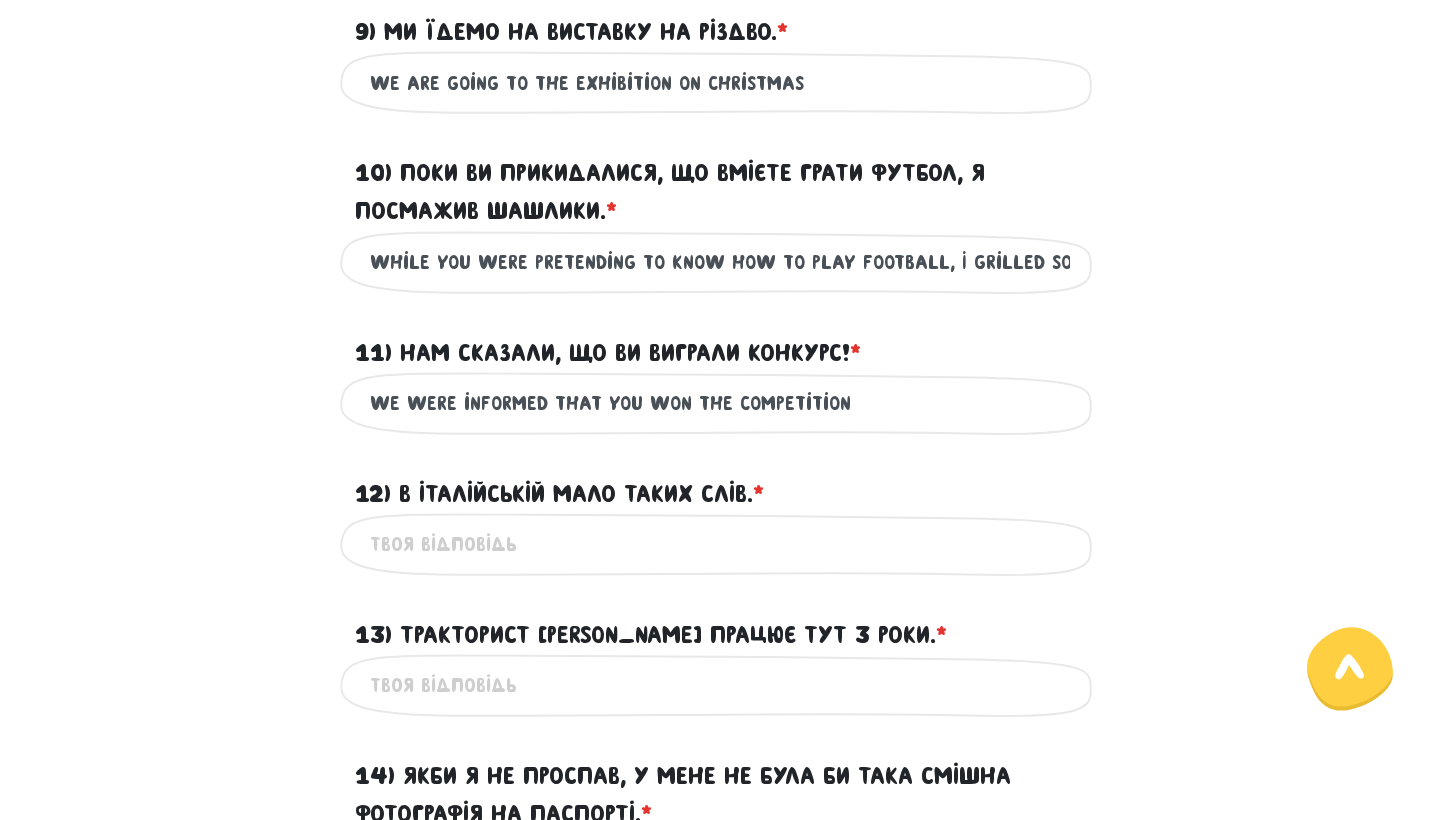type on "we were informed that you won the competition" 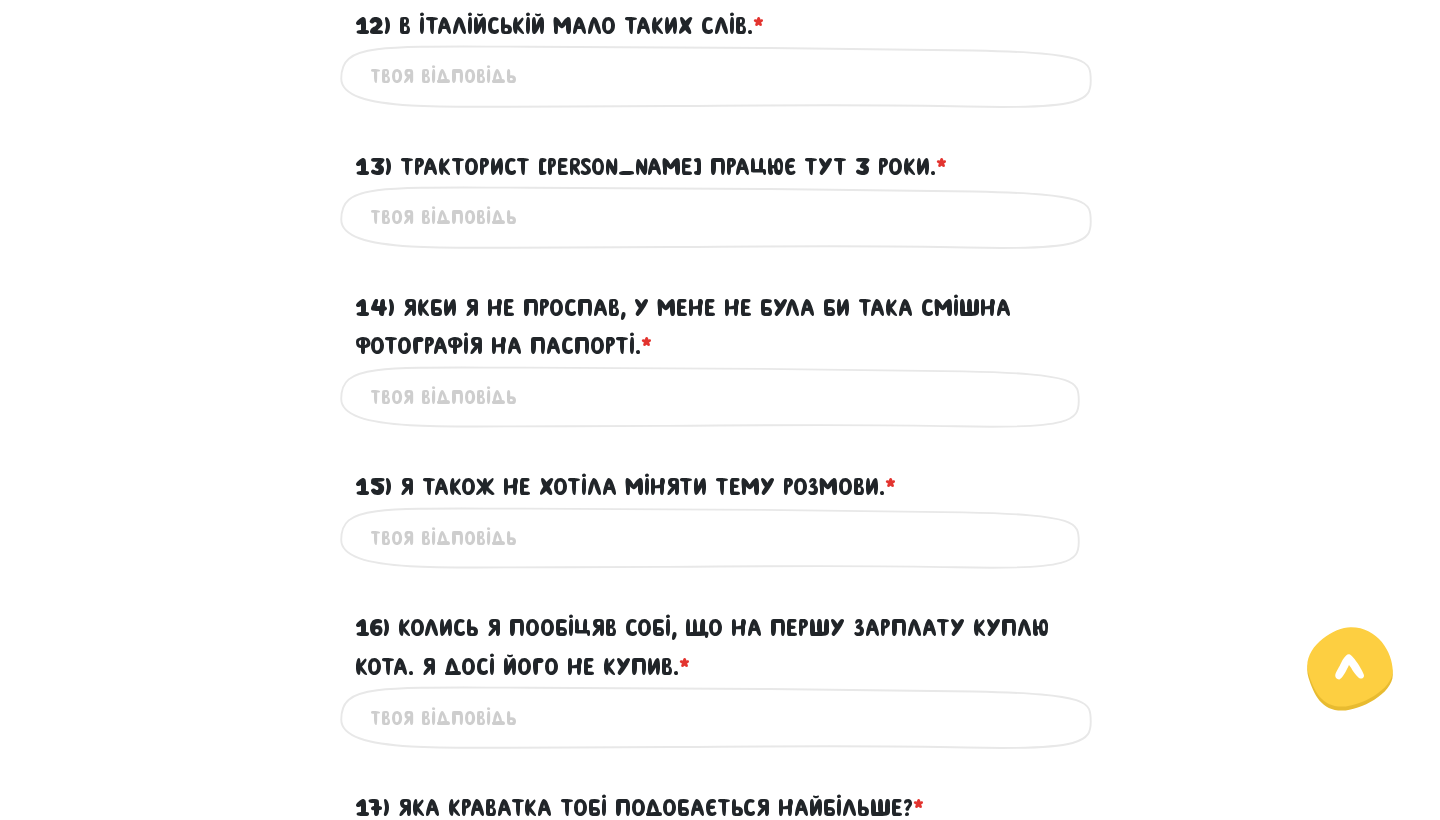 scroll, scrollTop: 2351, scrollLeft: 0, axis: vertical 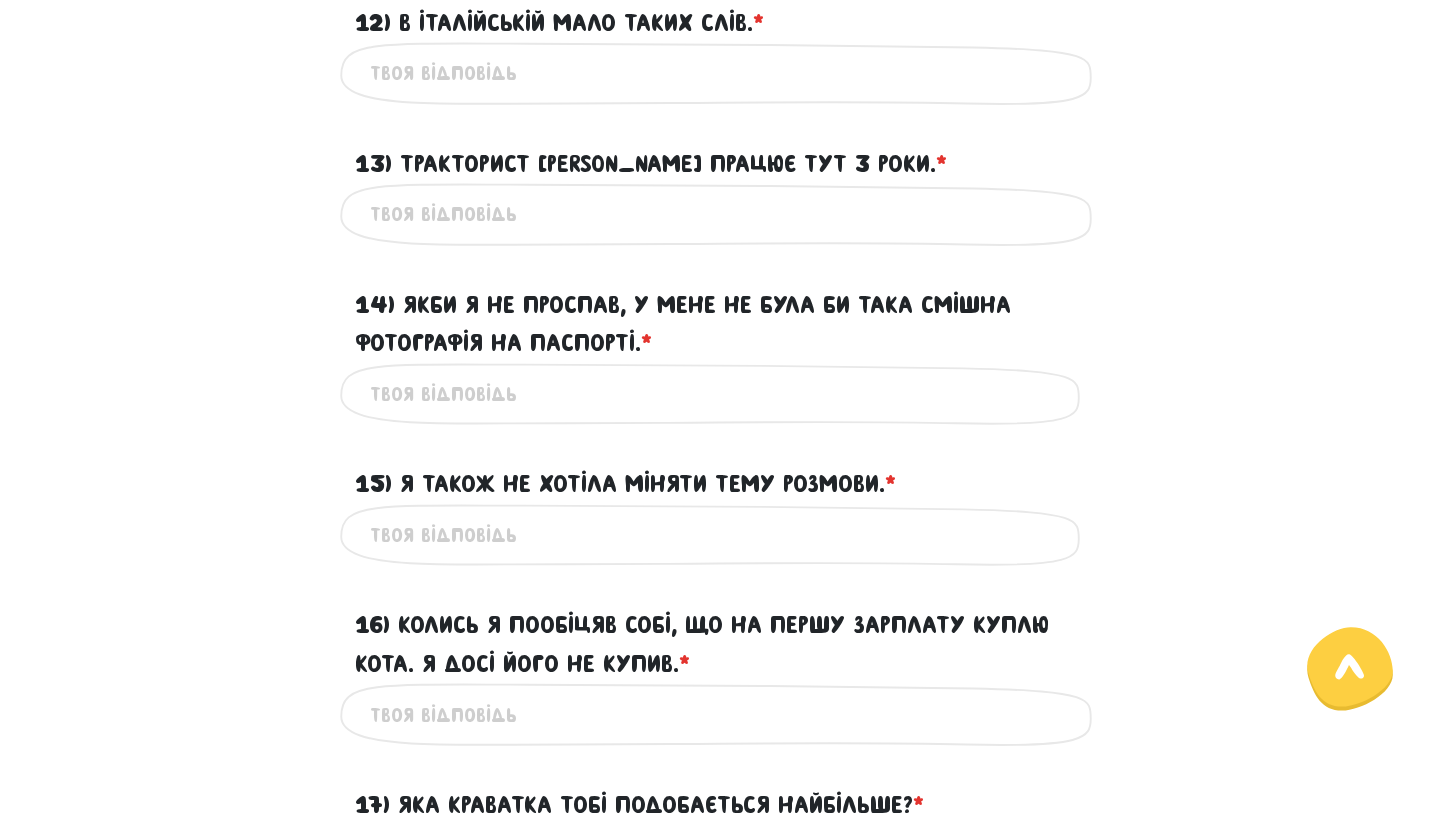 click on "12) В італійській мало таких слів. *
?" at bounding box center [720, 73] 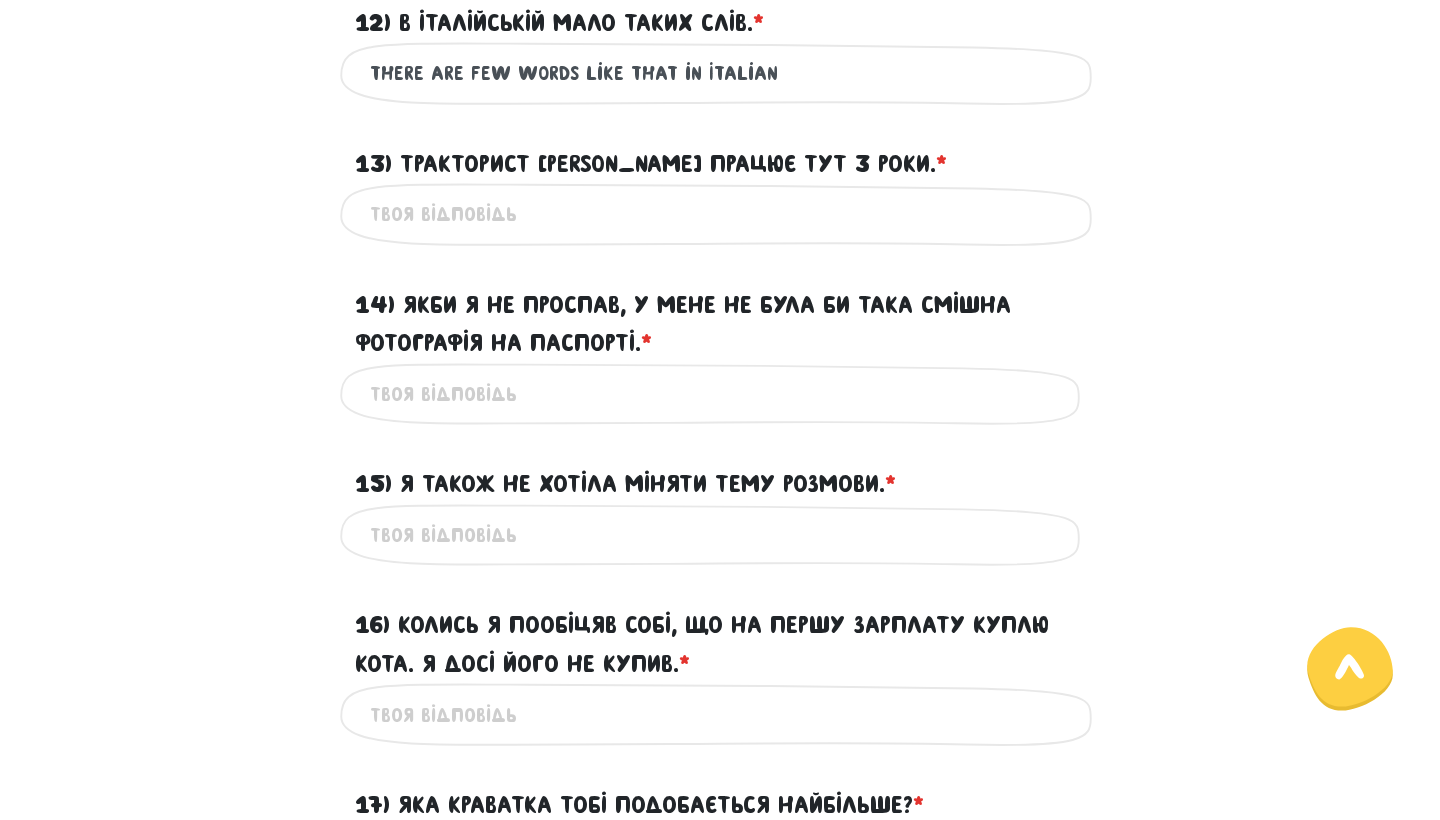 type on "there are few words like that in Italian" 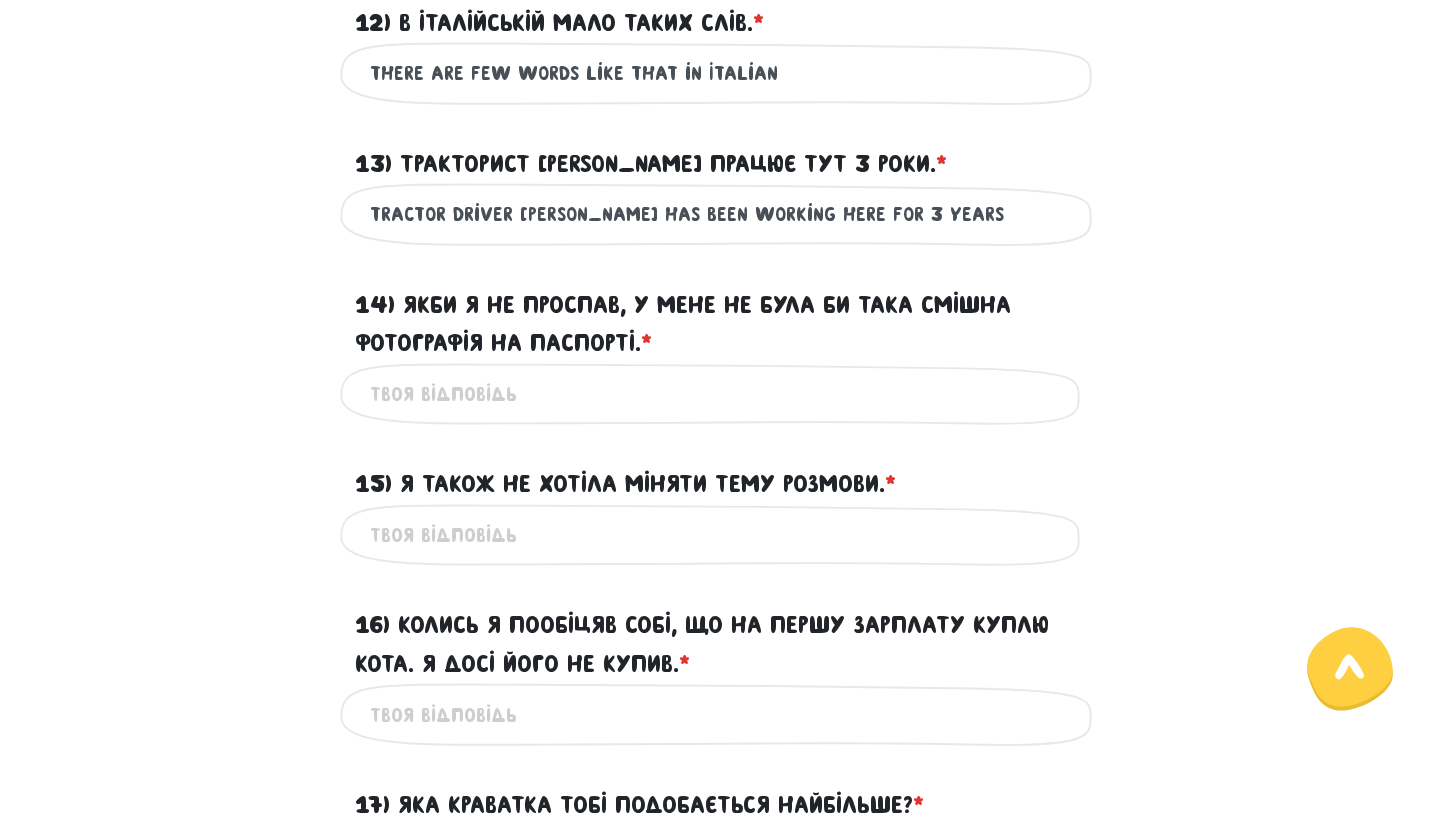 type on "tractor driver [PERSON_NAME] has been working here for 3 years" 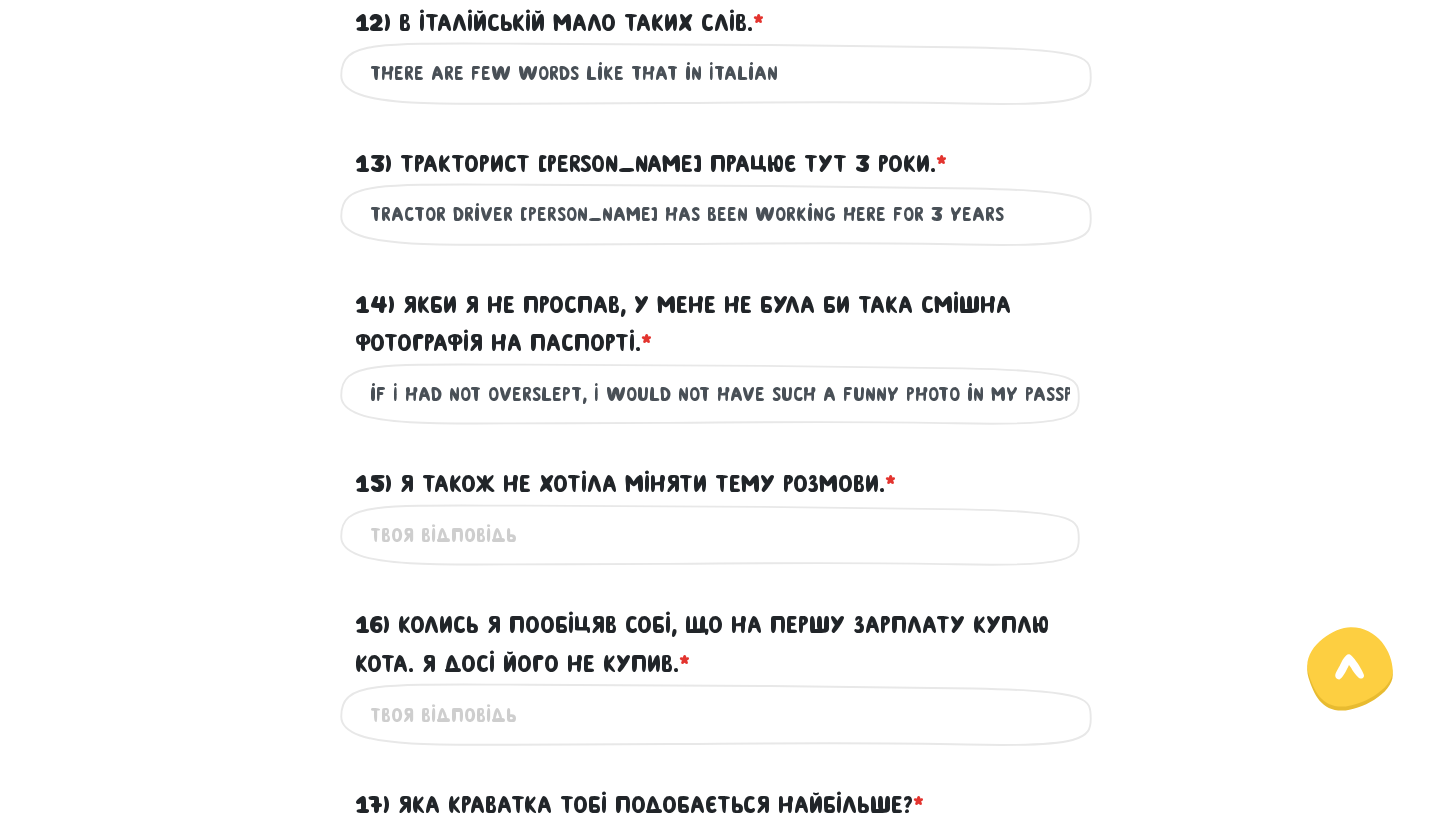 type on "if I had not overslept, I would not have such a funny photo in my passport" 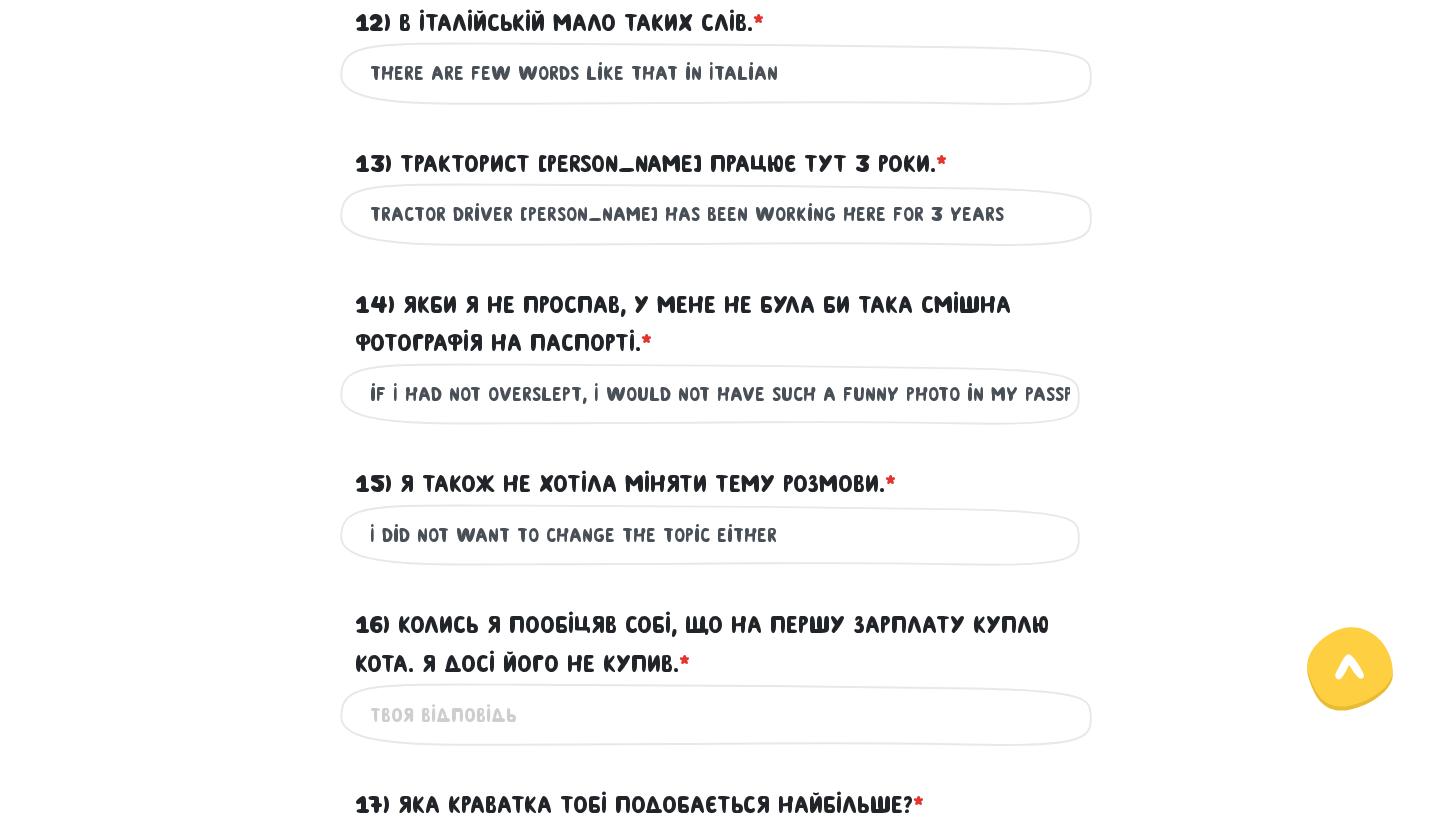 type on "I did not want to change the topic either" 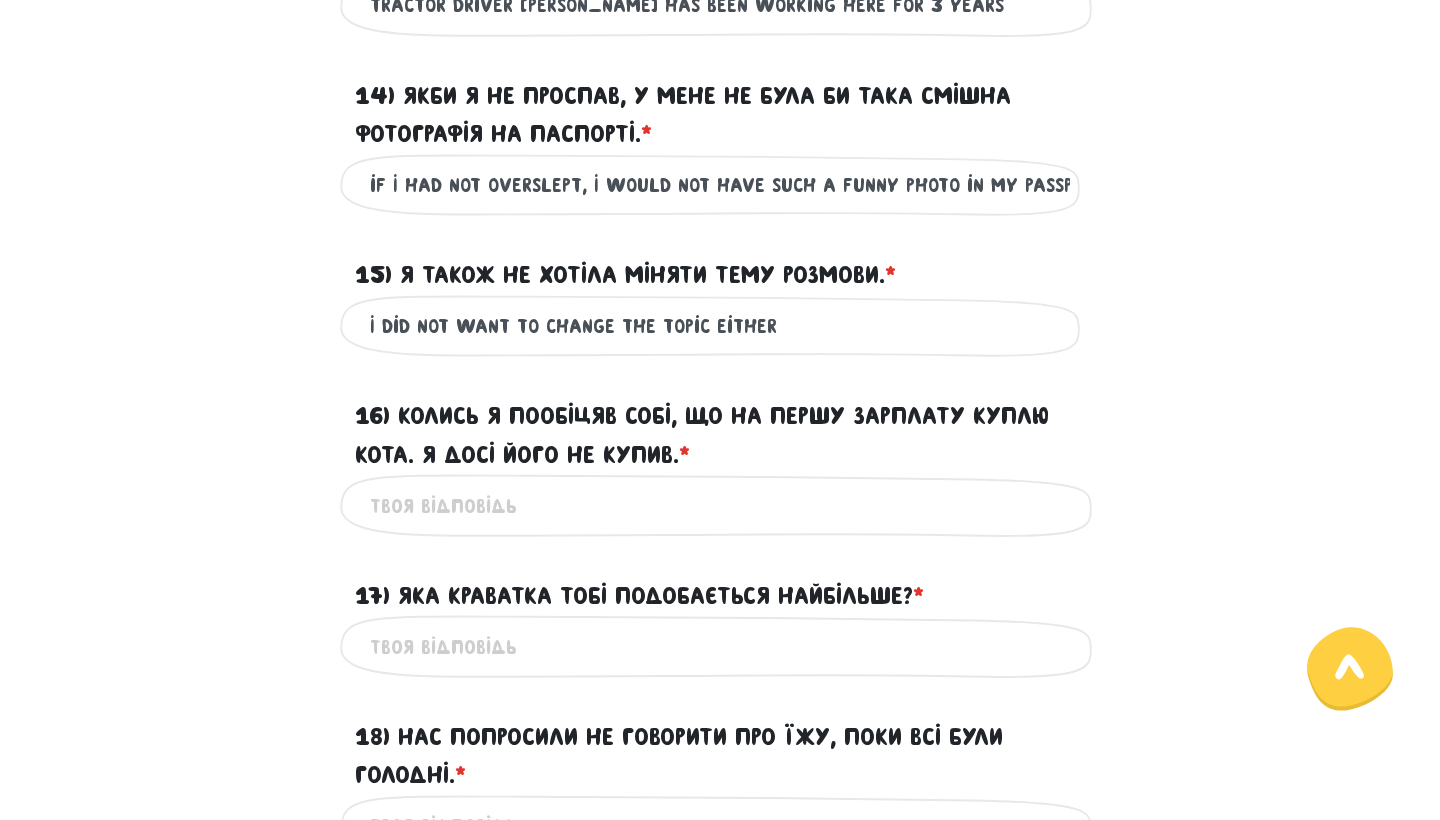 scroll, scrollTop: 2599, scrollLeft: 0, axis: vertical 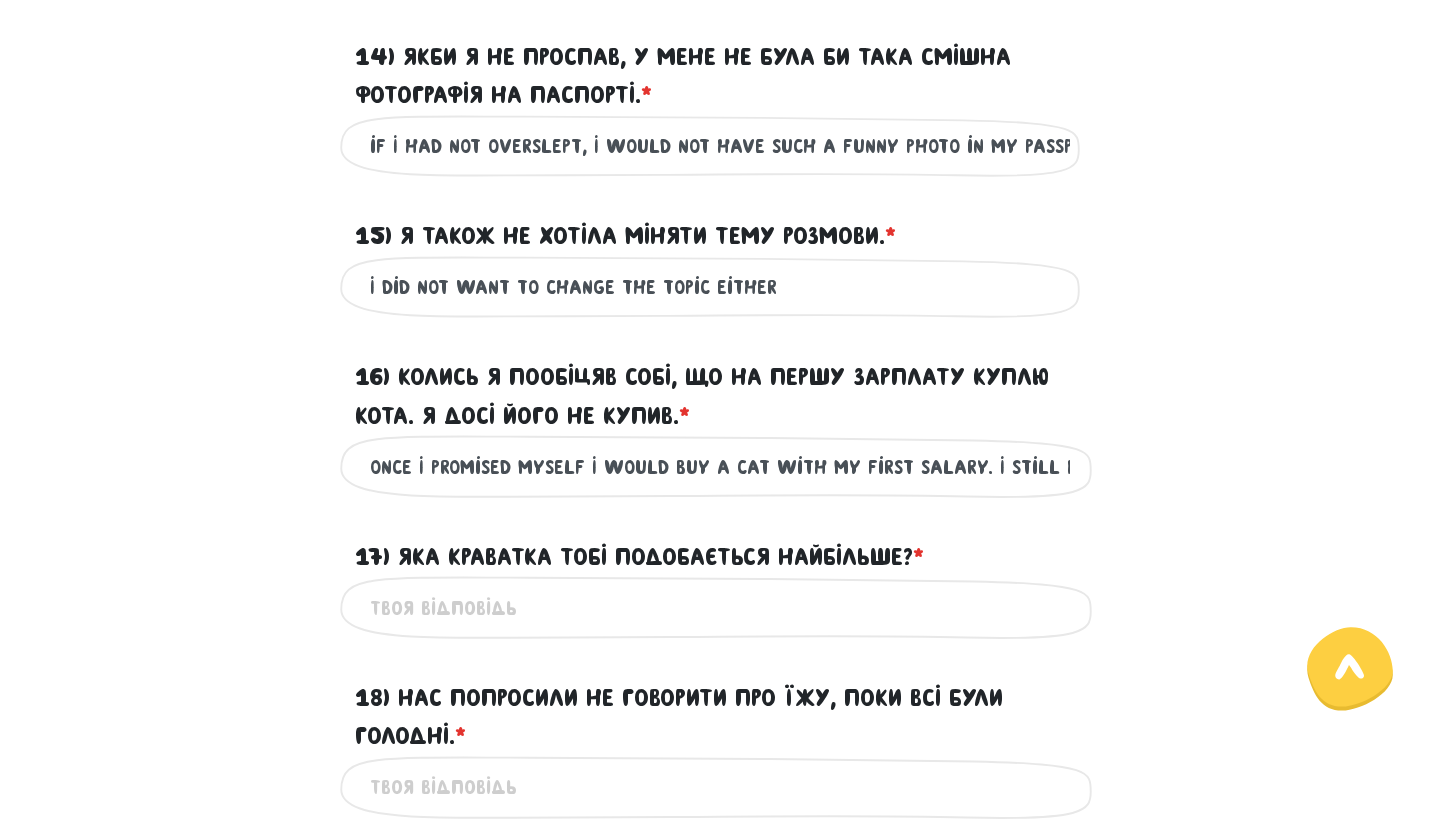 type on "once I promised myself I would buy a cat with my first salary. I still have not bought one" 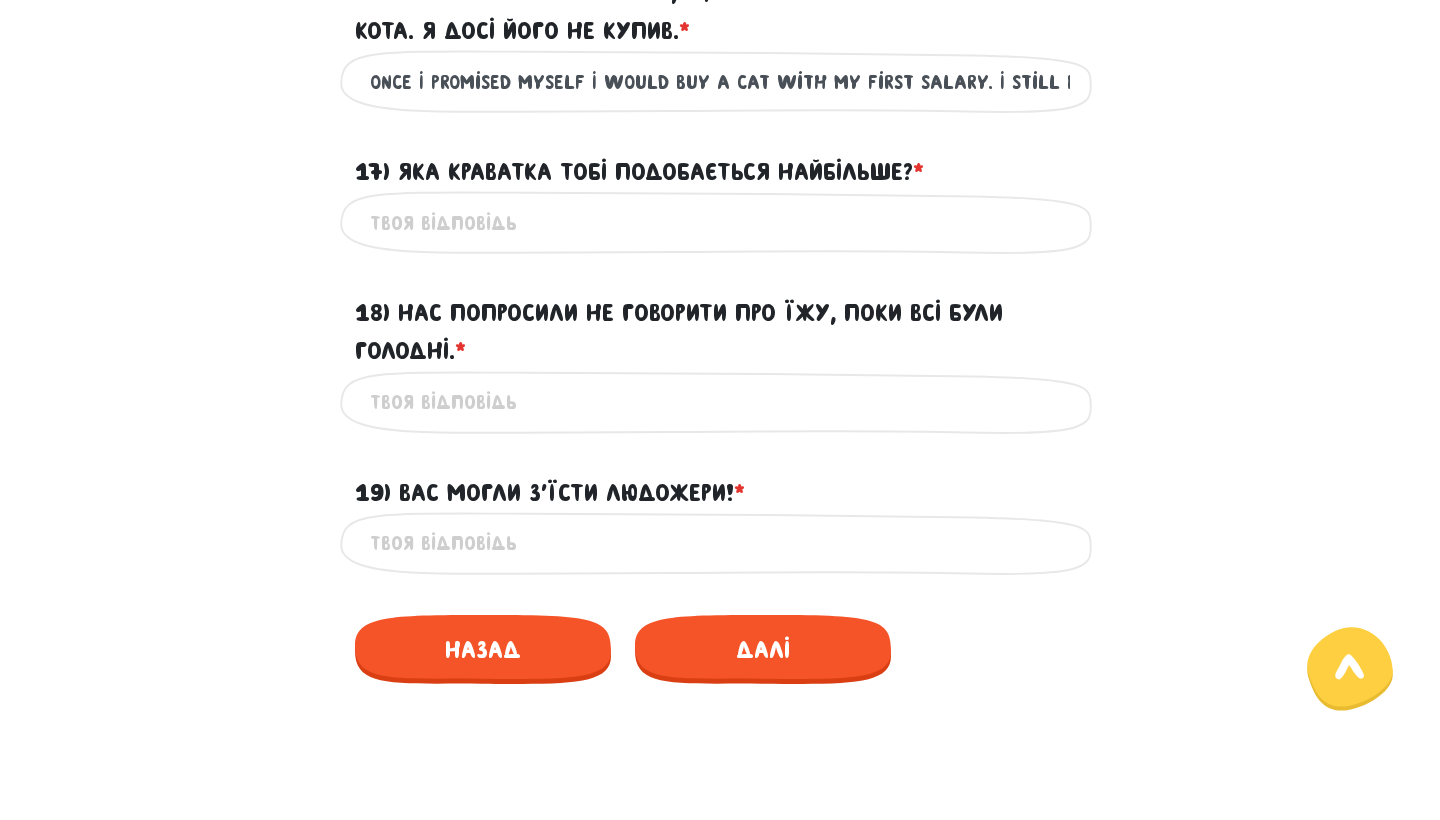 scroll, scrollTop: 2982, scrollLeft: 0, axis: vertical 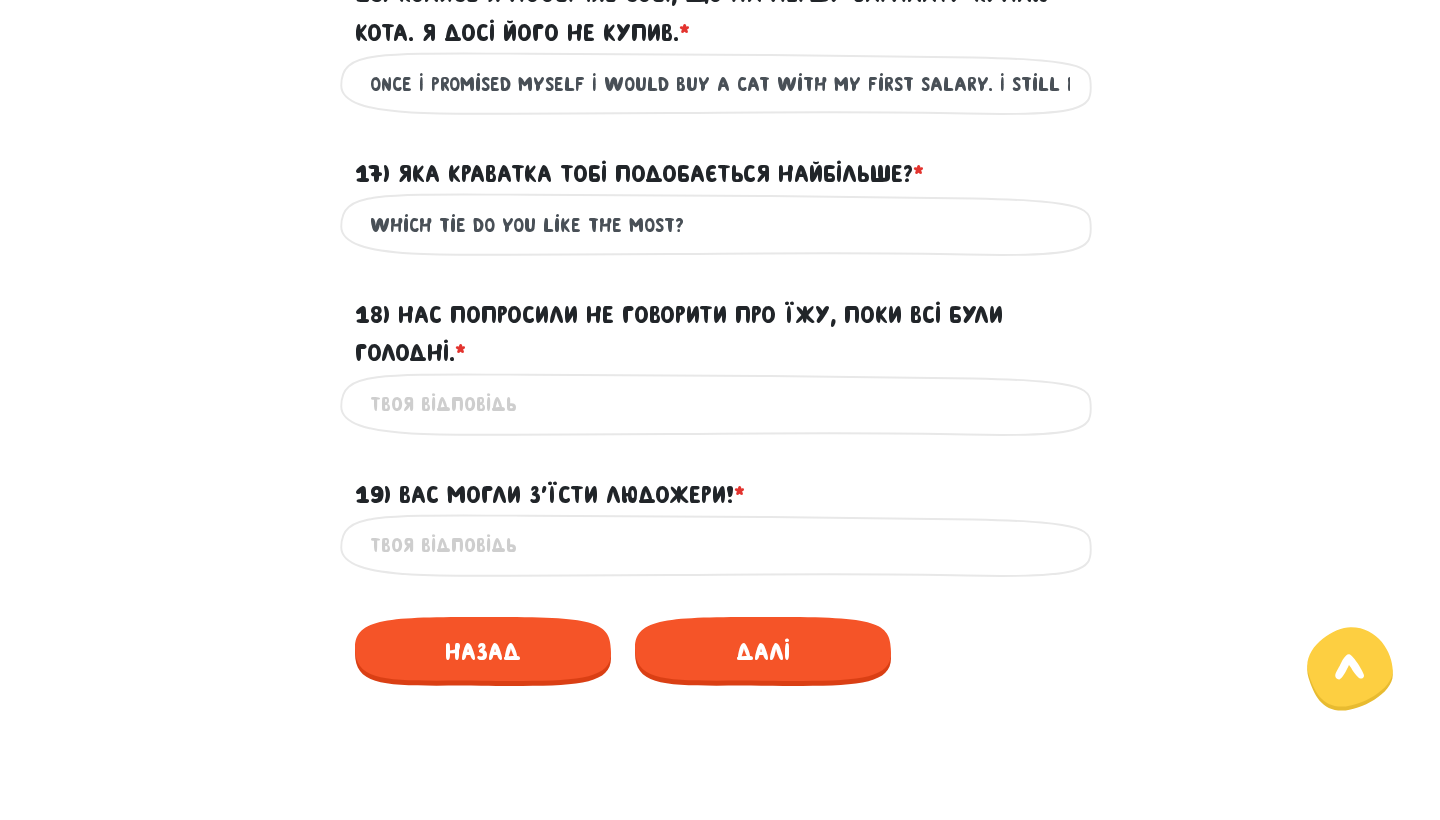 type on "which tie do you like the most?" 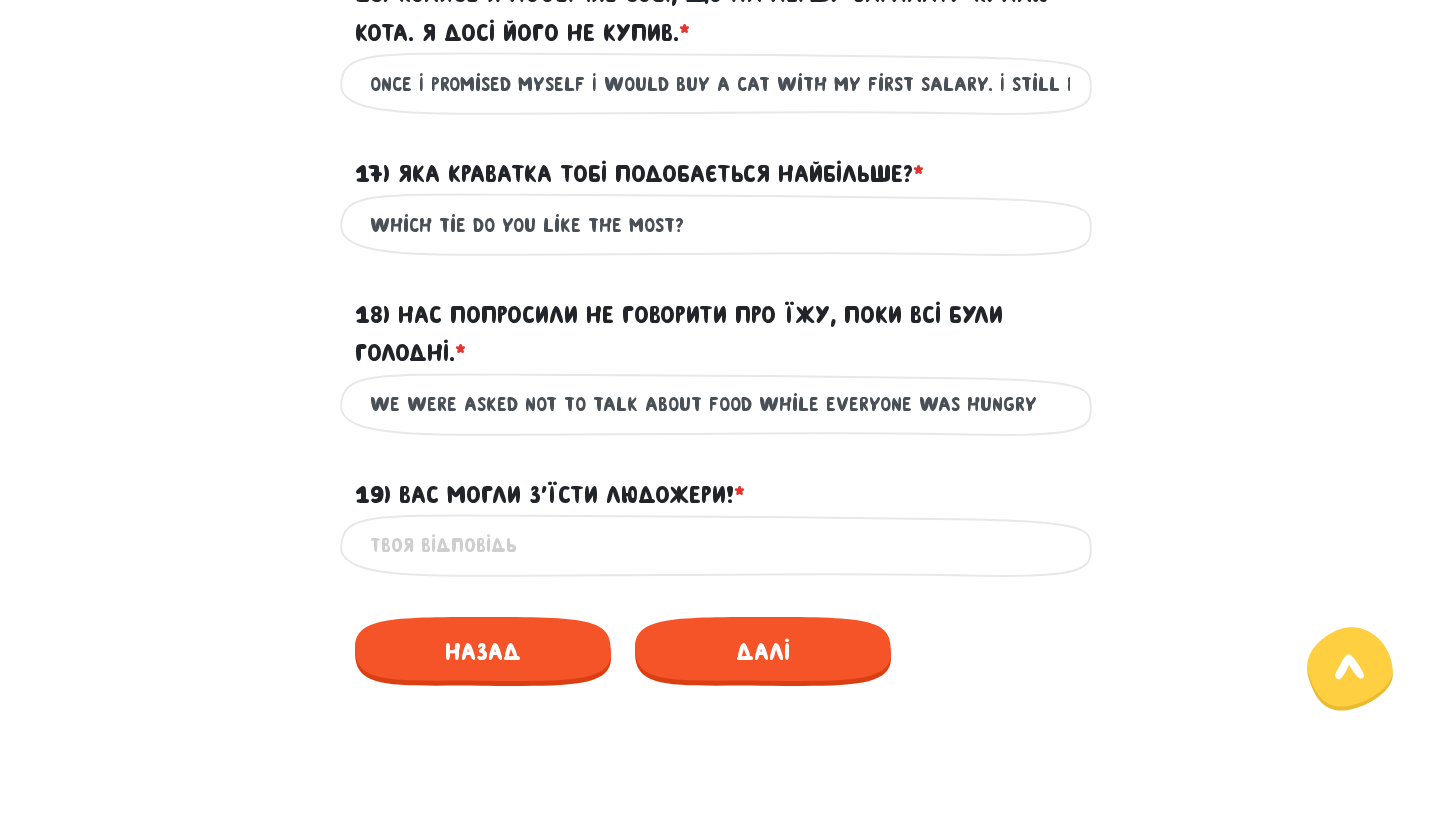 type on "we were asked not to talk about food while everyone was hungry" 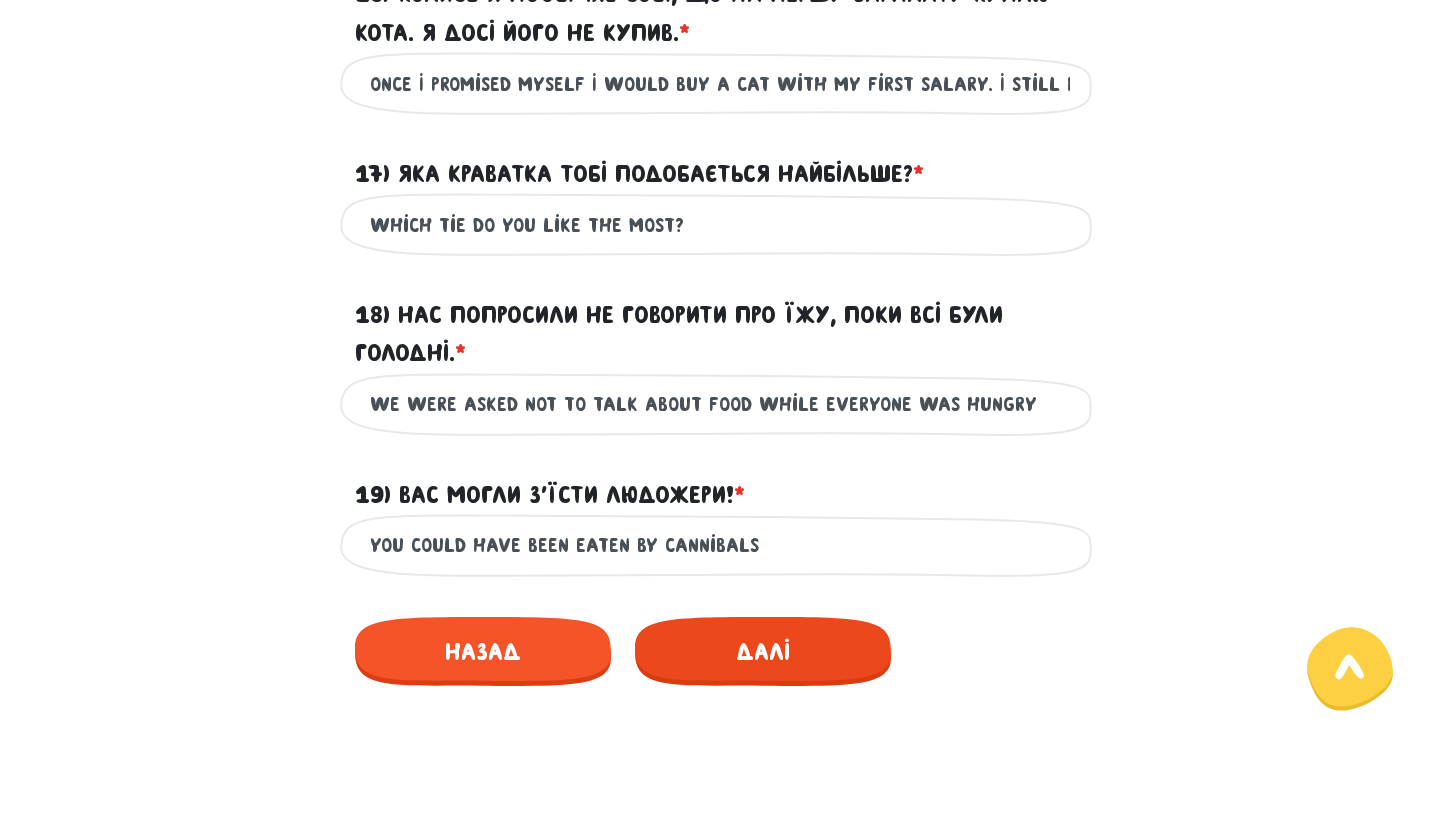 type on "you could have been eaten by cannibals" 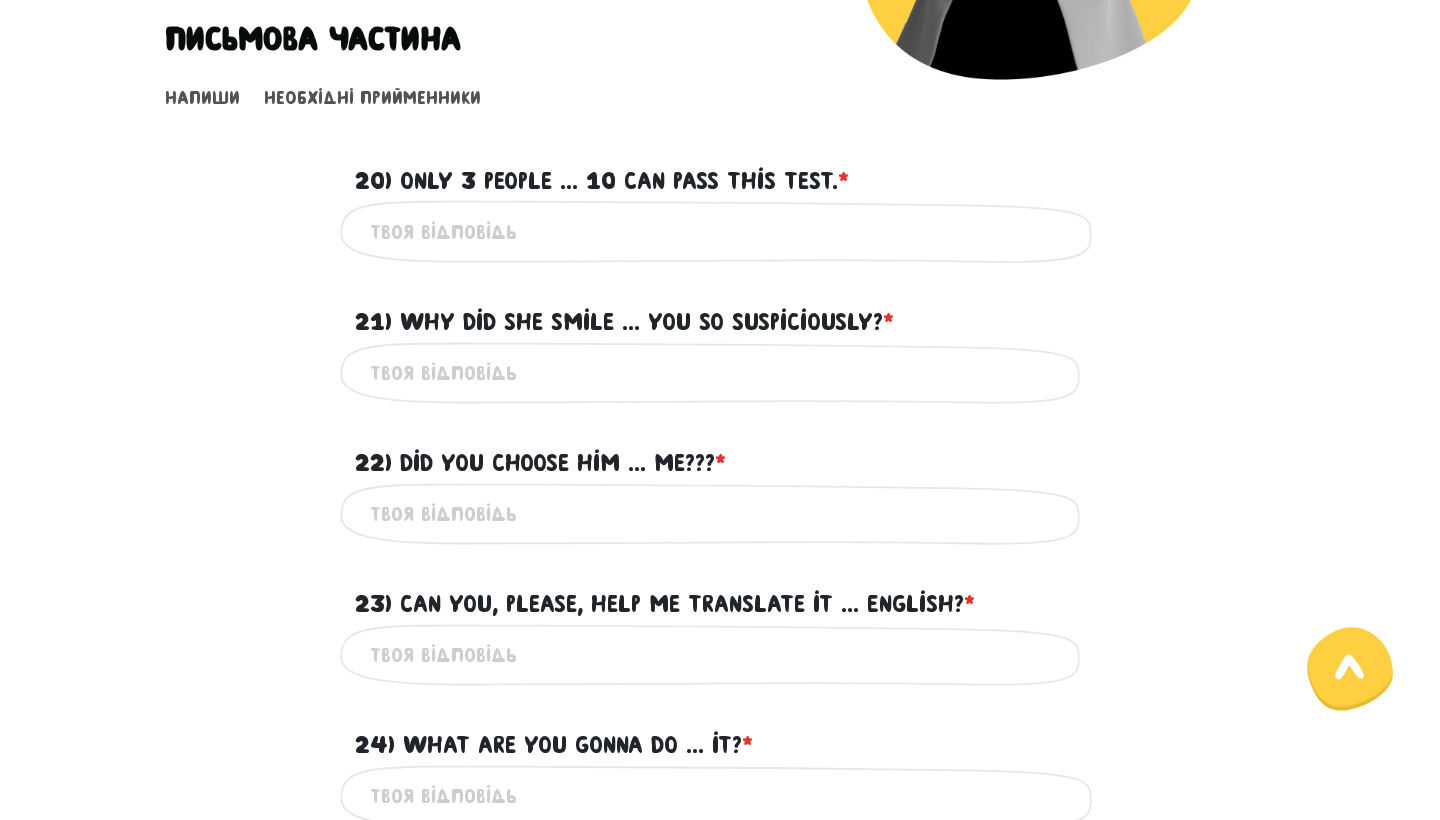 scroll, scrollTop: 528, scrollLeft: 0, axis: vertical 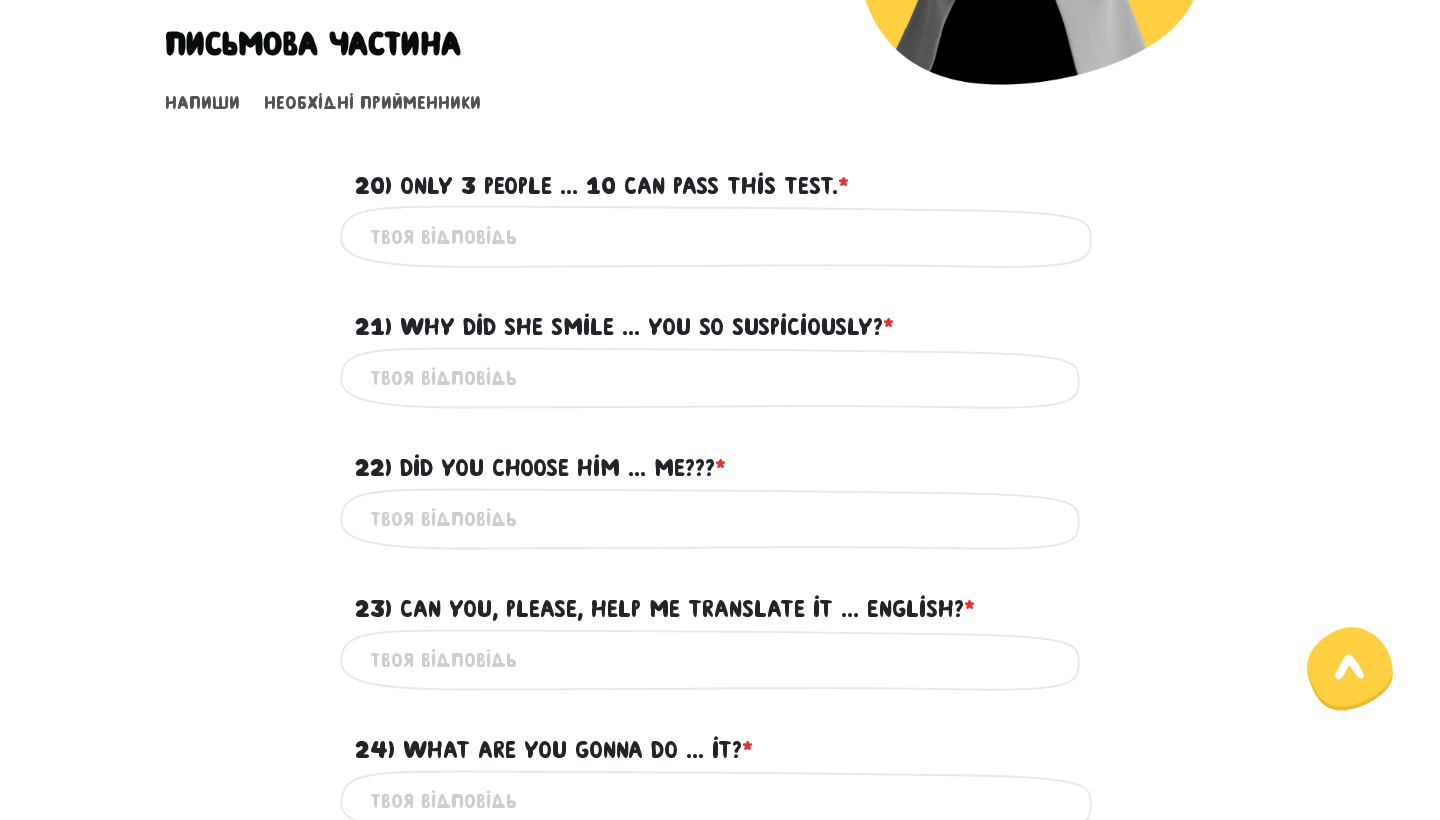 click on "20) Only 3 people ... 10 can pass this test. *
?" at bounding box center [720, 236] 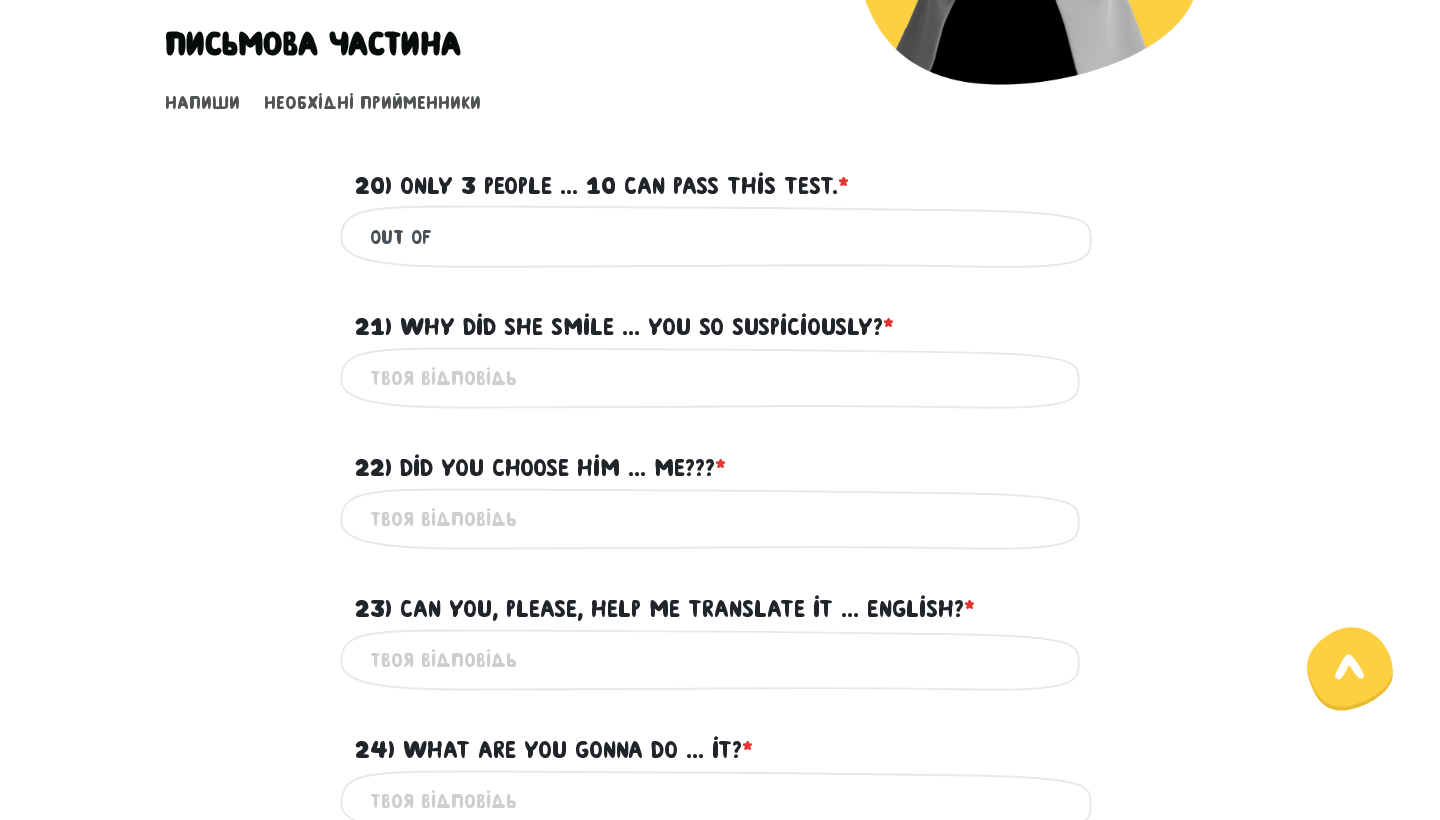 type on "out of" 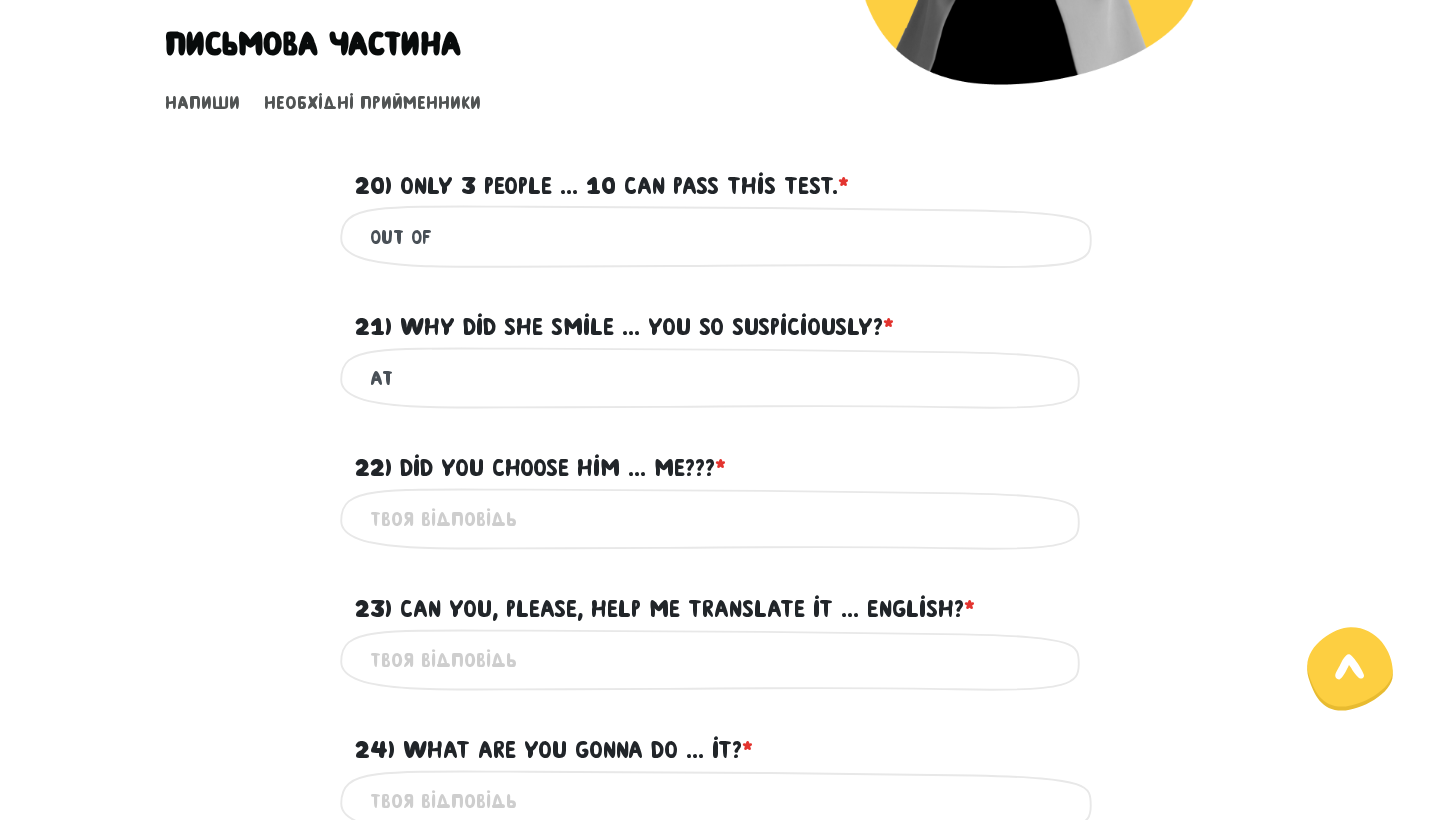 type on "at" 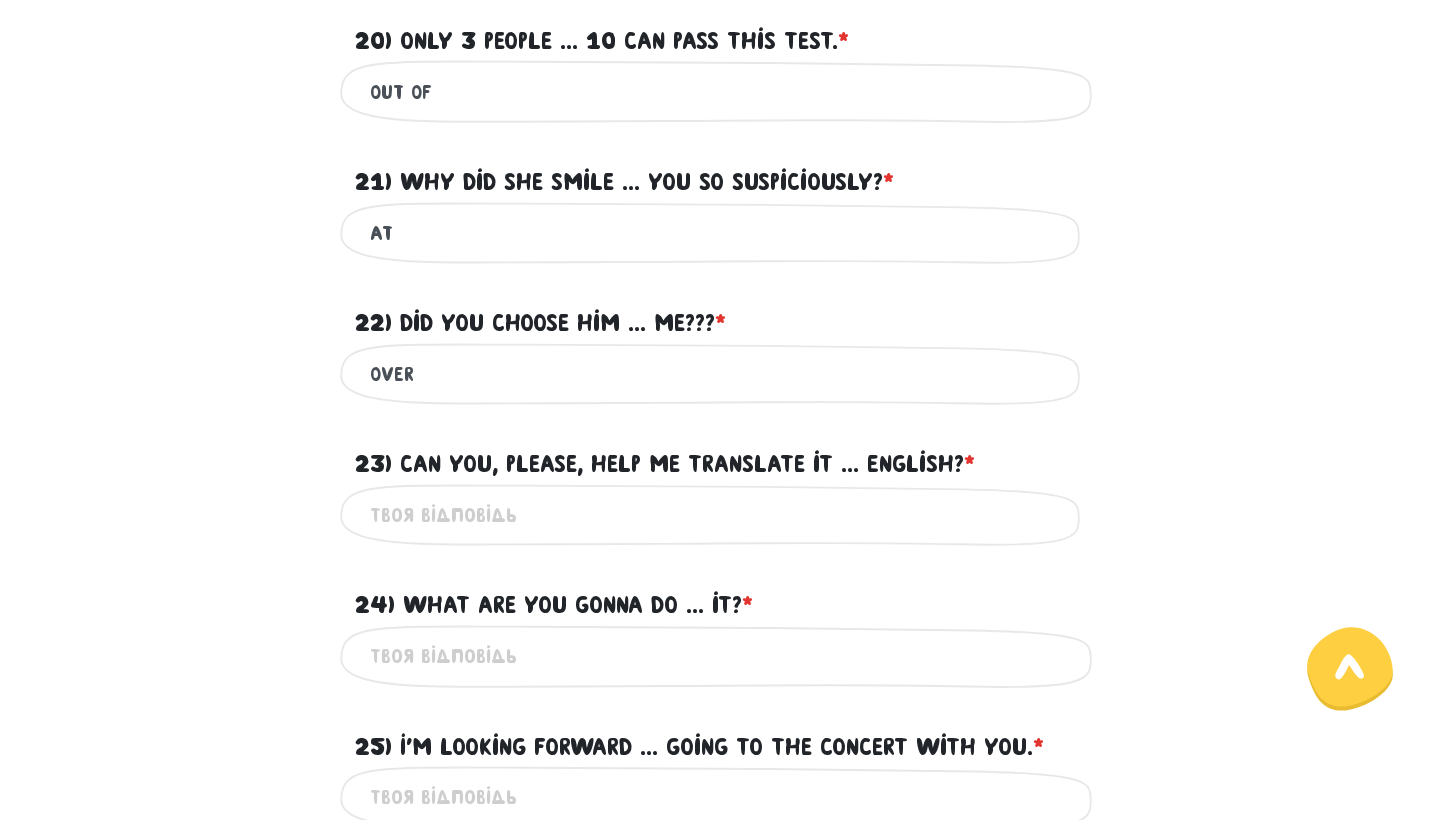 scroll, scrollTop: 675, scrollLeft: 0, axis: vertical 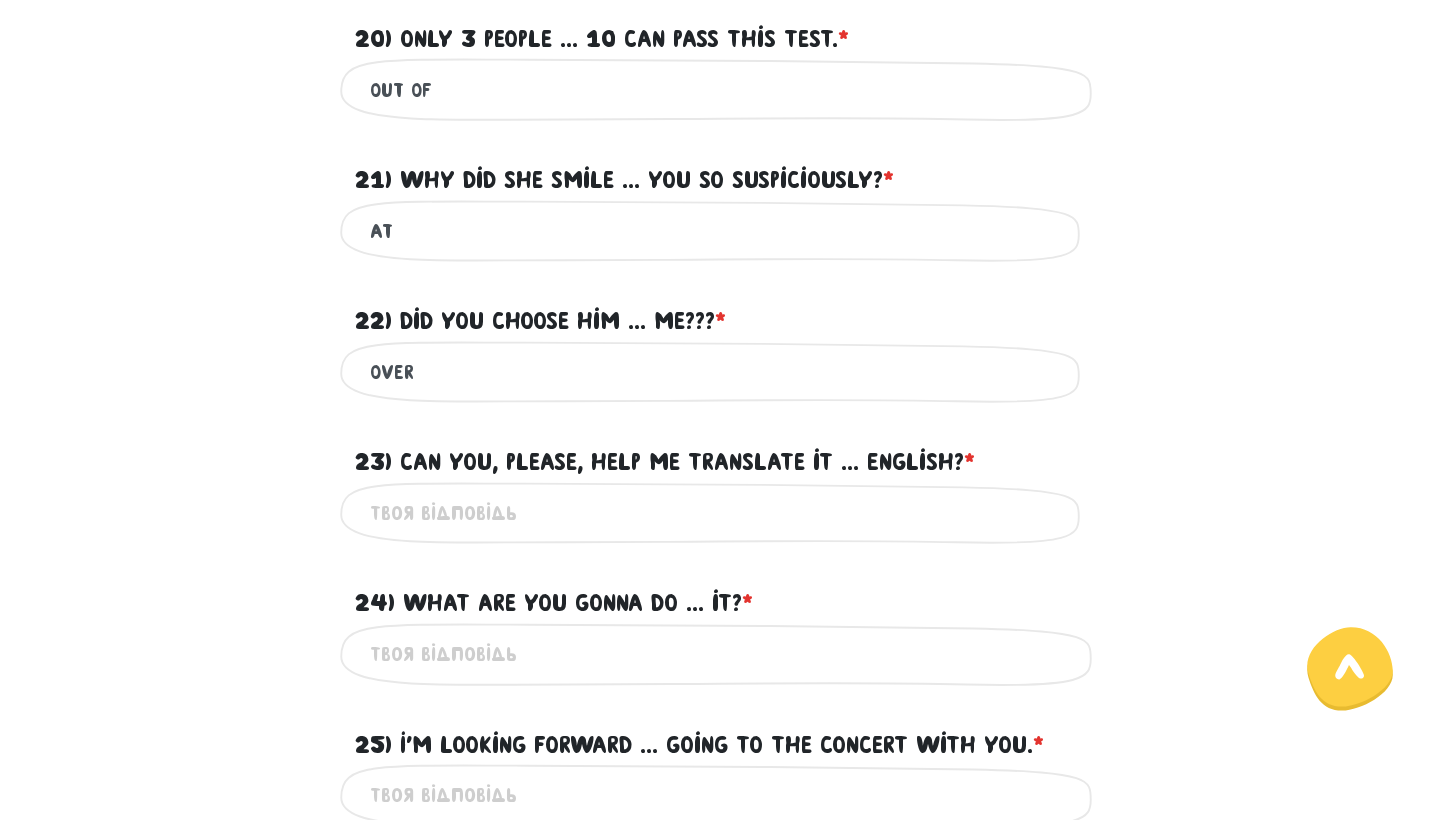 type on "over" 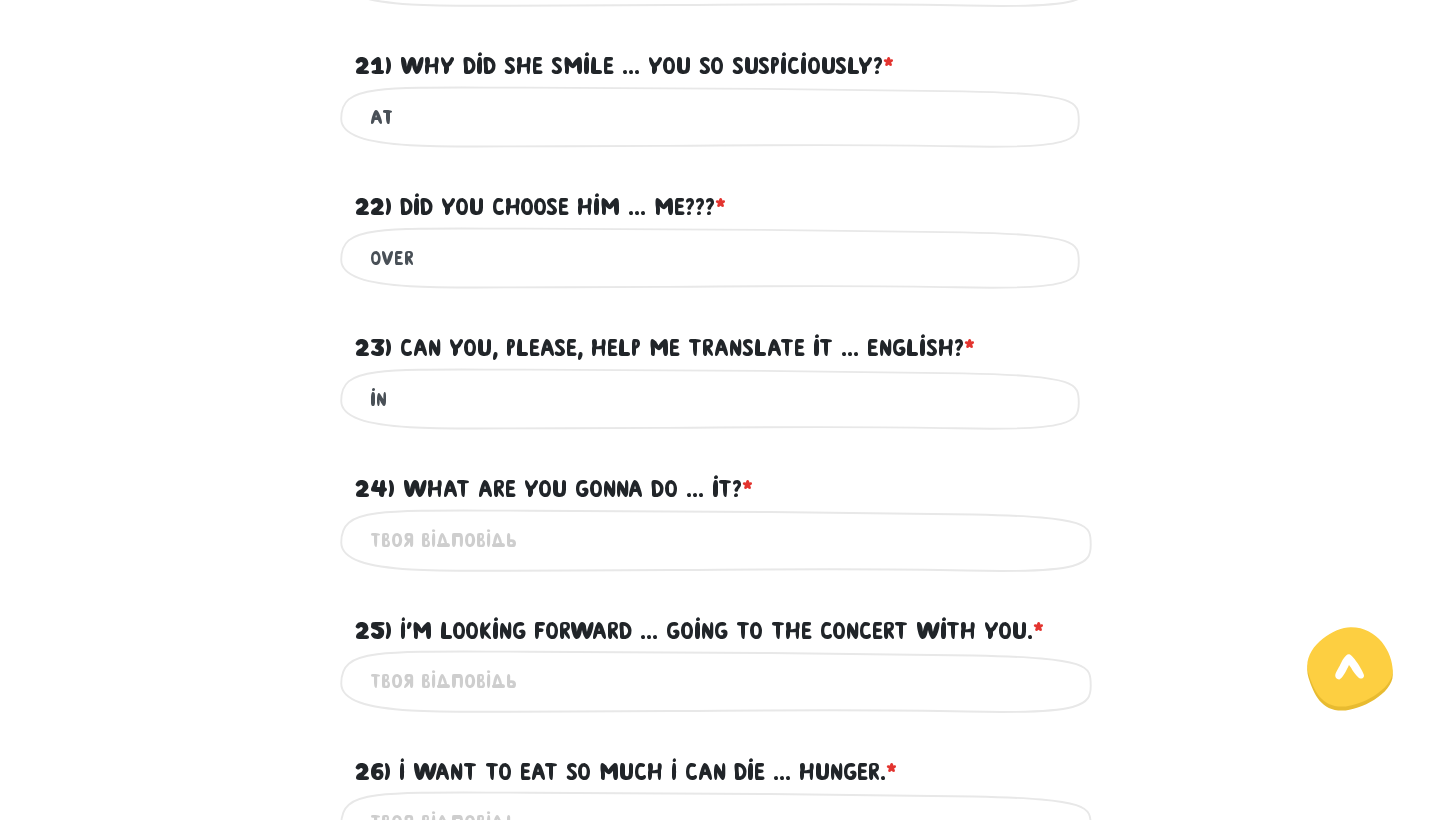 scroll, scrollTop: 810, scrollLeft: 0, axis: vertical 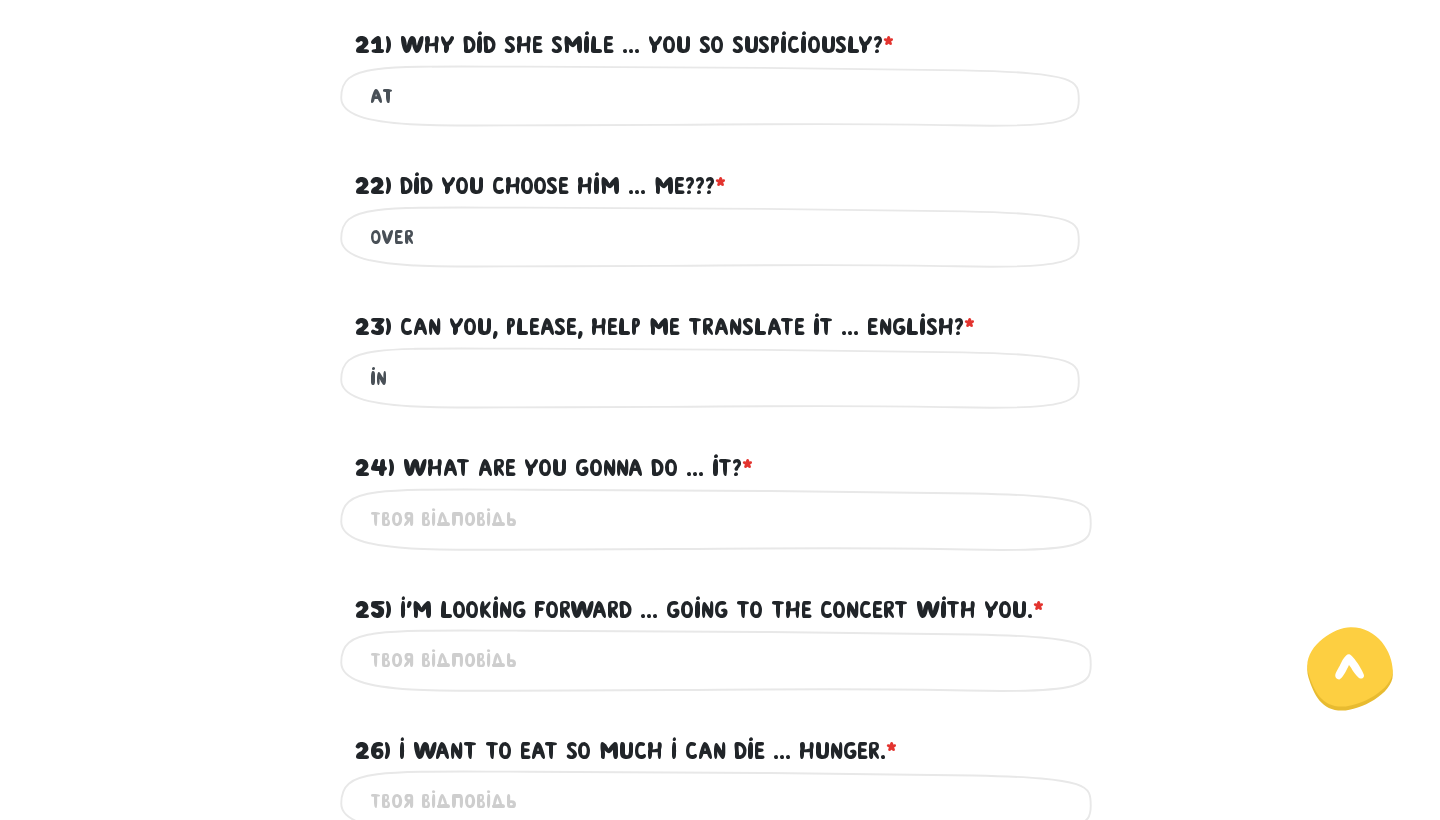 type on "in" 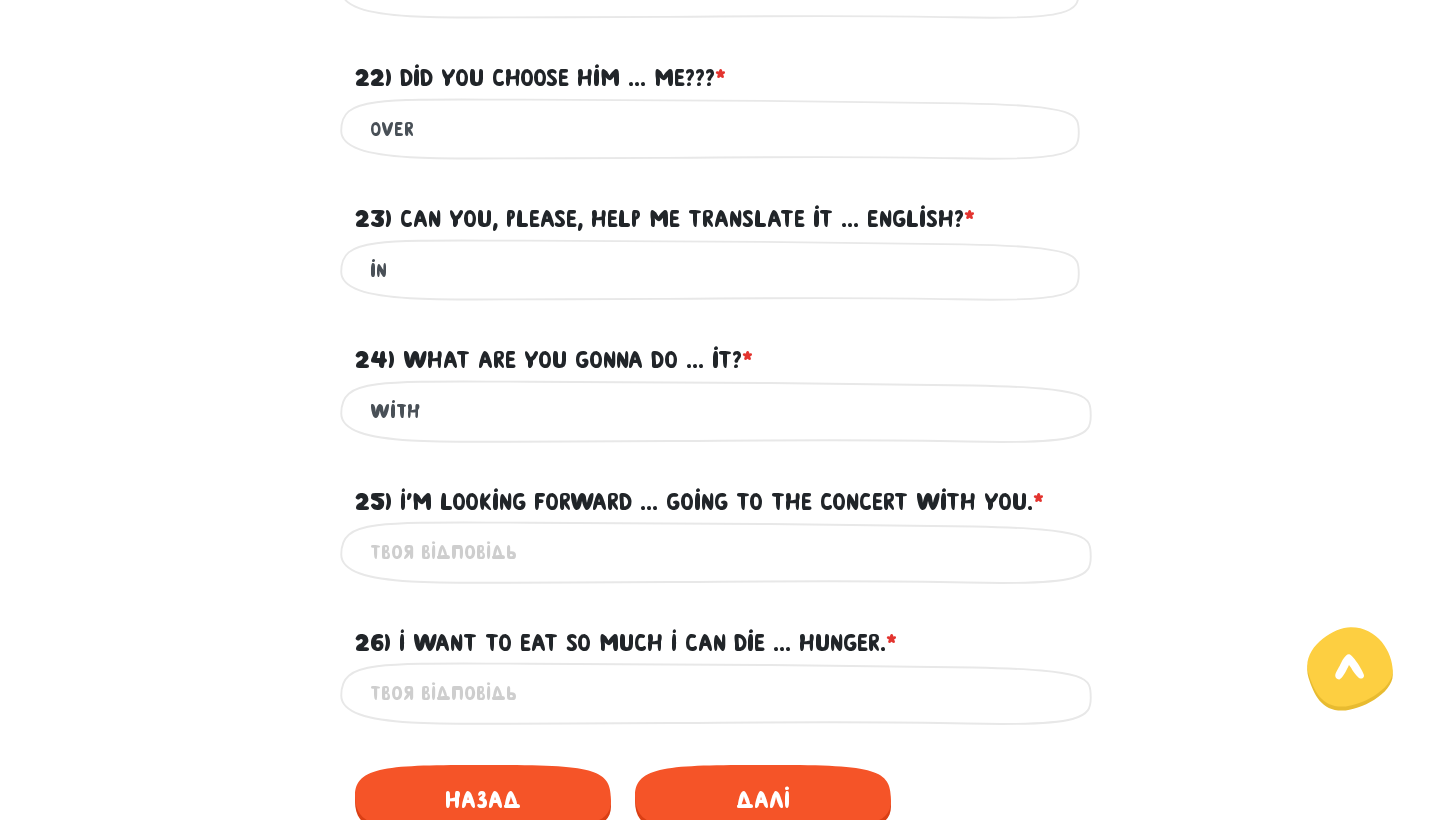 scroll, scrollTop: 941, scrollLeft: 0, axis: vertical 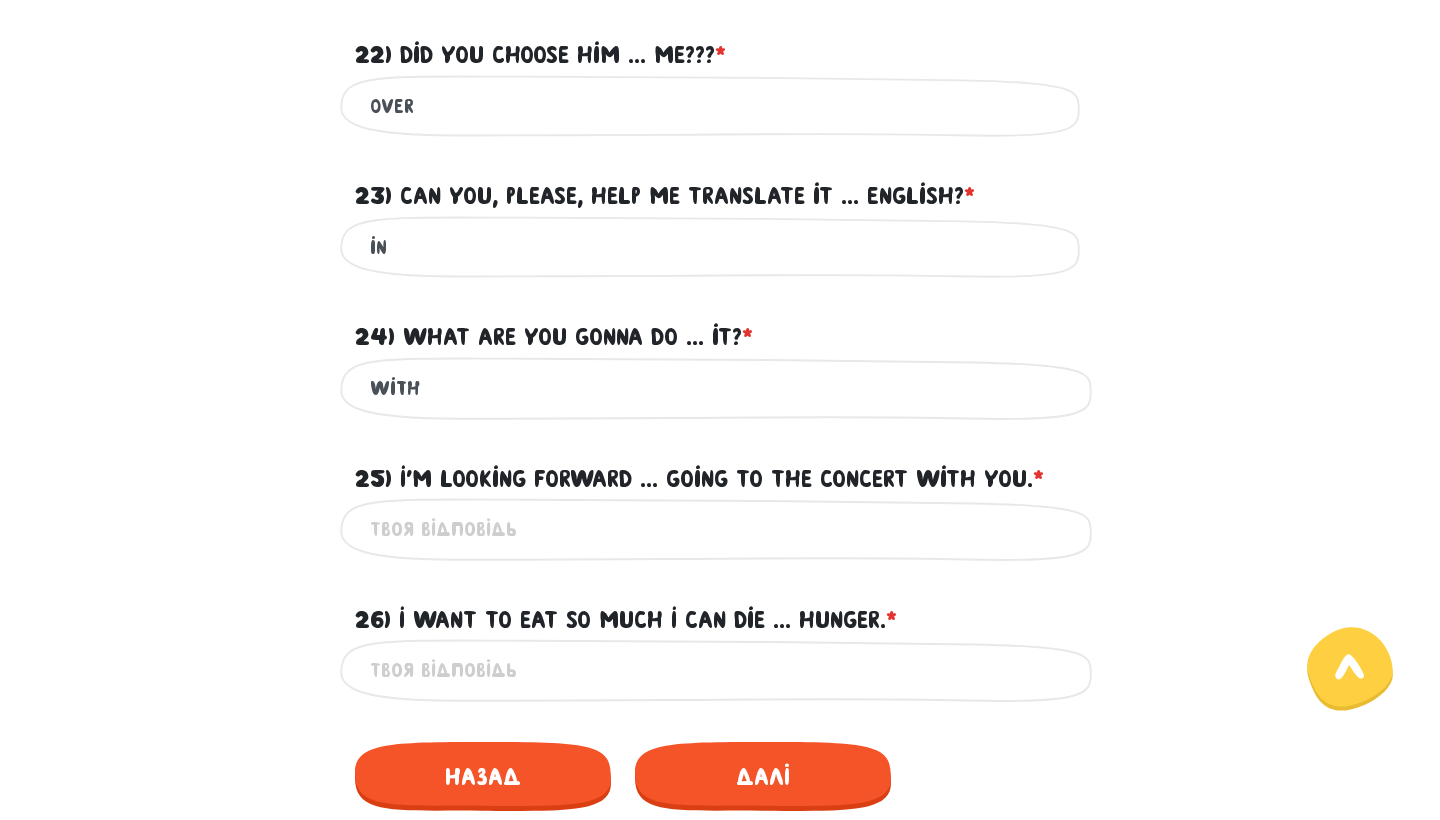 type on "with" 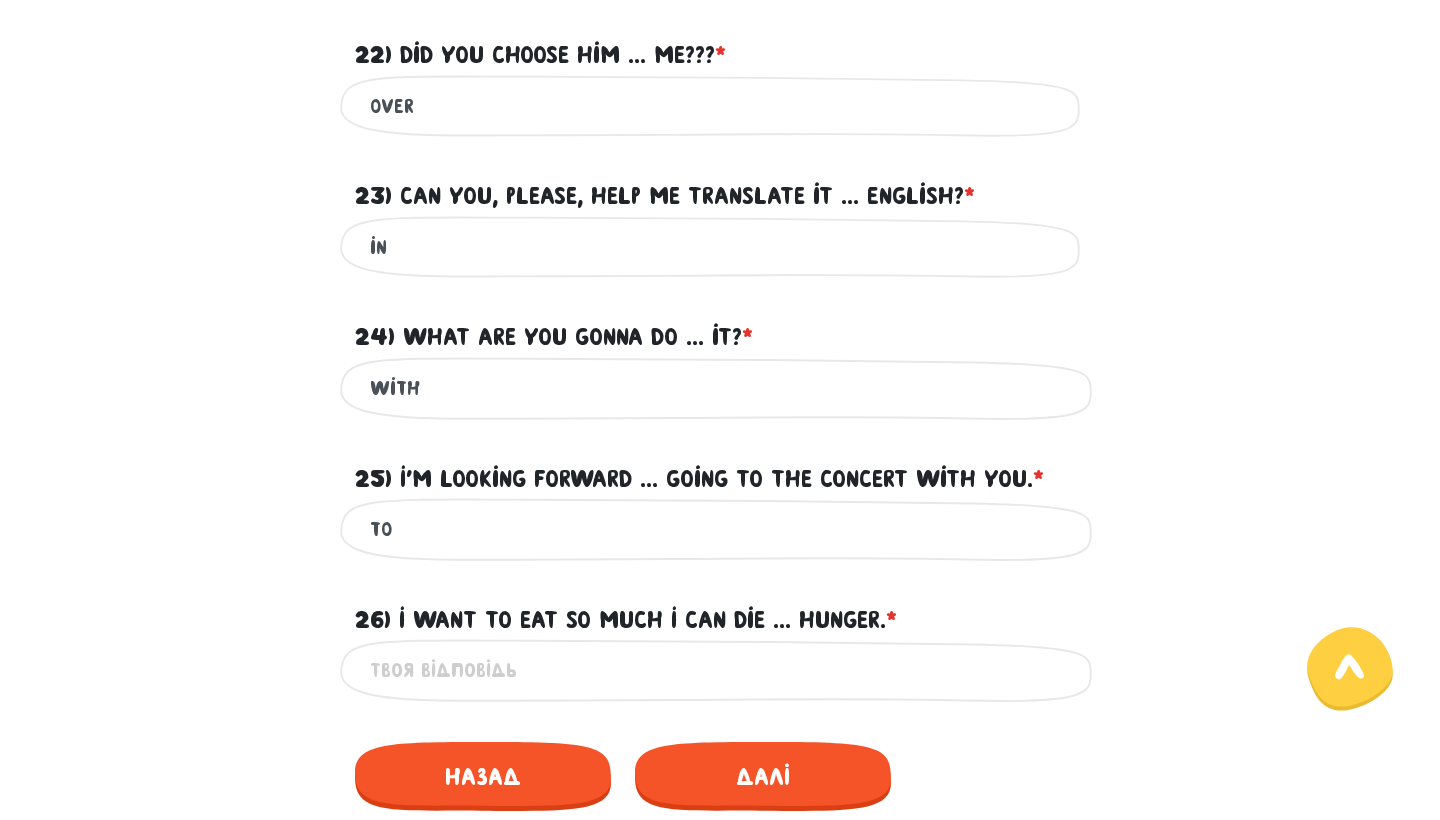 type on "to" 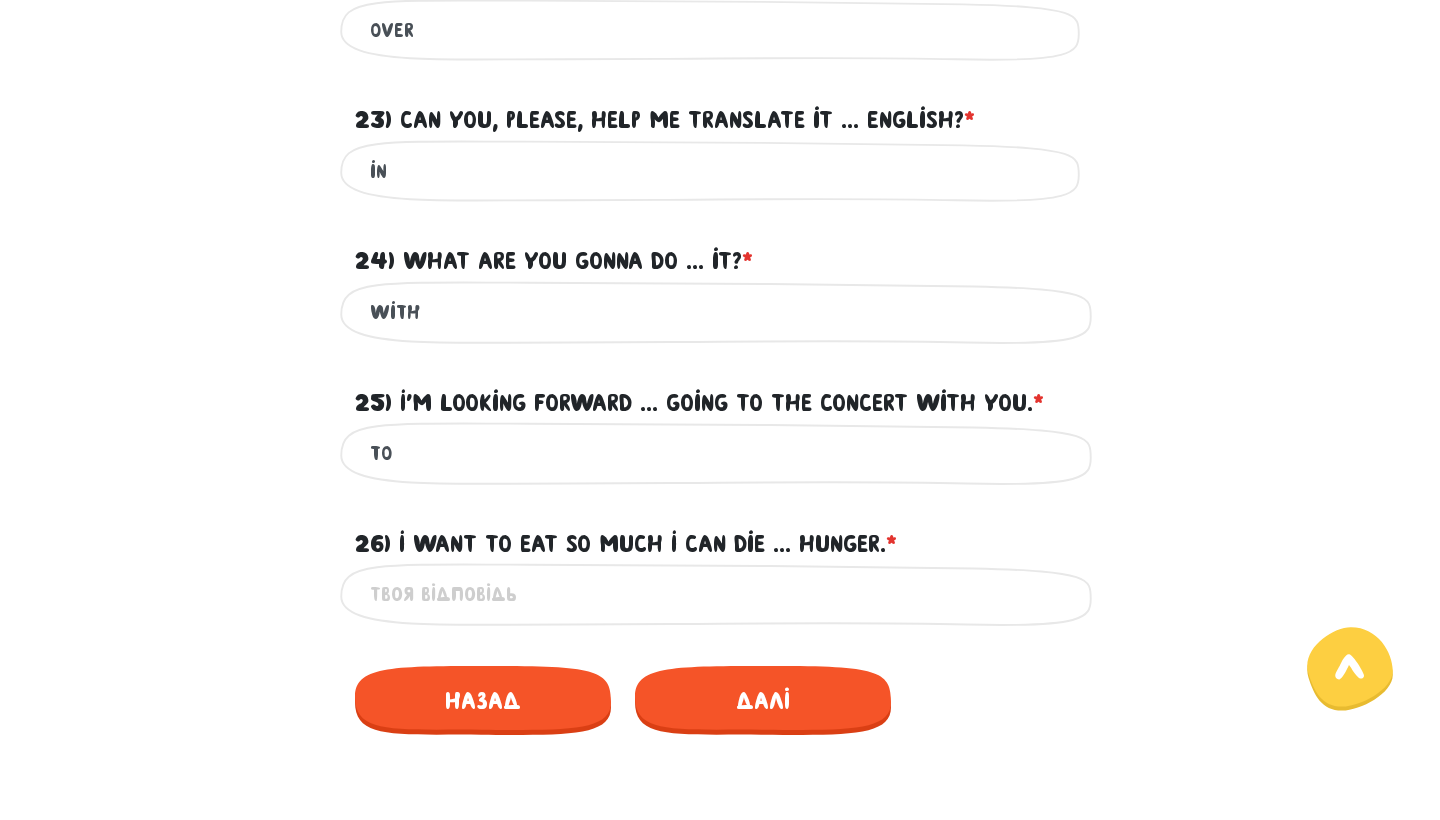 scroll, scrollTop: 1013, scrollLeft: 0, axis: vertical 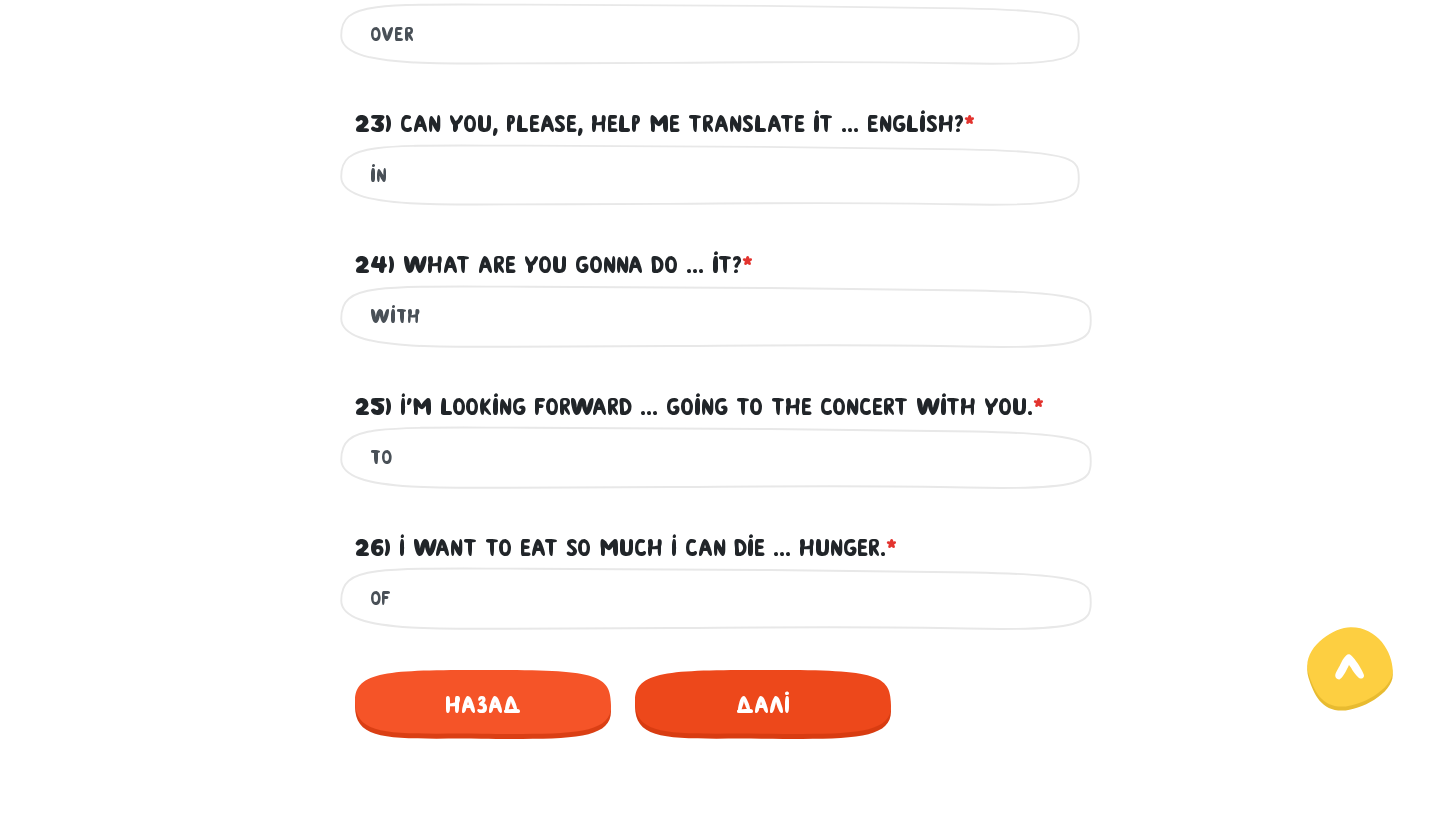 type on "of" 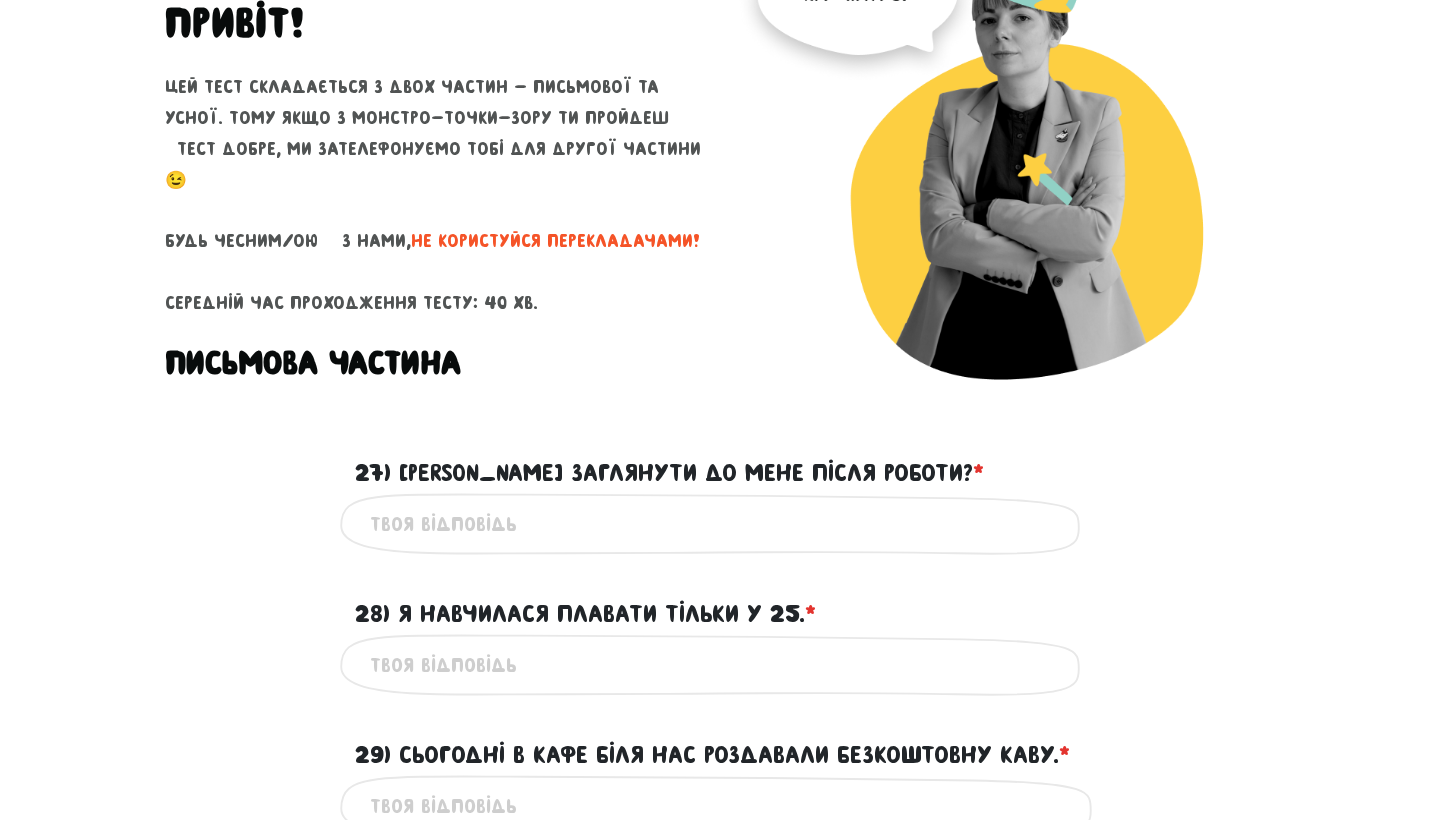 scroll, scrollTop: 267, scrollLeft: 0, axis: vertical 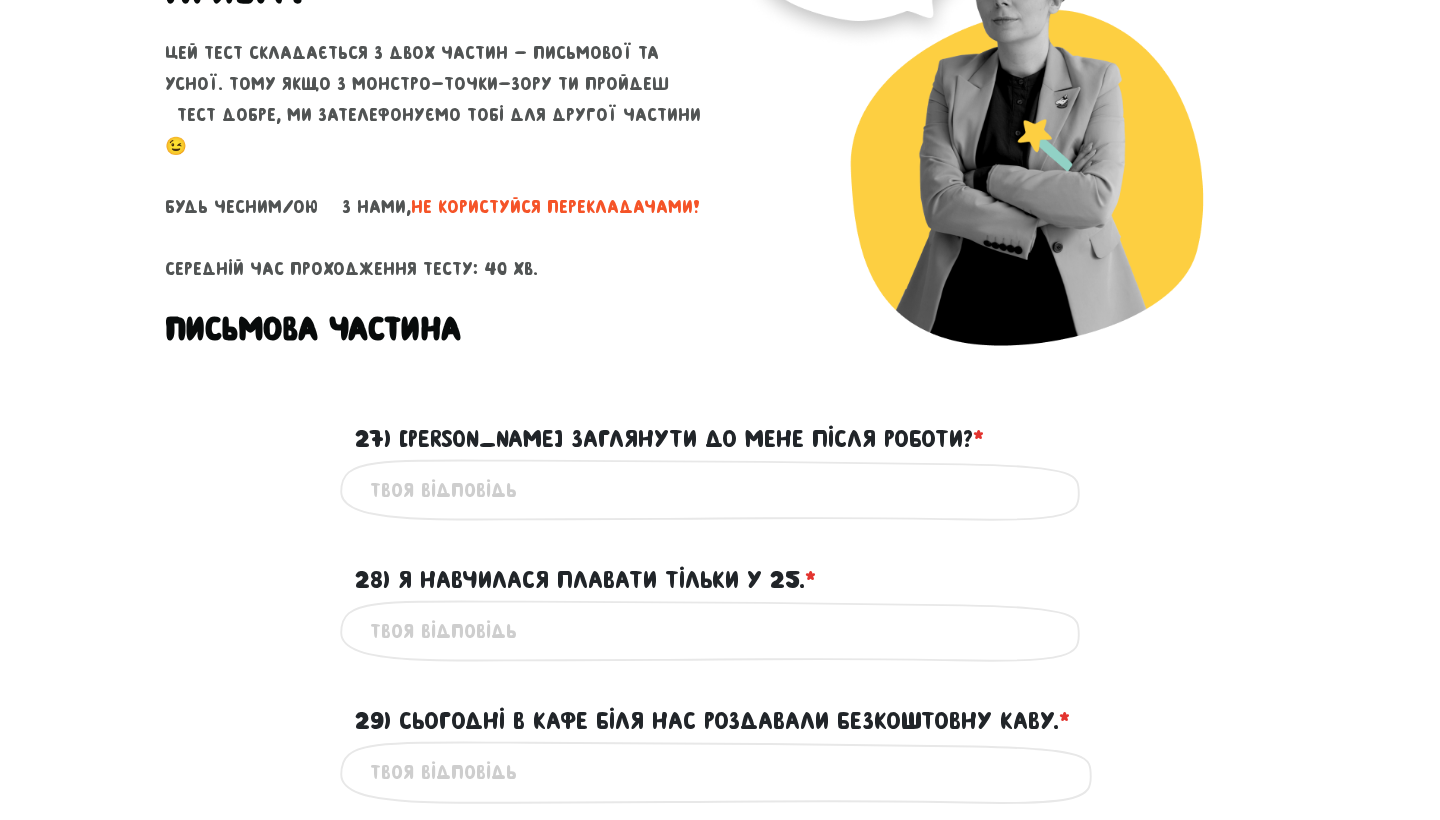 click on "27) [PERSON_NAME] заглянути до мене після роботи? *
?" at bounding box center [720, 490] 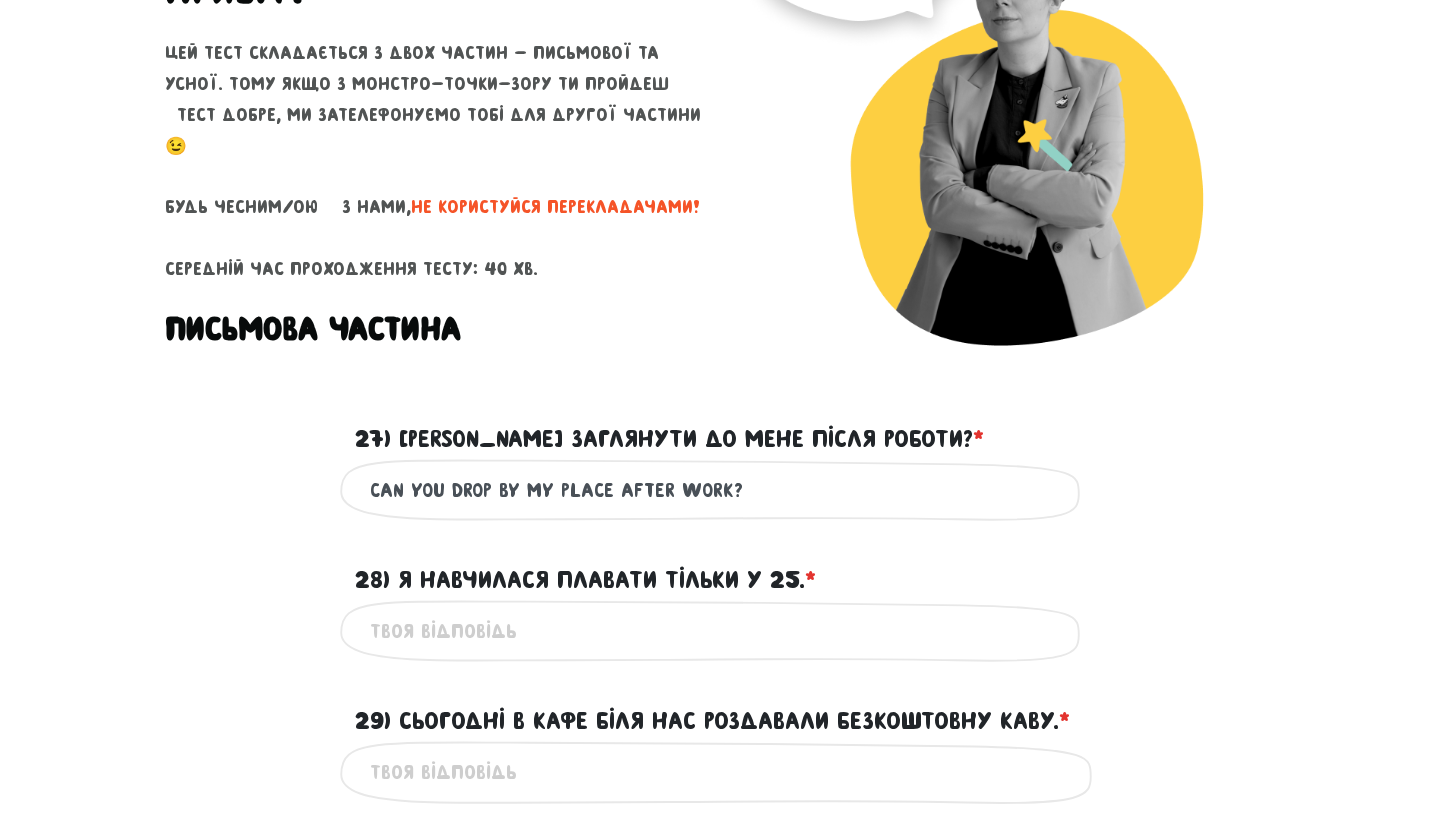 type on "can you drop by my place after work?" 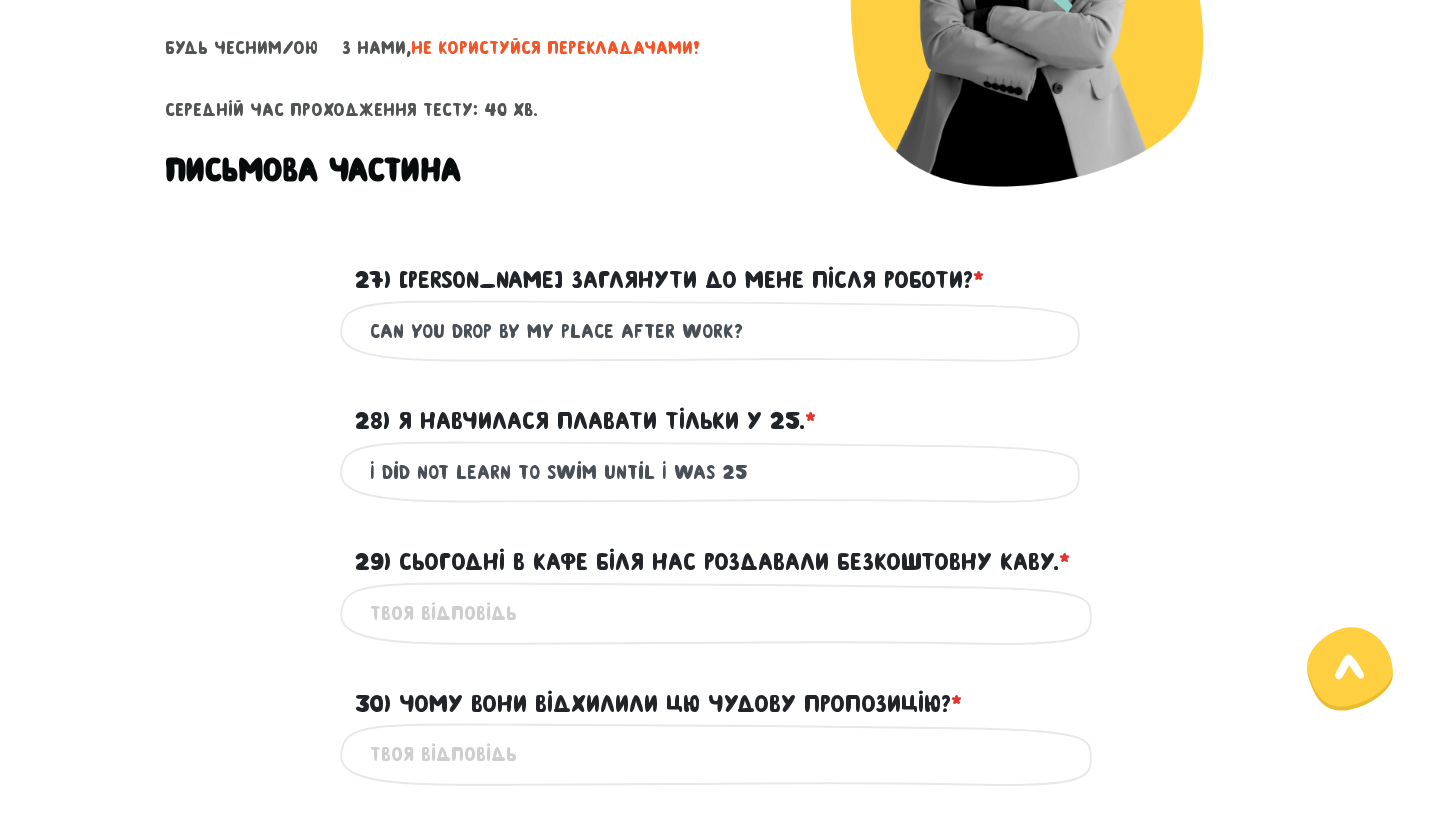 scroll, scrollTop: 560, scrollLeft: 0, axis: vertical 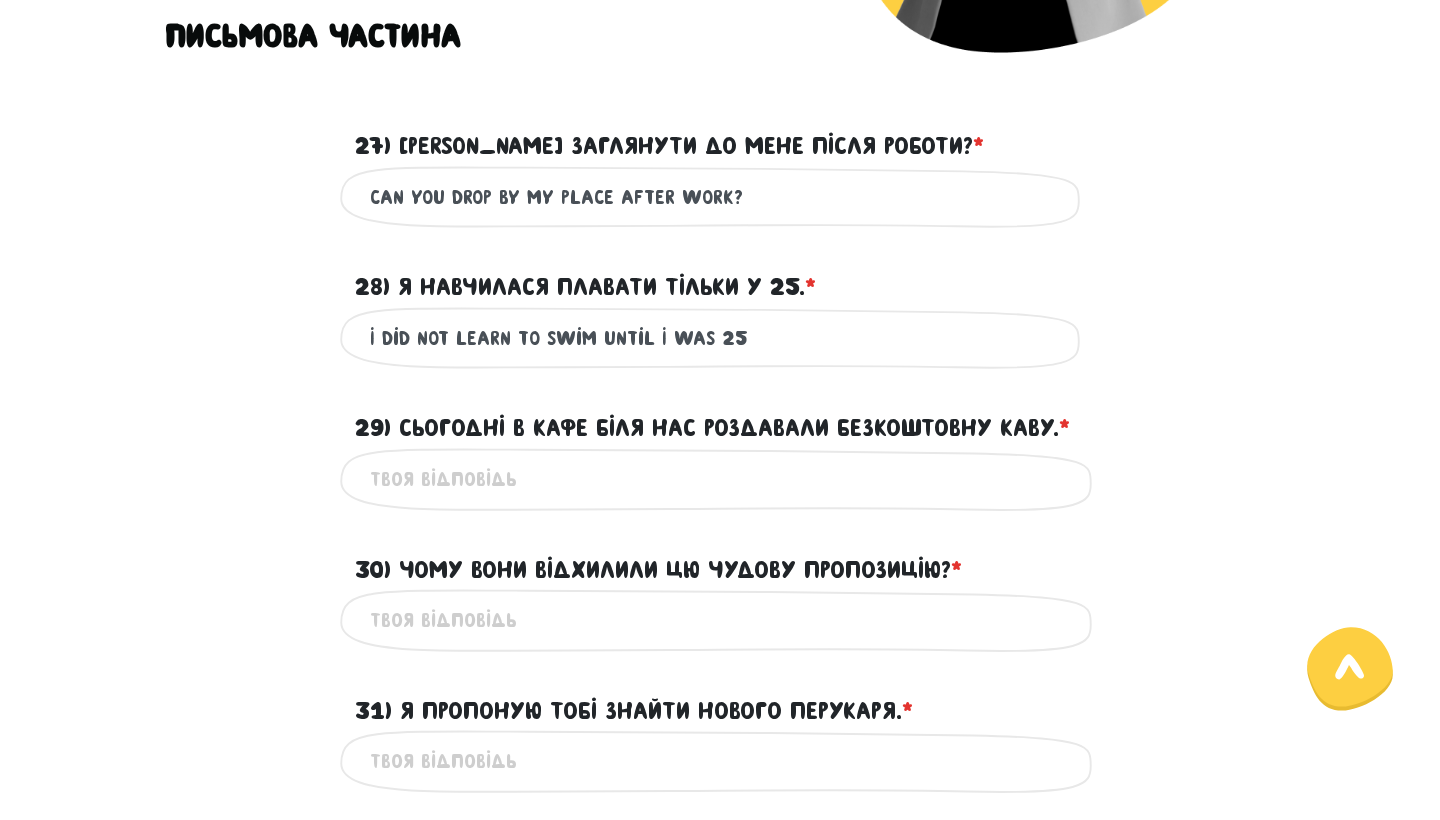 type on "I did not learn to swim until I was 25" 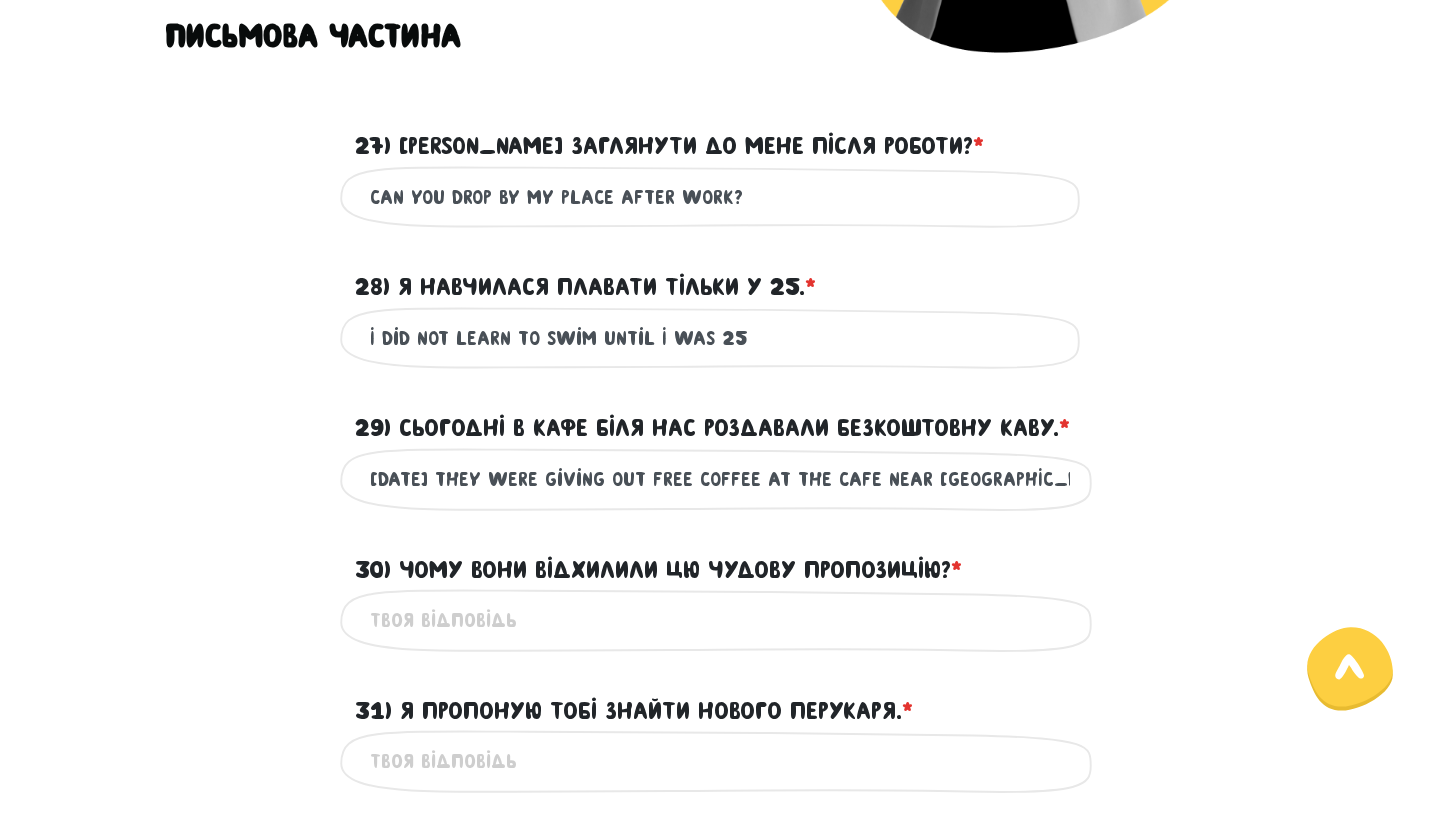 type on "[DATE] they were giving out free coffee at the cafe near [GEOGRAPHIC_DATA]" 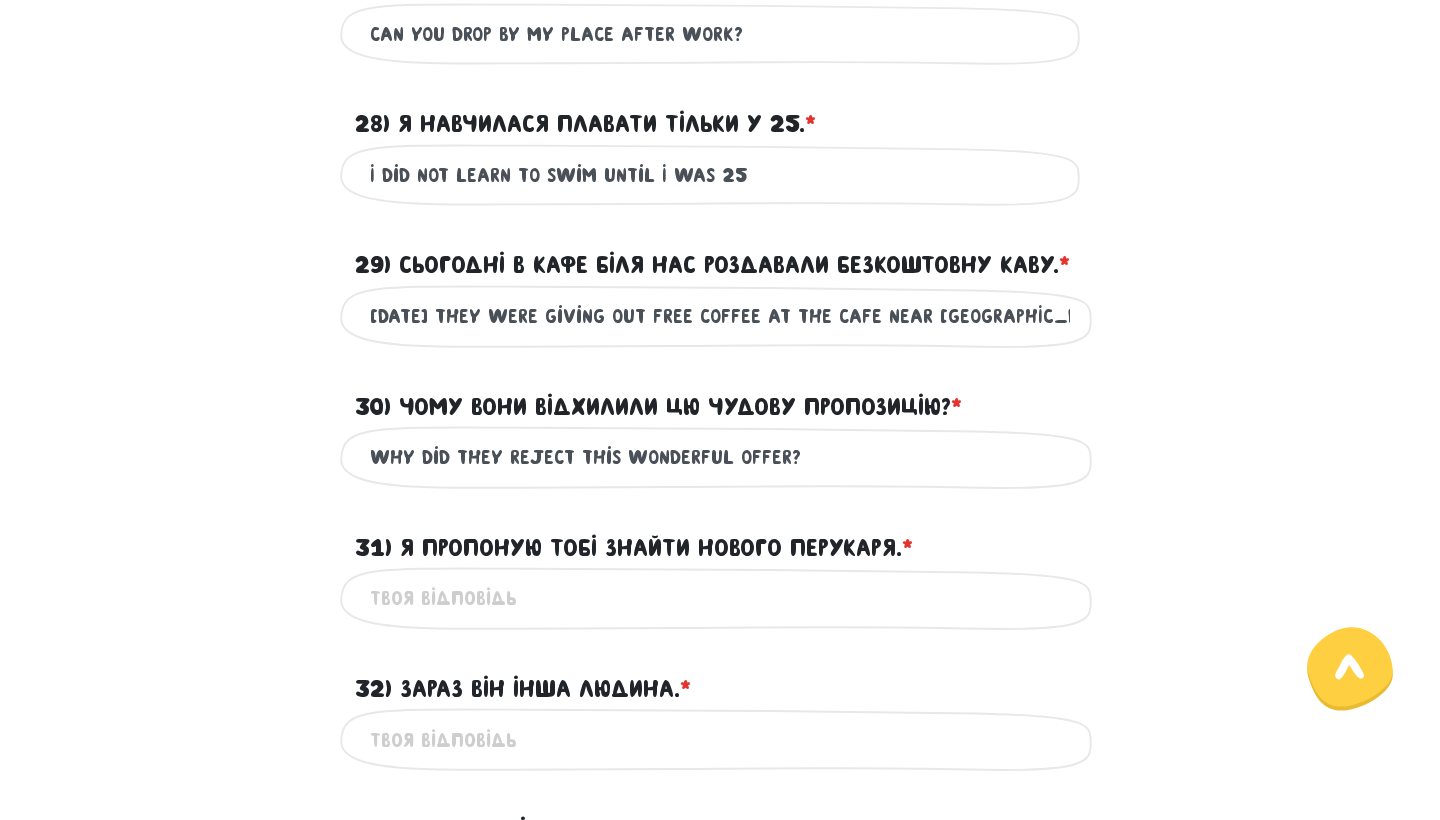 scroll, scrollTop: 727, scrollLeft: 0, axis: vertical 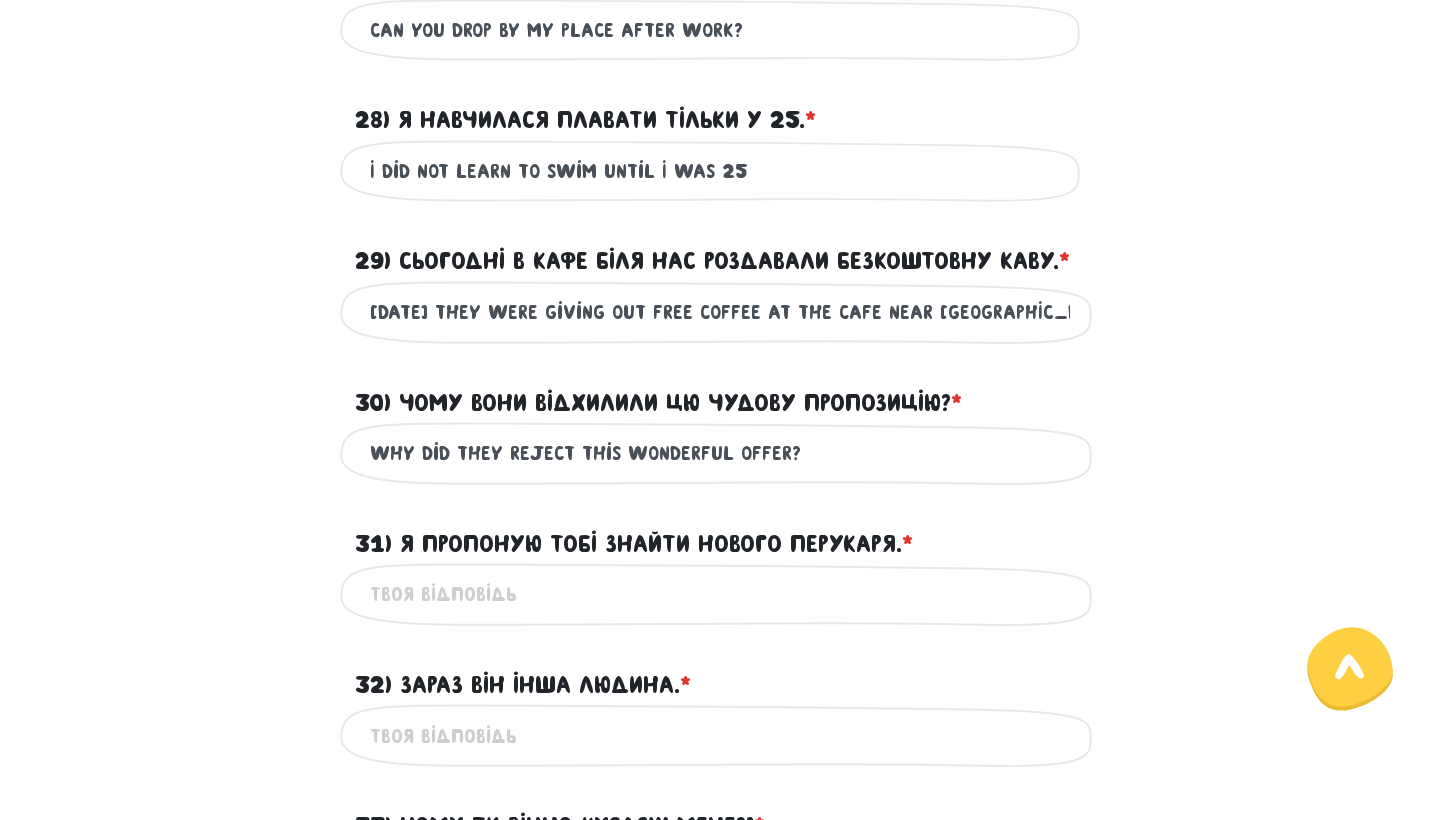 type on "why did they reject this wonderful offer?" 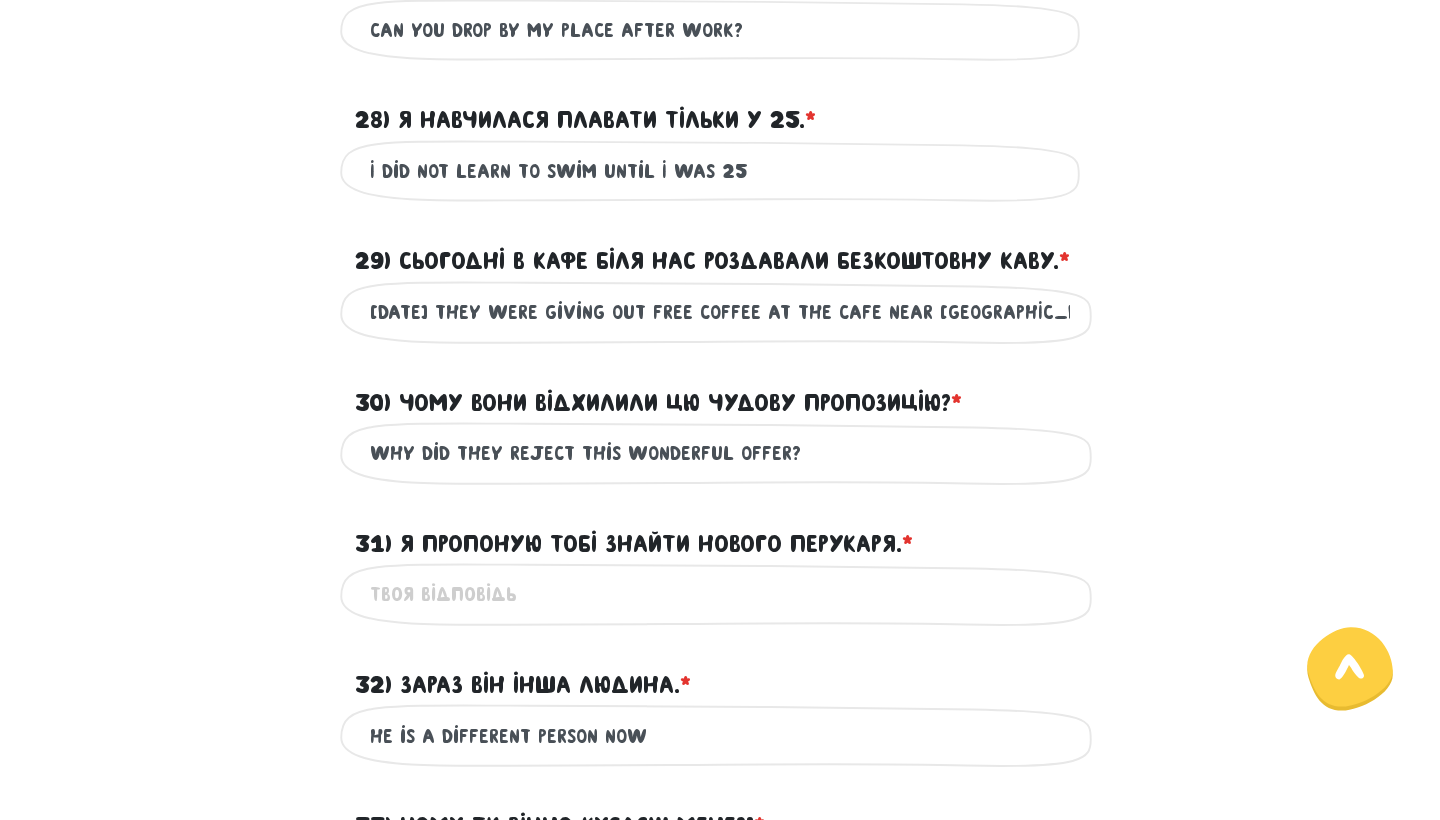 type on "he is a different person now" 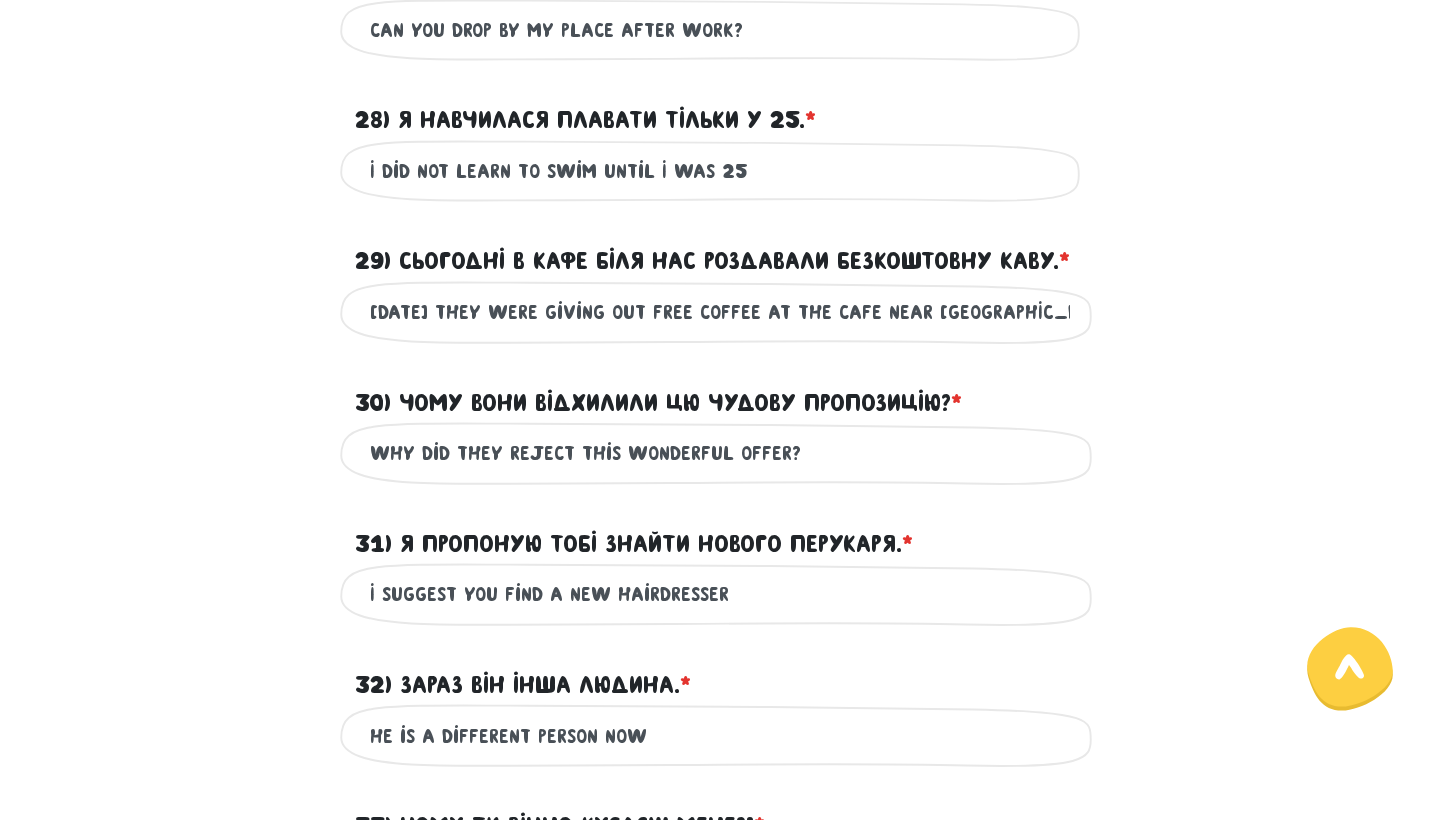 click on "I suggest you find a new hairdresser" at bounding box center [720, 594] 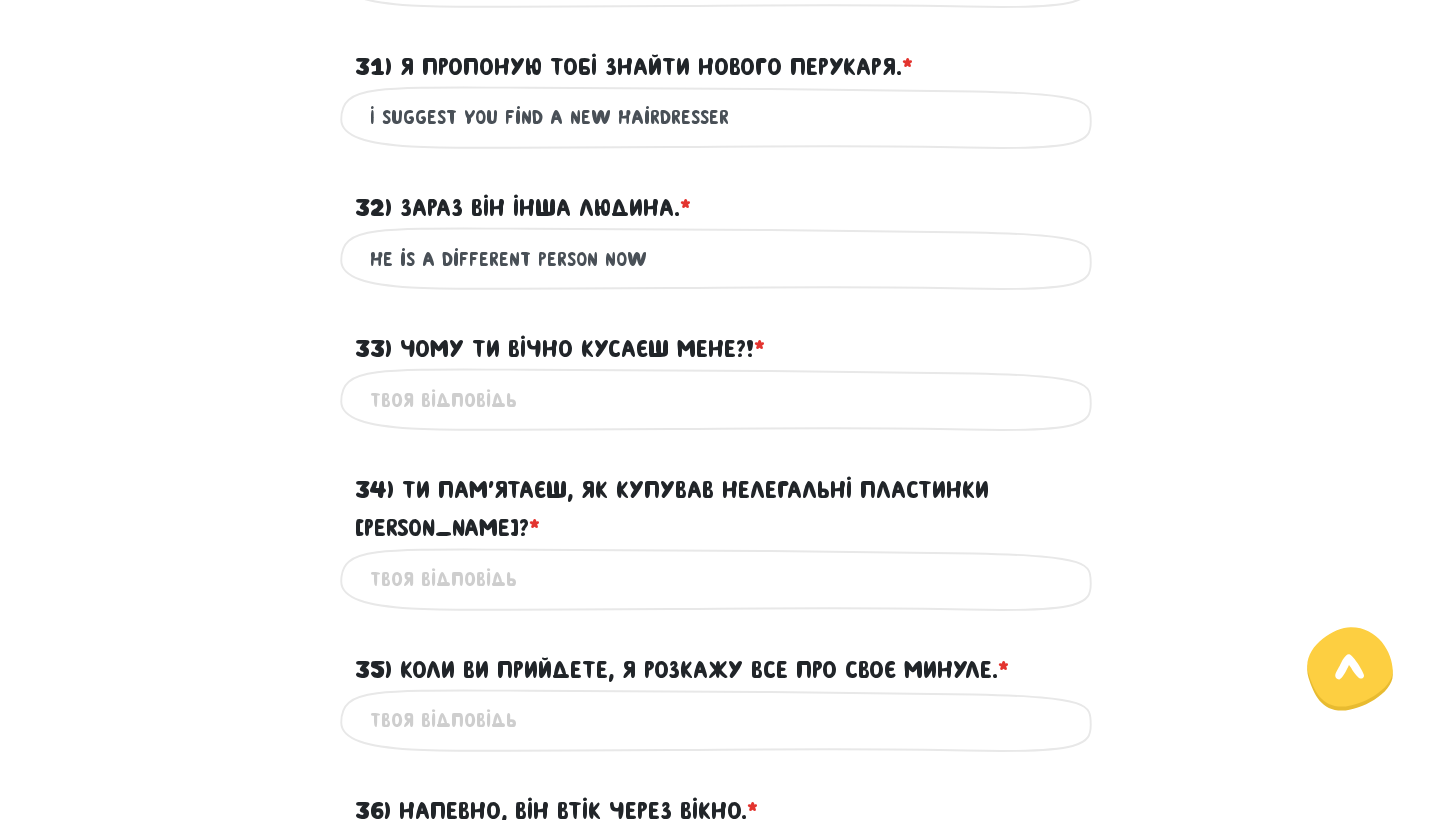 scroll, scrollTop: 1214, scrollLeft: 0, axis: vertical 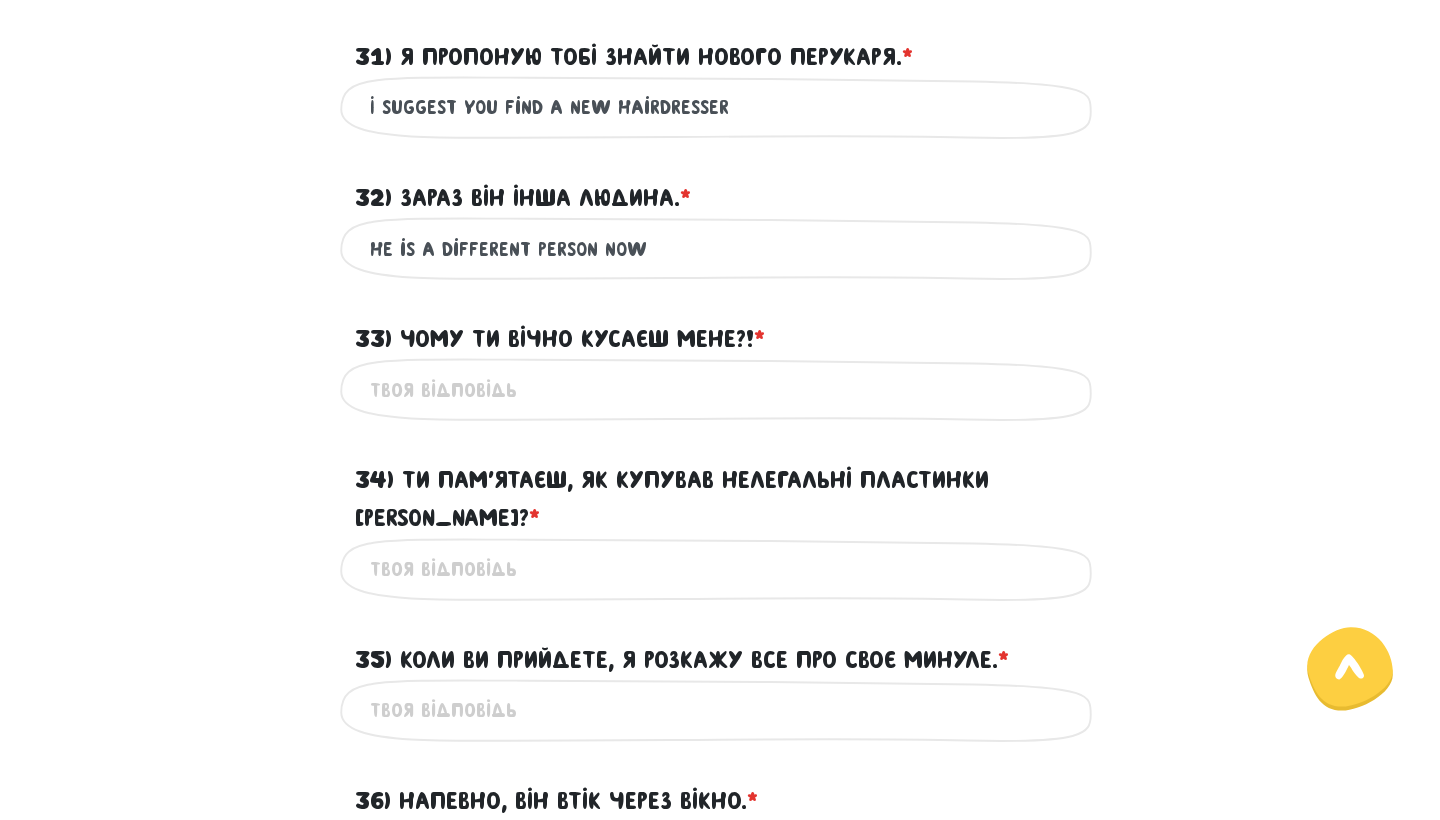 type on "I suggest you find a new hairdresser" 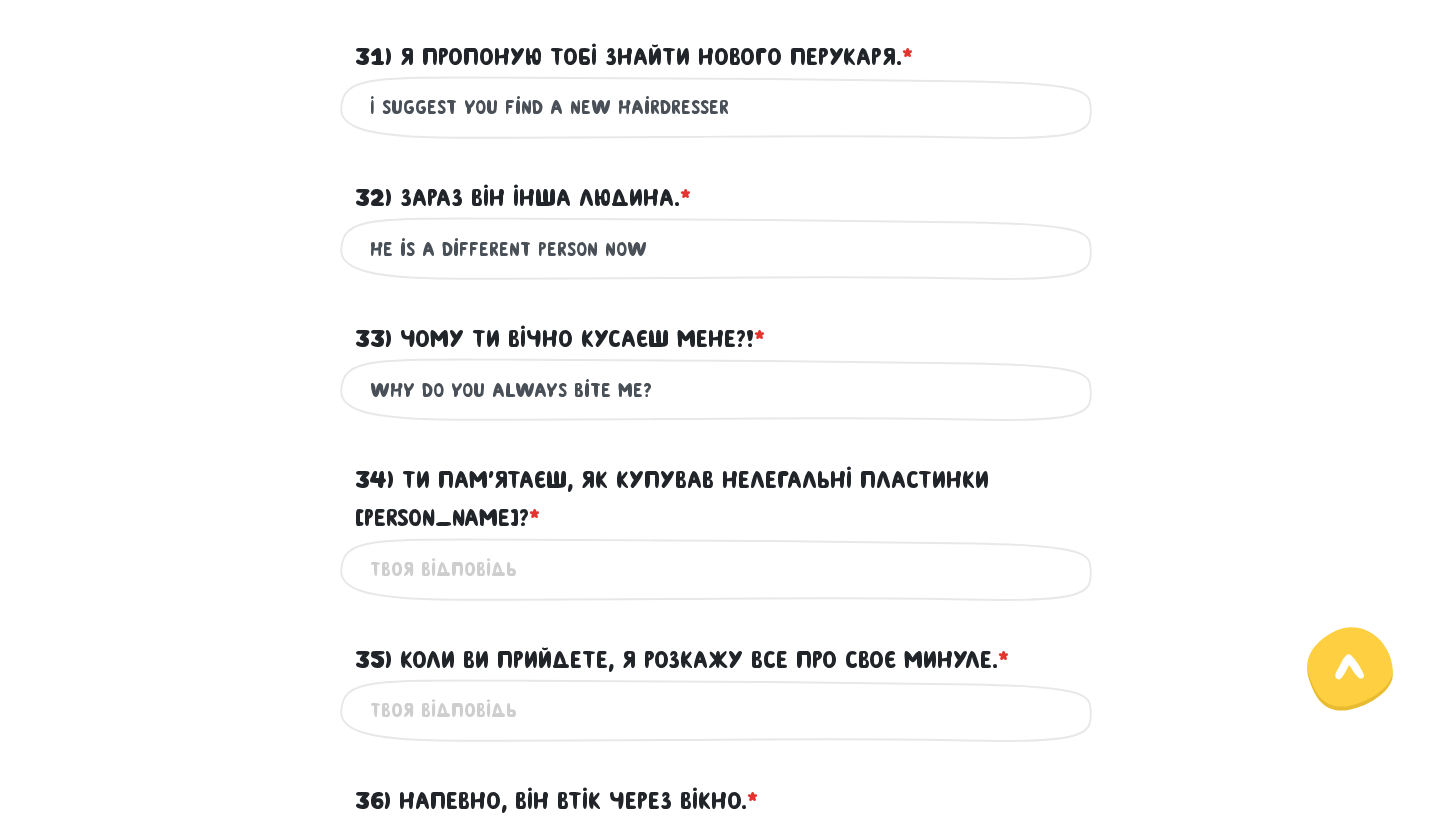type on "why do you always bite me?" 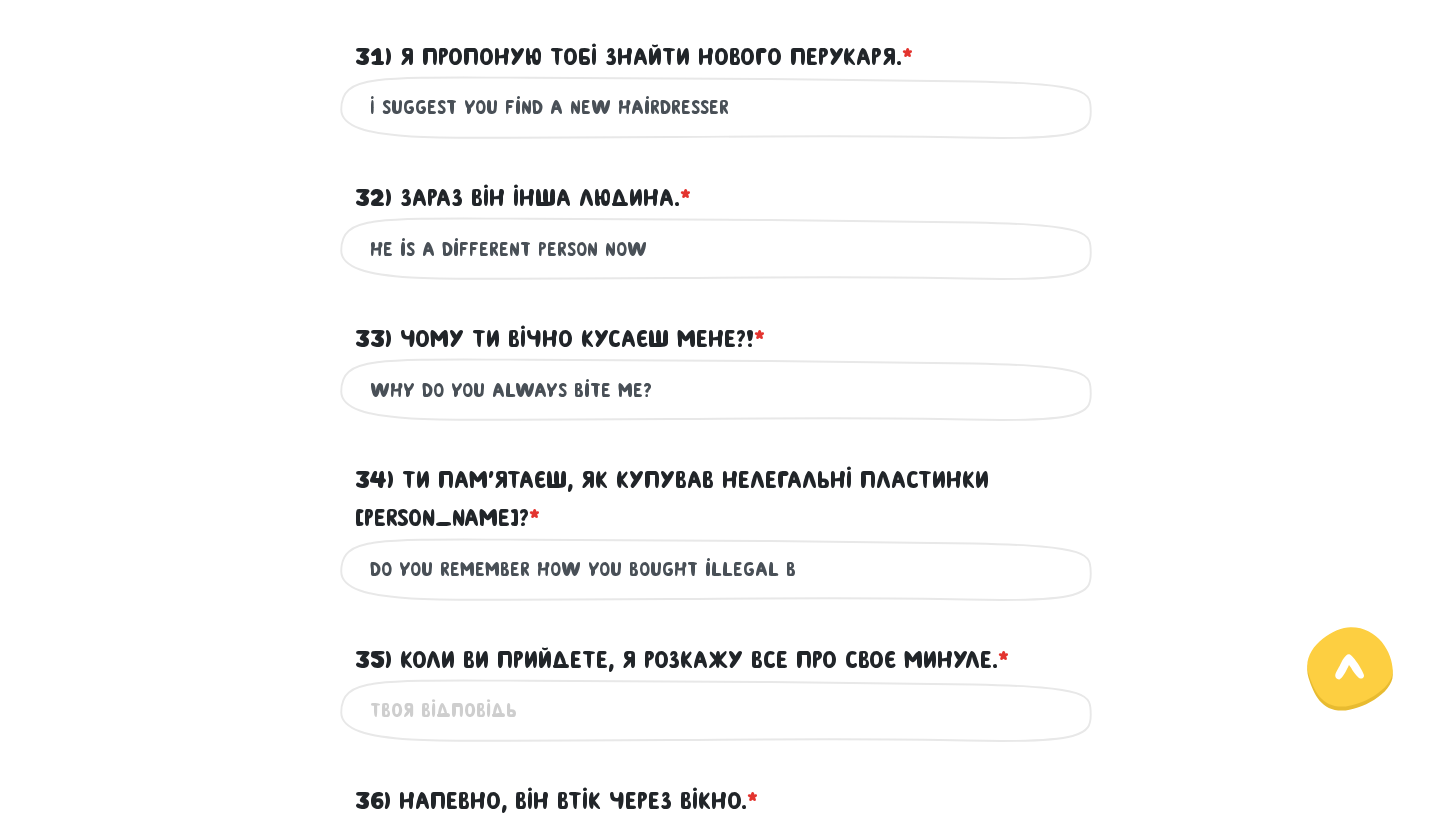 click on "do you remember how you bought illegal b" at bounding box center (720, 569) 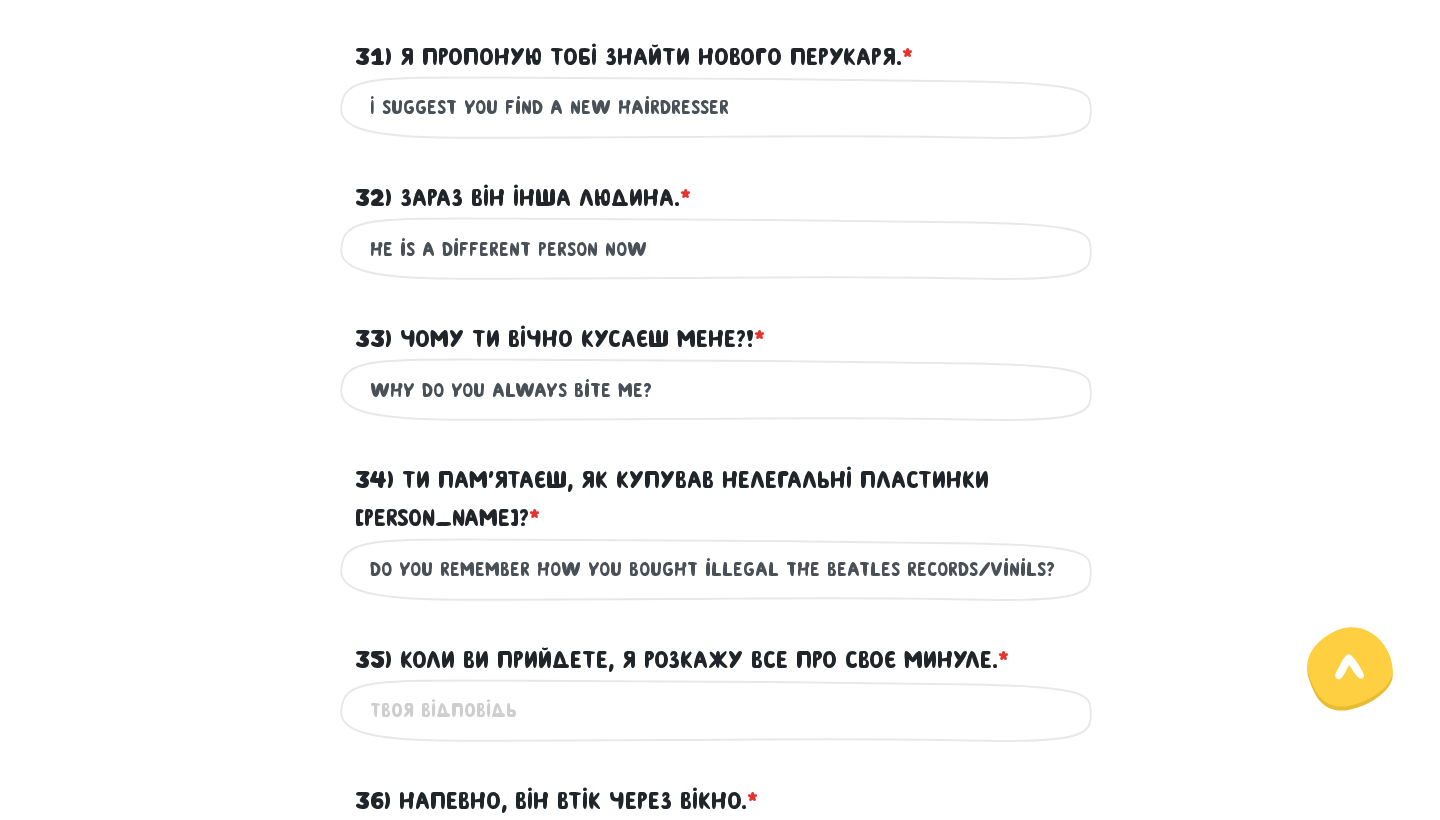 click on "do you remember how you bought illegal the Beatles records/vinils?" at bounding box center (720, 569) 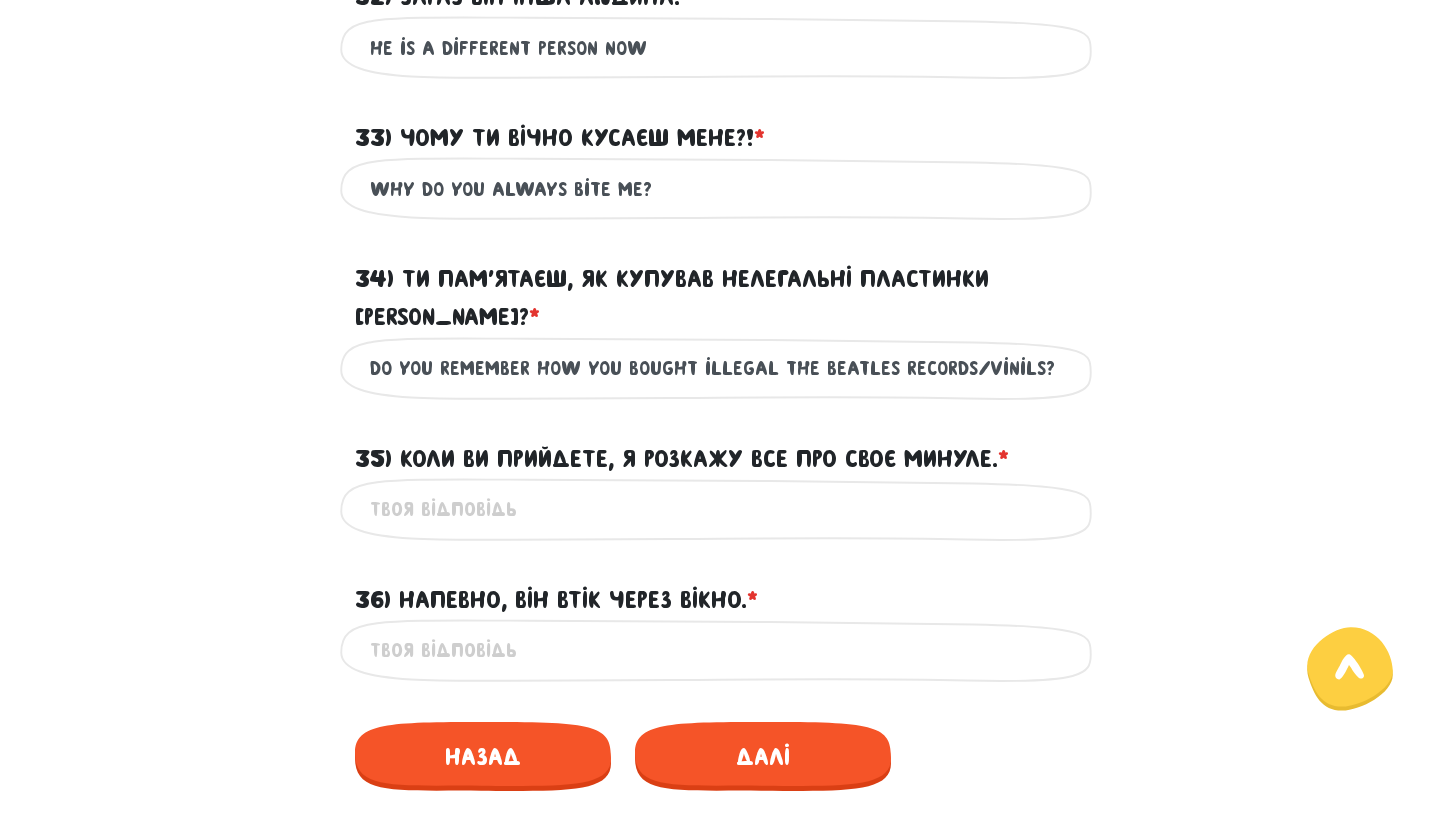 scroll, scrollTop: 1418, scrollLeft: 0, axis: vertical 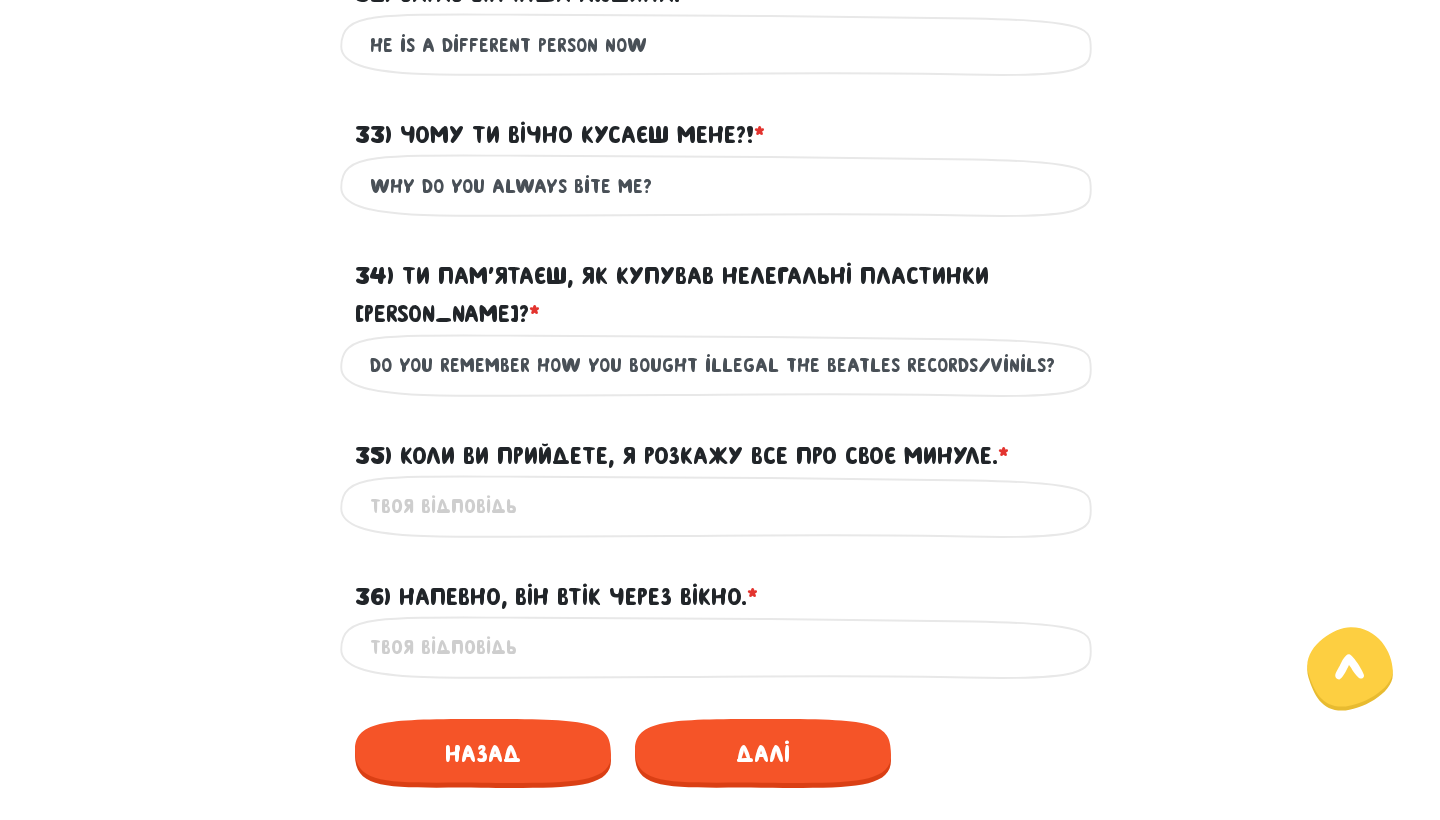 type on "do you remember how you bought illegal the Beatles records/vinils?" 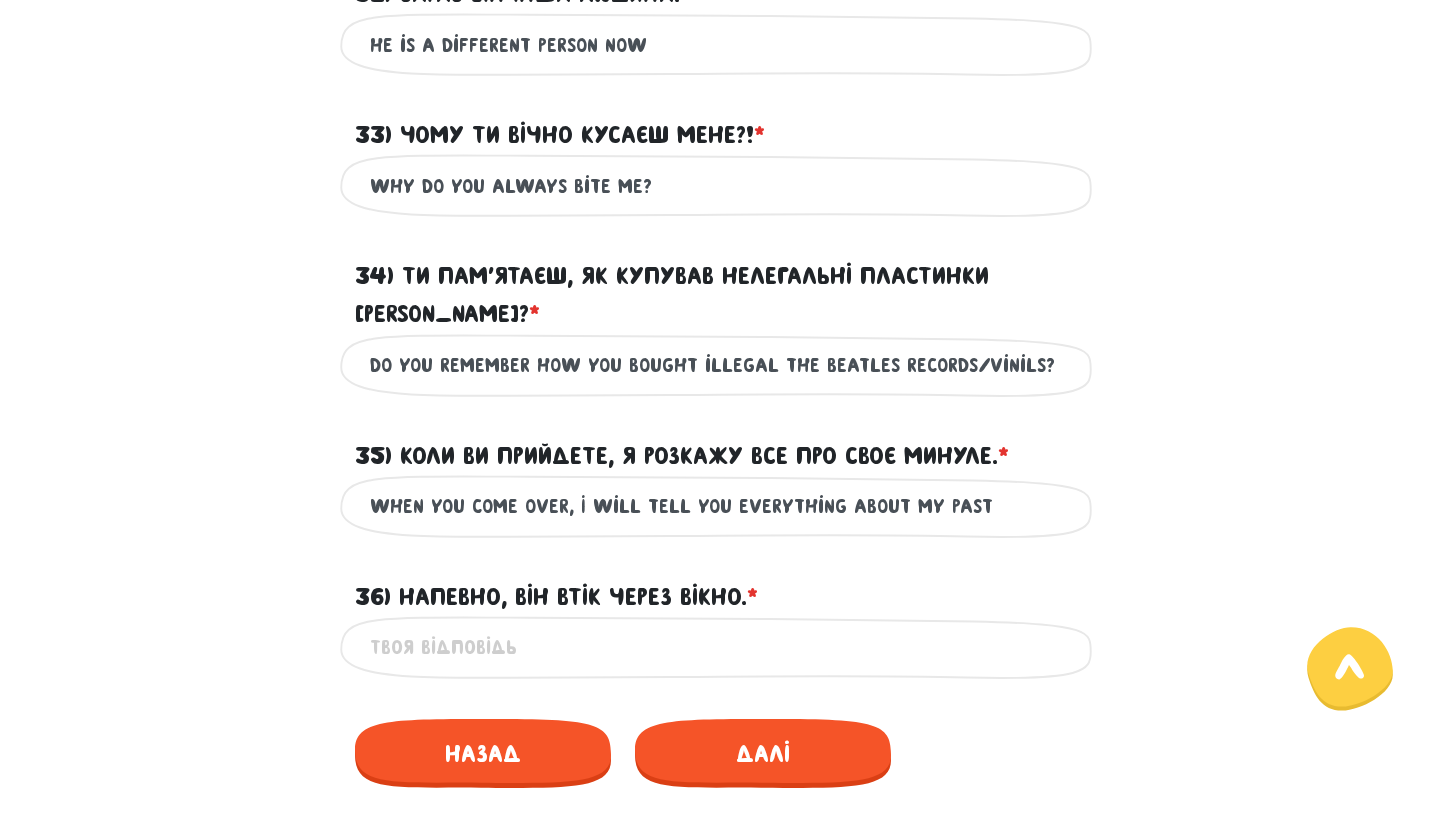 type on "when you come over, I will tell you everything about my past" 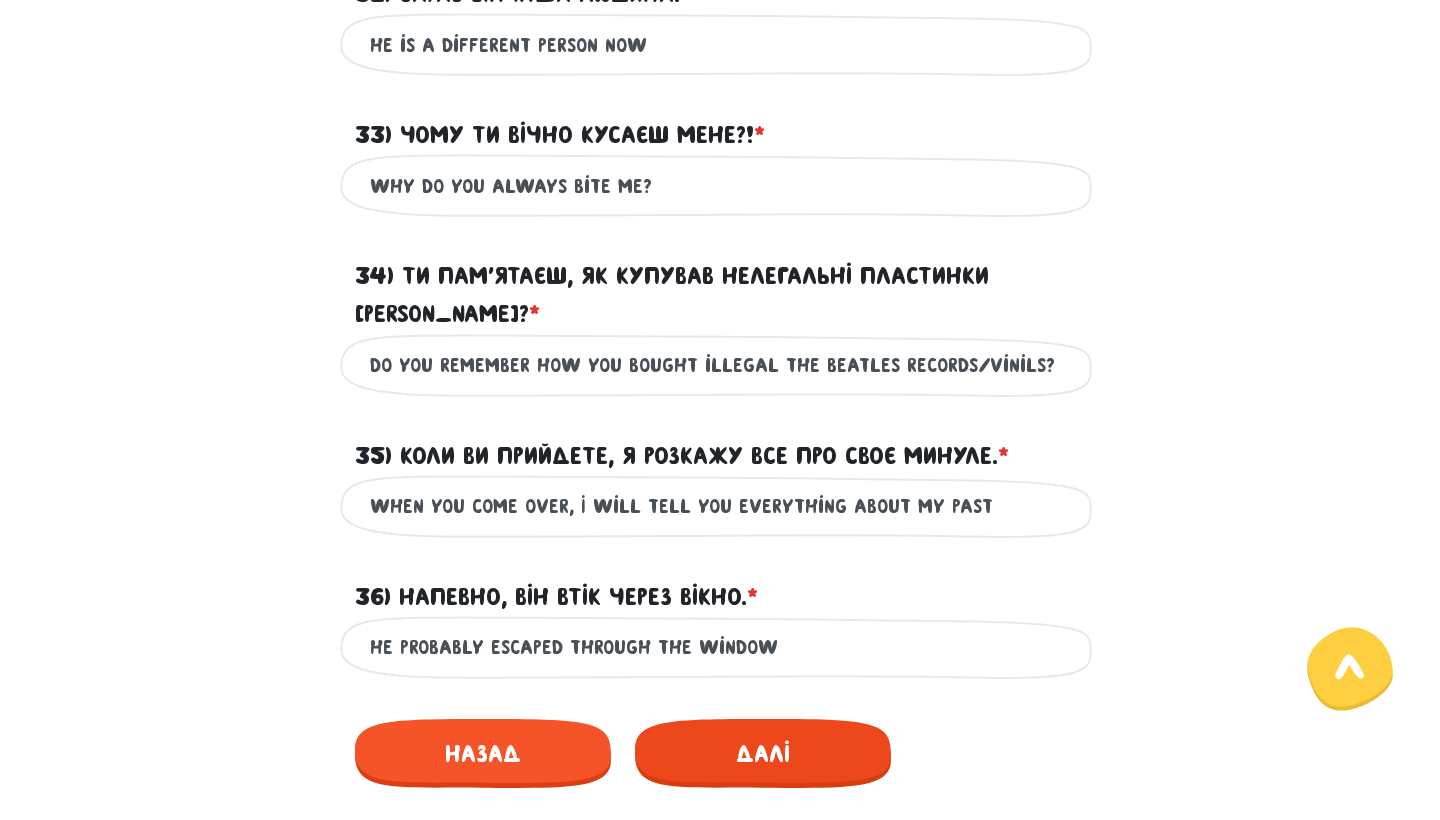 type on "he probably escaped through the window" 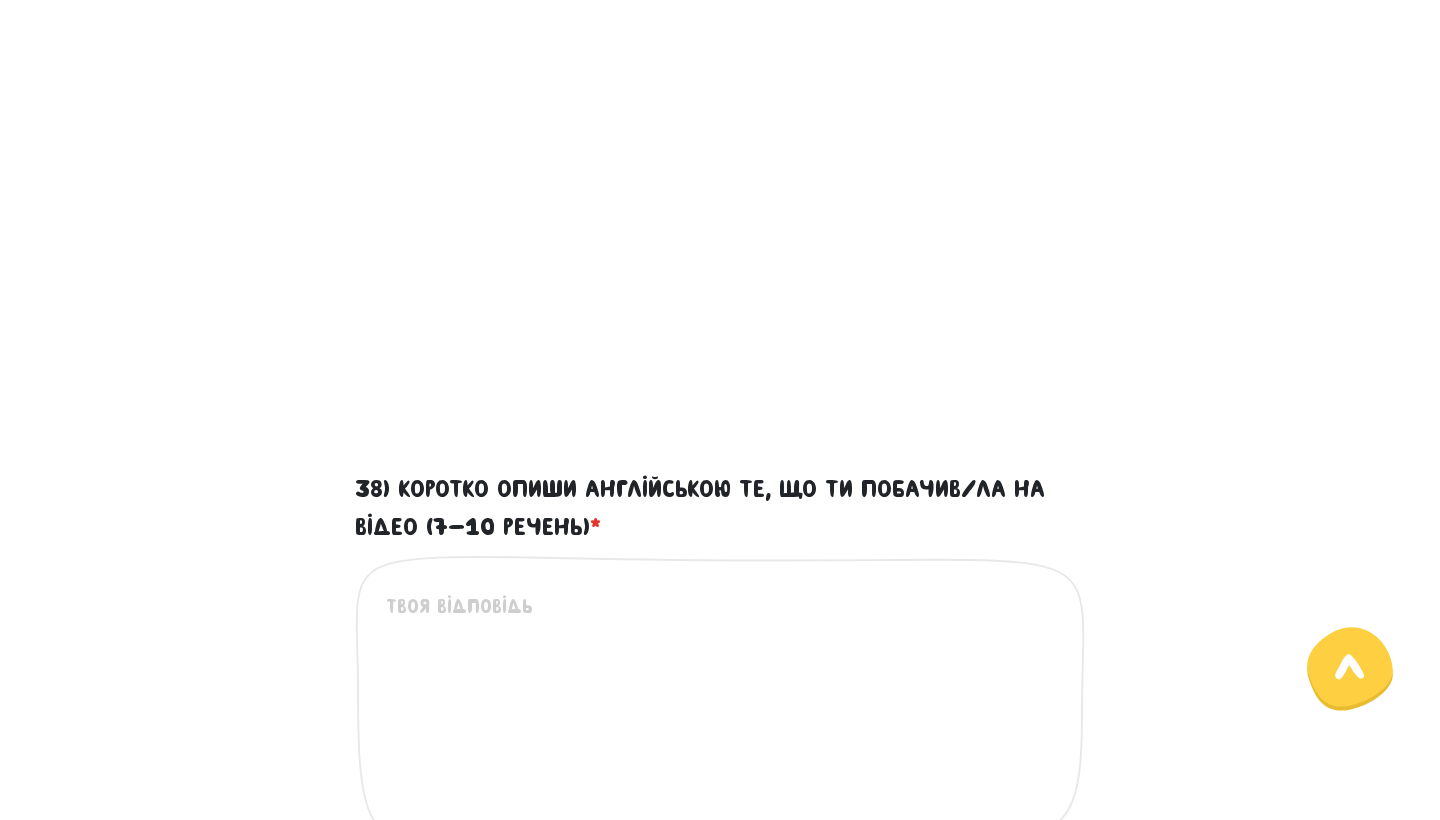 scroll, scrollTop: 736, scrollLeft: 0, axis: vertical 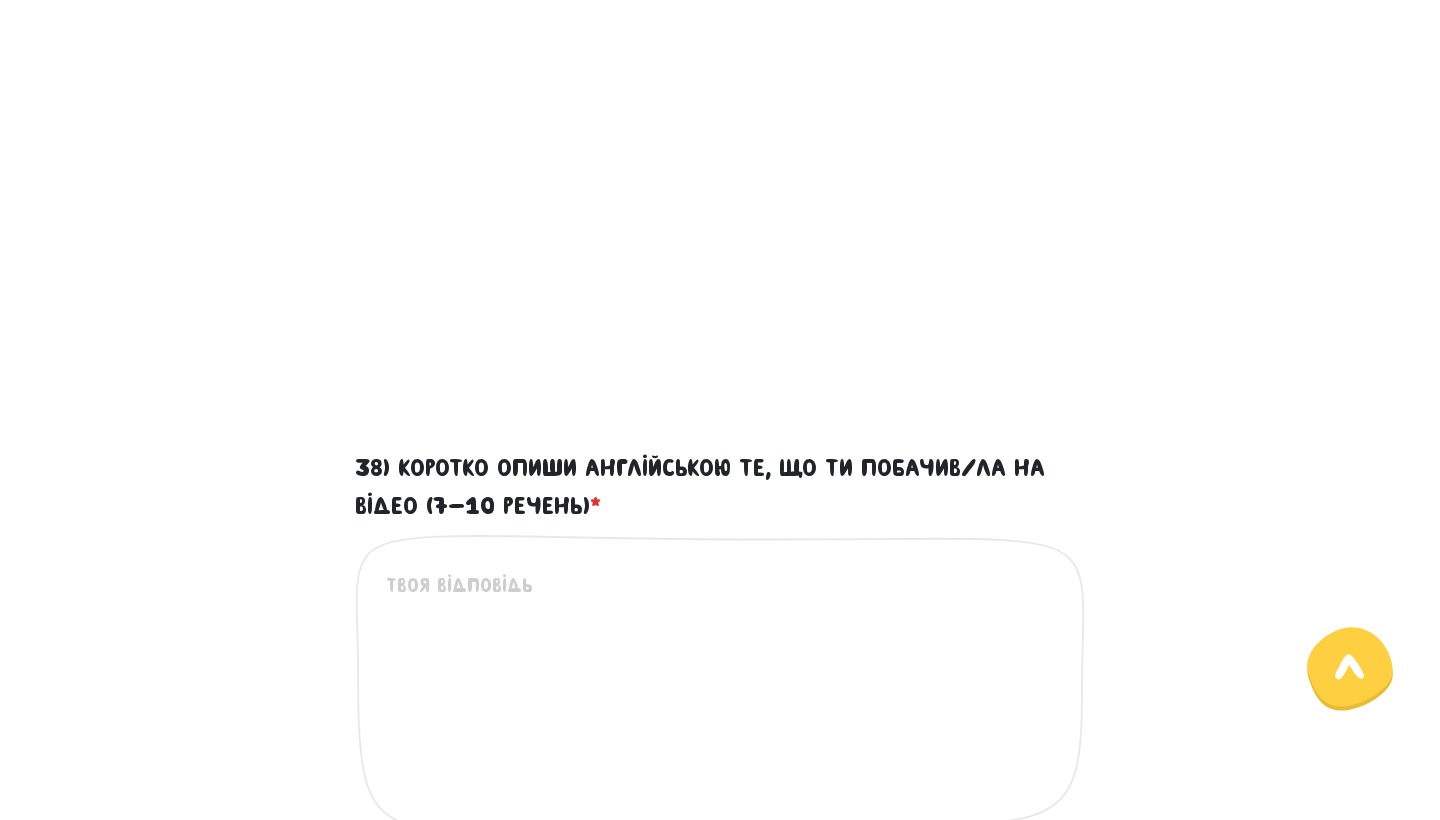 click on "38) Коротко опиши англійською те, що ти побачив/ла на відео (7-10 речень)
*" at bounding box center [721, 693] 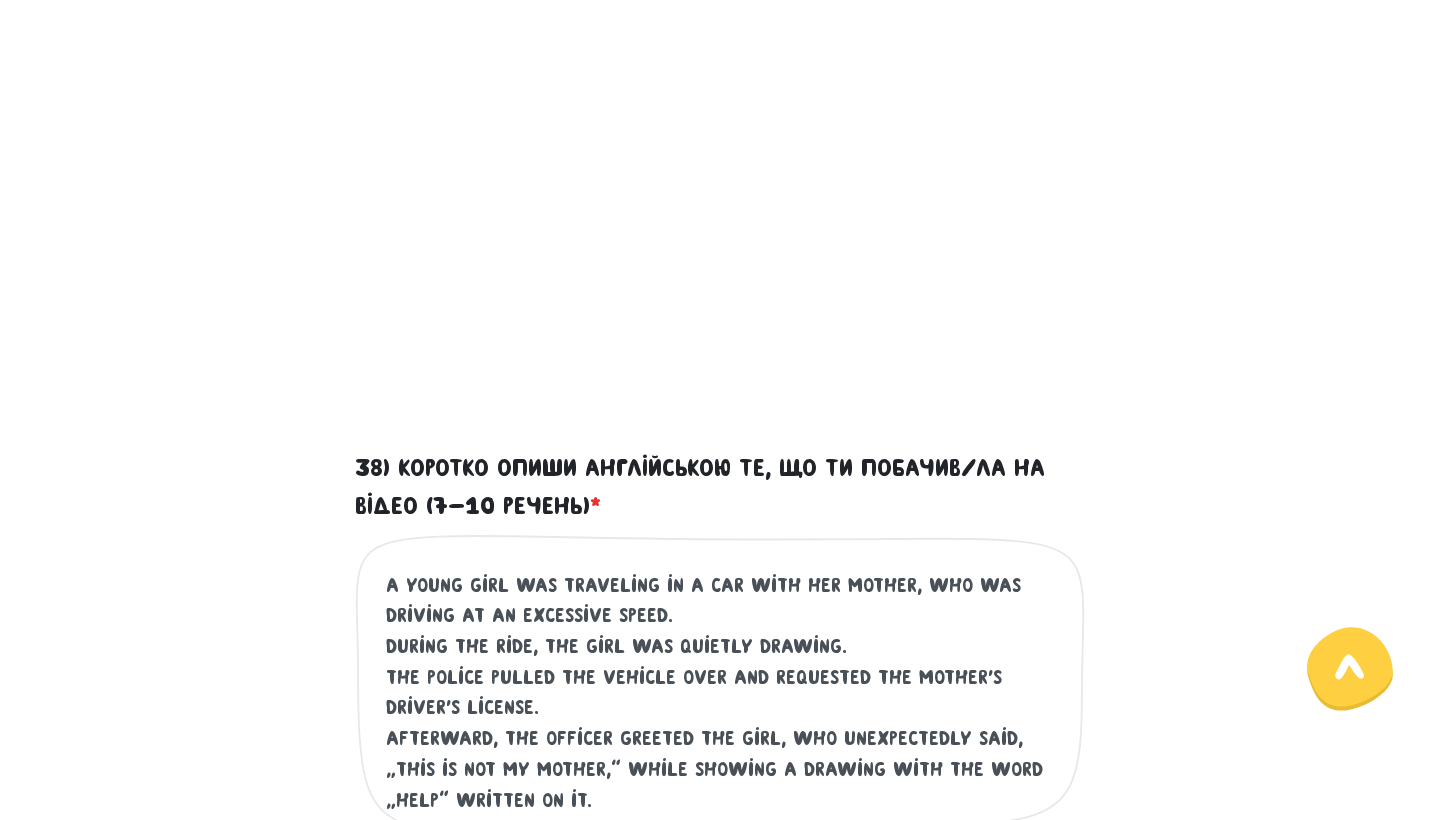 scroll, scrollTop: 120, scrollLeft: 0, axis: vertical 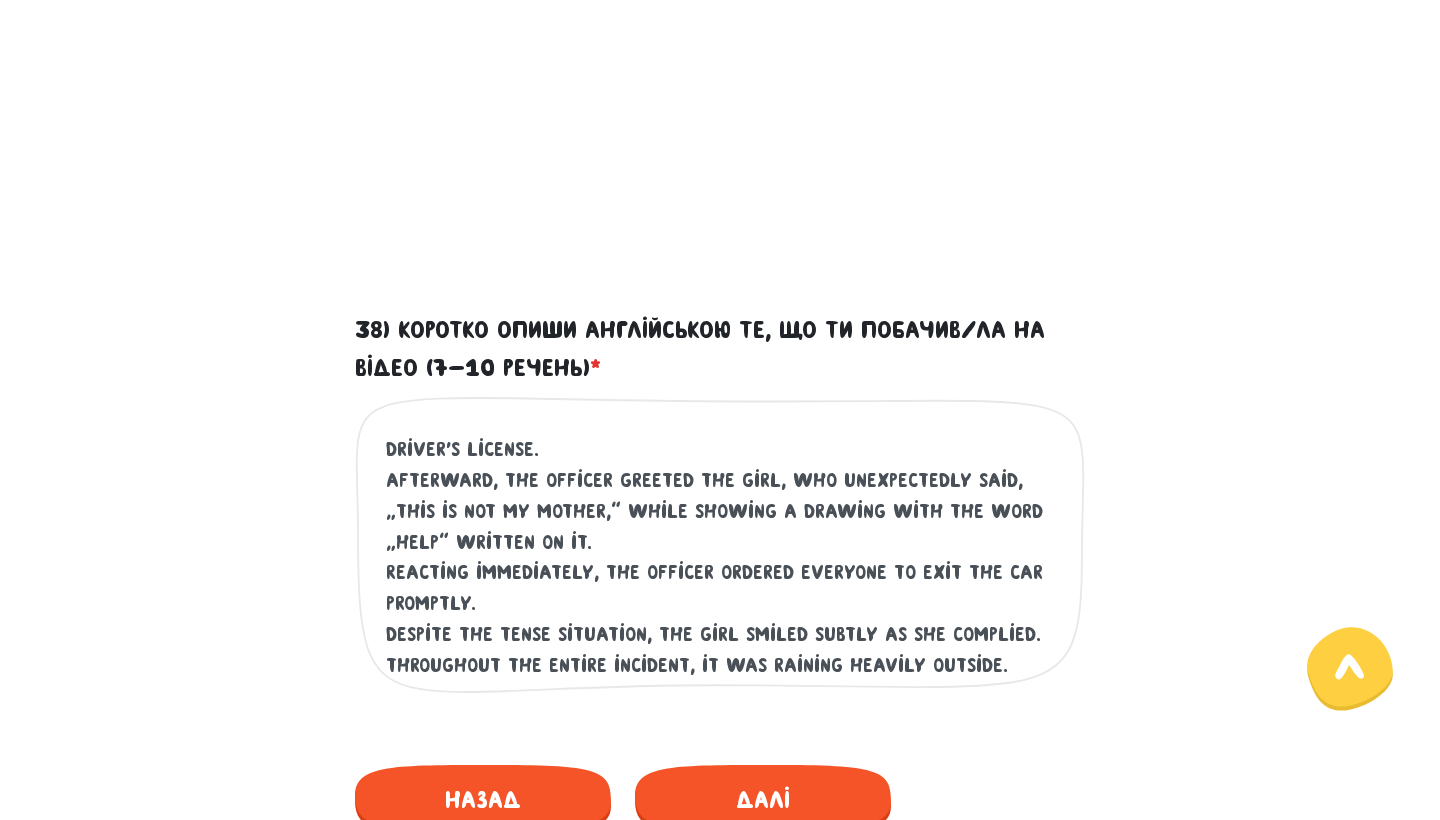 click on "A young girl was traveling in a car with her mother, who was driving at an excessive speed.
During the ride, the girl was quietly drawing.
The police pulled the vehicle over and requested the mother’s driver’s license.
Afterward, the officer greeted the girl, who unexpectedly said, “This is not my mother,” while showing a drawing with the word “help” written on it.
Reacting immediately, the officer ordered everyone to exit the car promptly.
Despite the tense situation, the girl smiled subtly as she complied.
Throughout the entire incident, it was raining heavily outside." at bounding box center (721, 555) 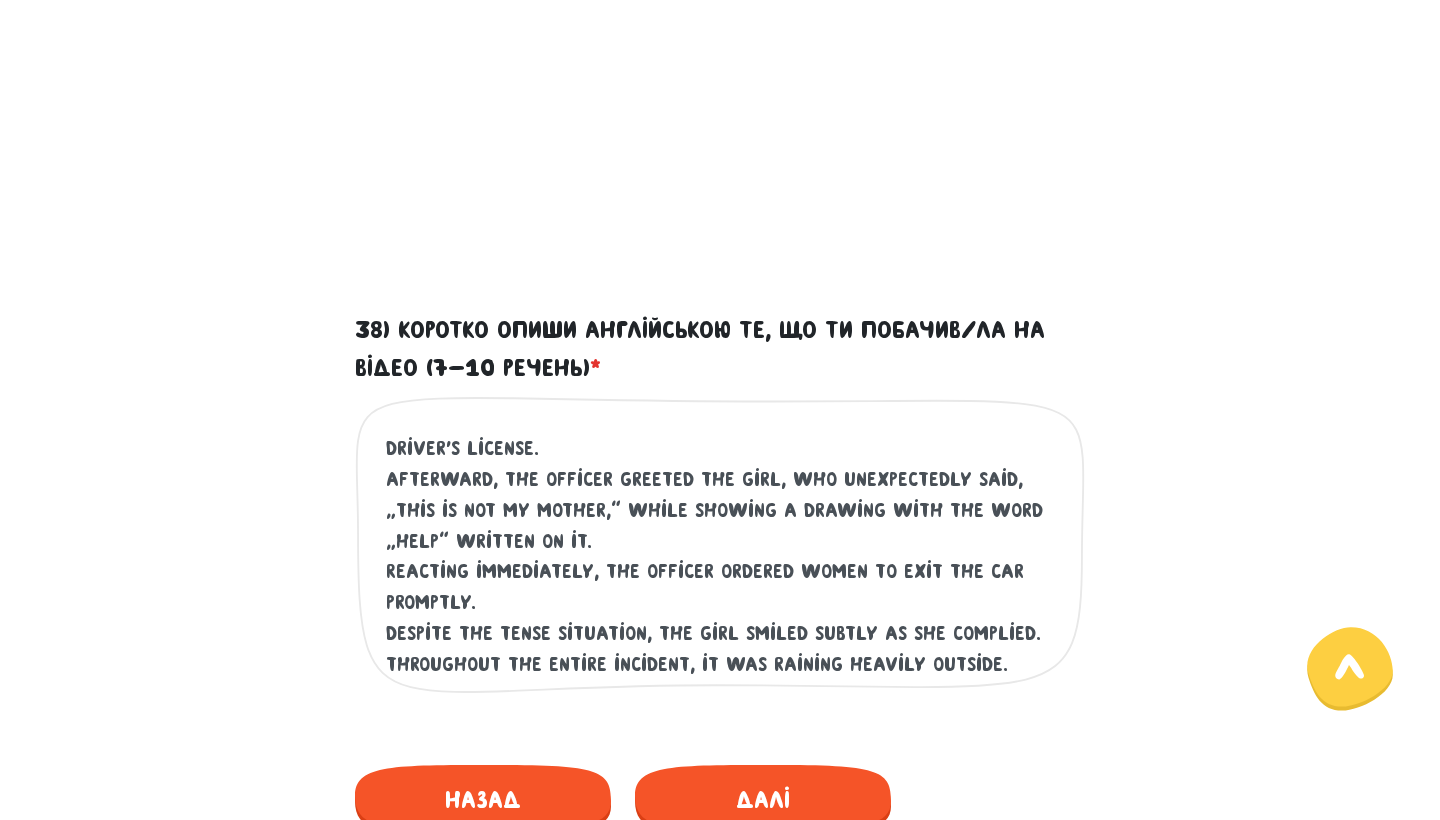 scroll, scrollTop: 120, scrollLeft: 0, axis: vertical 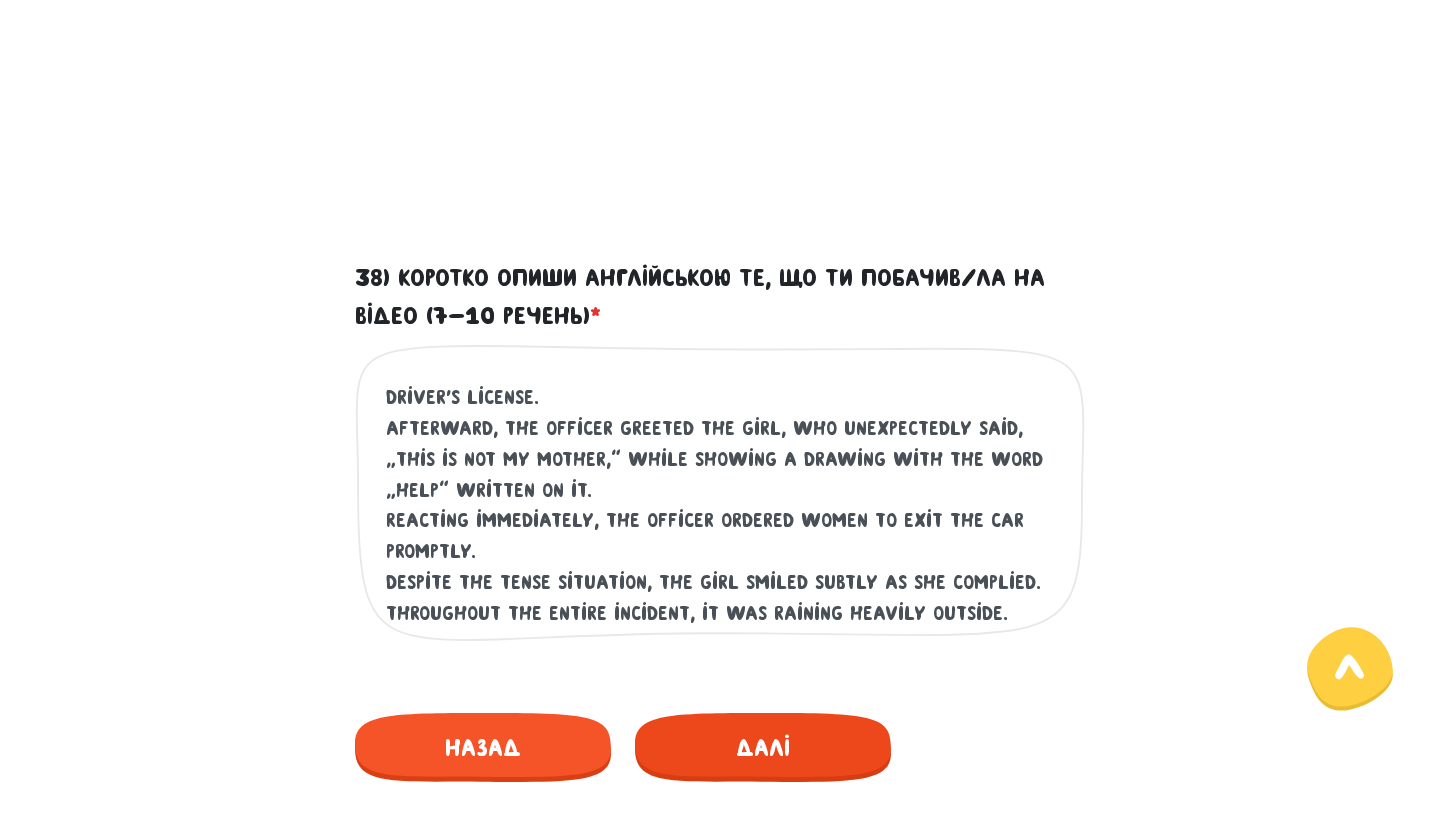 type on "A young girl was traveling in a car with her mother, who was driving at an excessive speed.
During the ride, the girl was quietly drawing.
The police pulled the vehicle over and requested the mother’s driver’s license.
Afterward, the officer greeted the girl, who unexpectedly said, “This is not my mother,” while showing a drawing with the word “help” written on it.
Reacting immediately, the officer ordered women to exit the car promptly.
Despite the tense situation, the girl smiled subtly as she complied.
Throughout the entire incident, it was raining heavily outside." 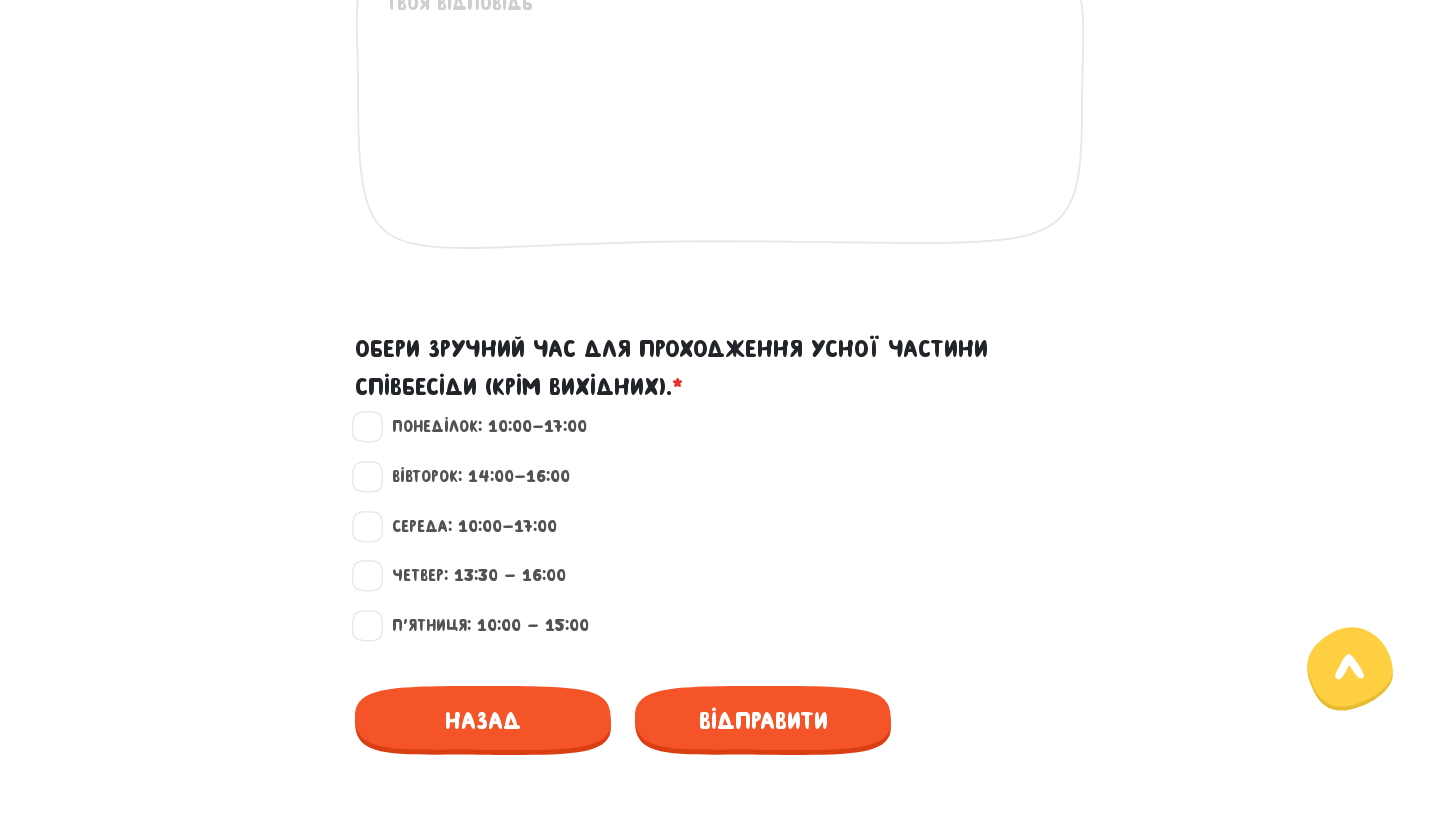 scroll, scrollTop: 1647, scrollLeft: 0, axis: vertical 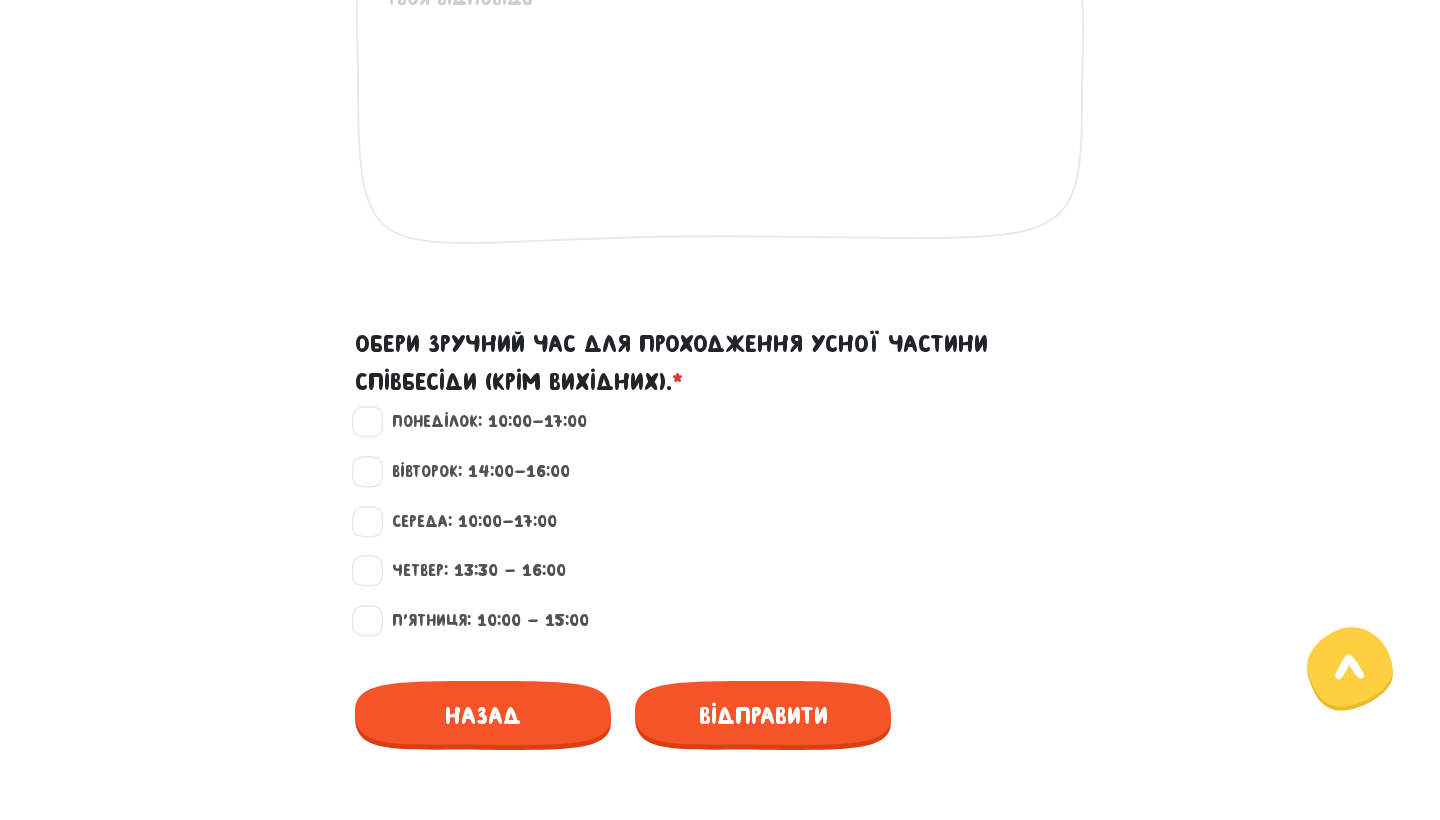 click on "Вівторок: 14:00-16:00" at bounding box center (472, 472) 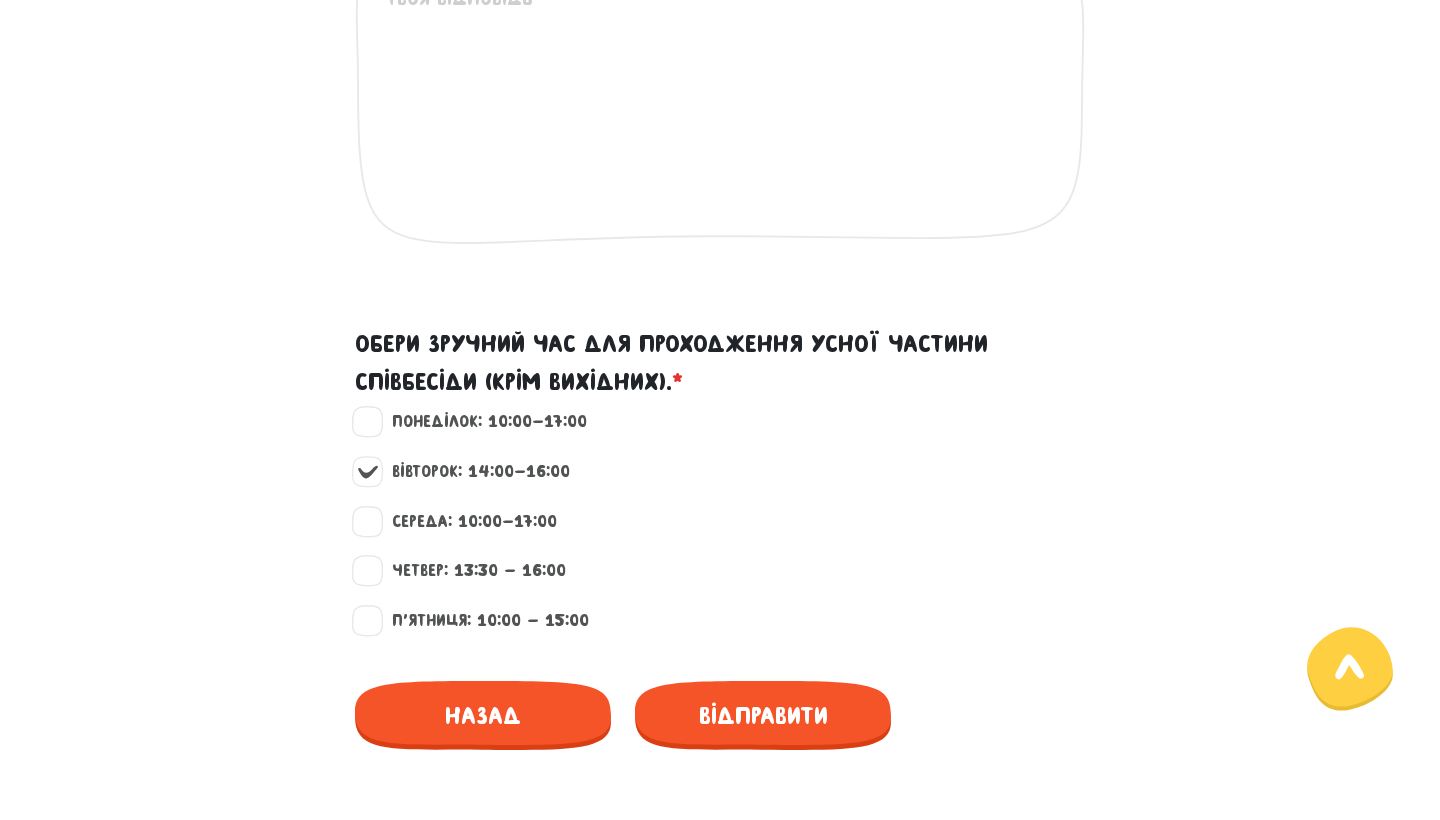 click on "Середа: 10:00-17:00" at bounding box center [466, 522] 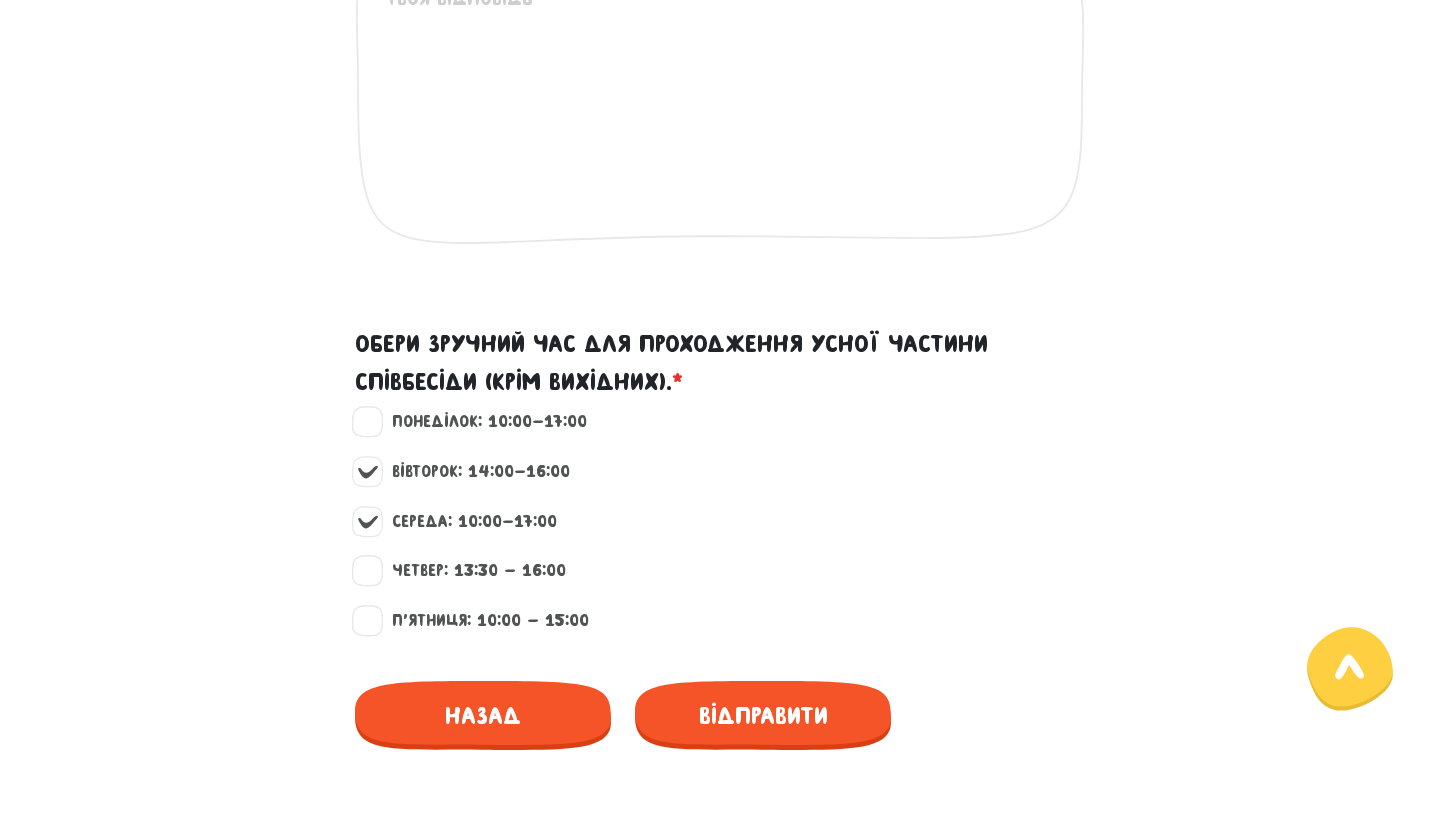 click on "Вівторок: 14:00-16:00" at bounding box center [472, 472] 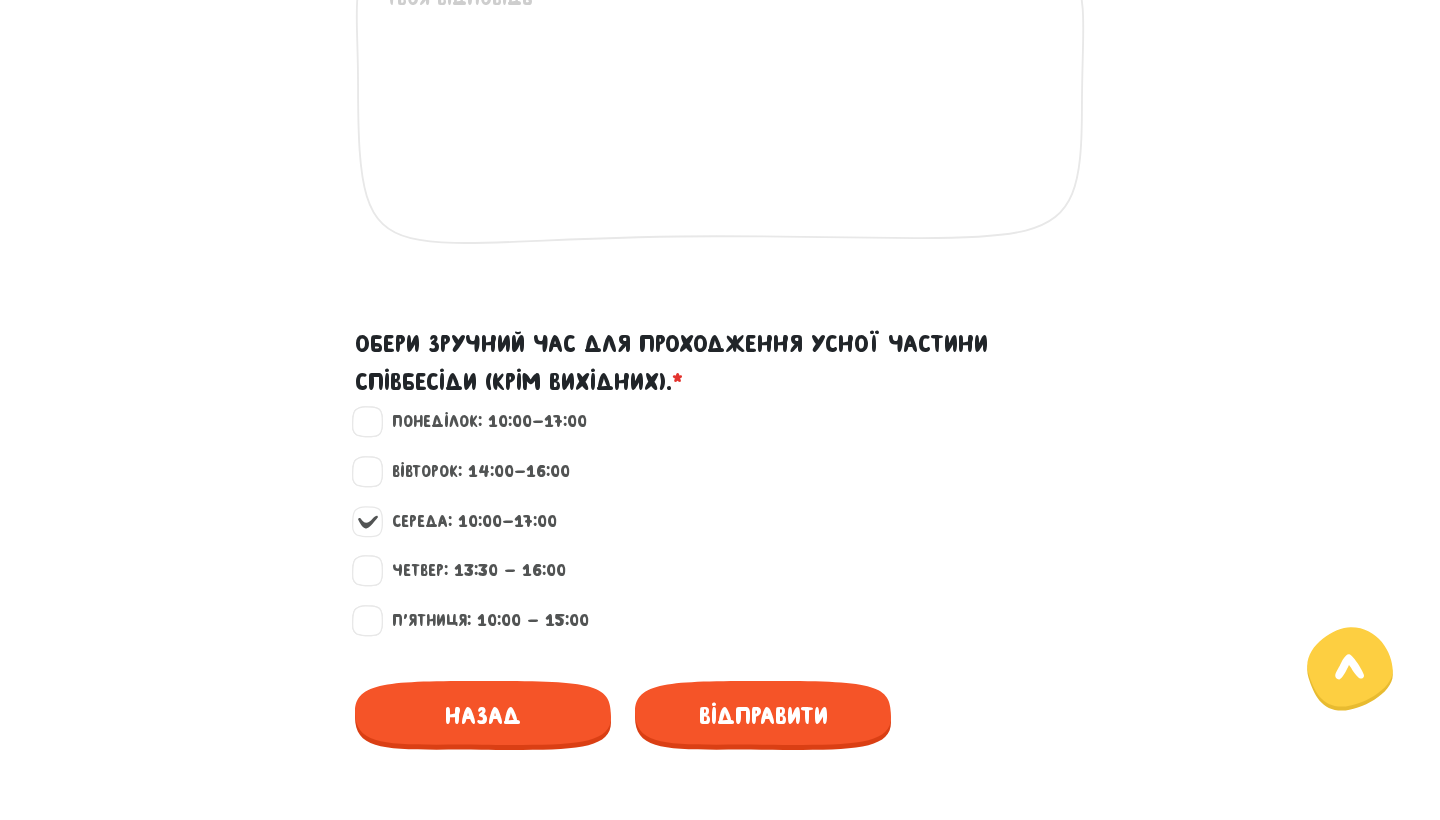 click on "Четвер: 13:30 - 16:00" at bounding box center [470, 571] 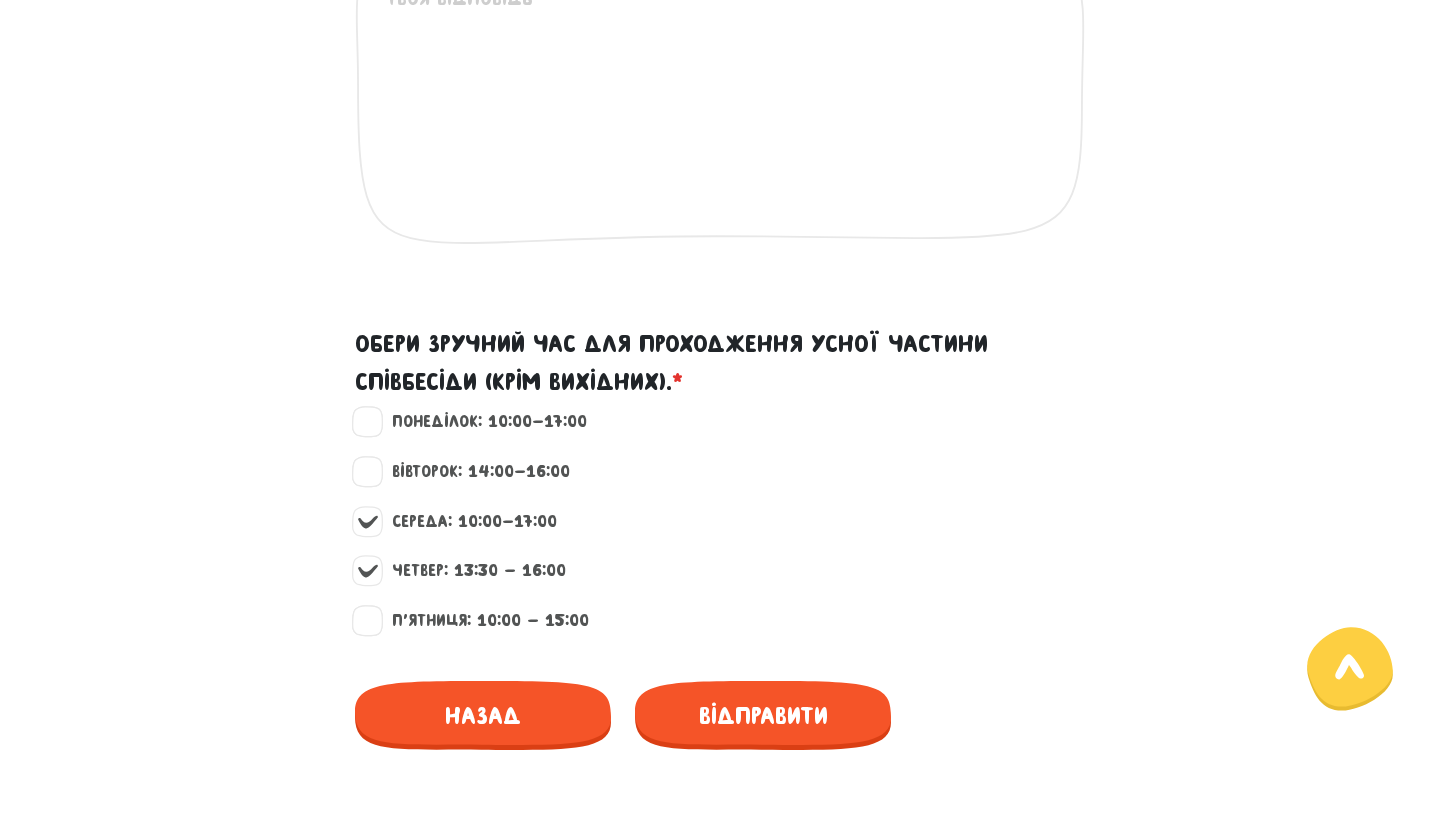 click on "П'ятниця: 10:00 - 15:00" at bounding box center [482, 621] 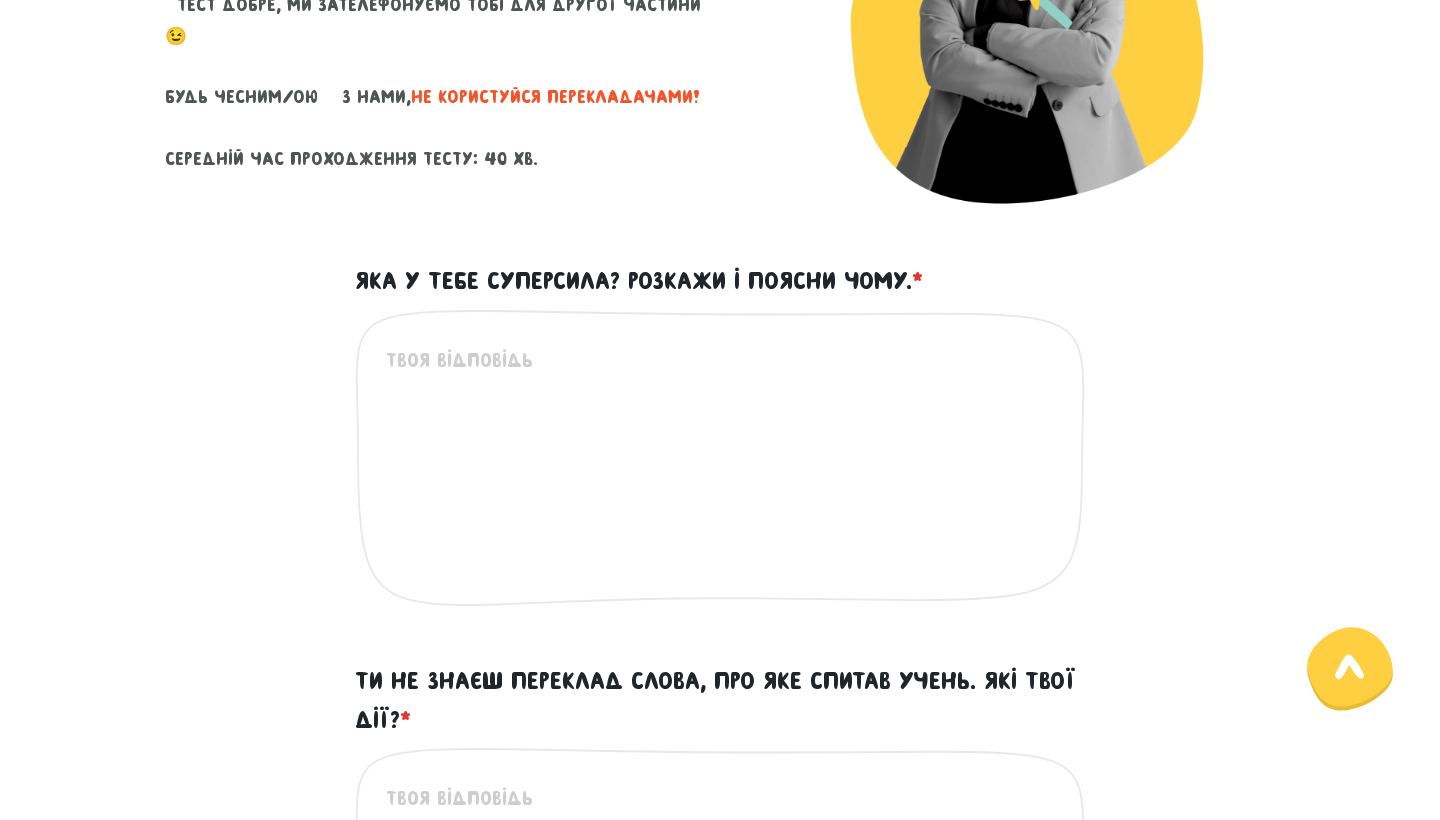scroll, scrollTop: 410, scrollLeft: 0, axis: vertical 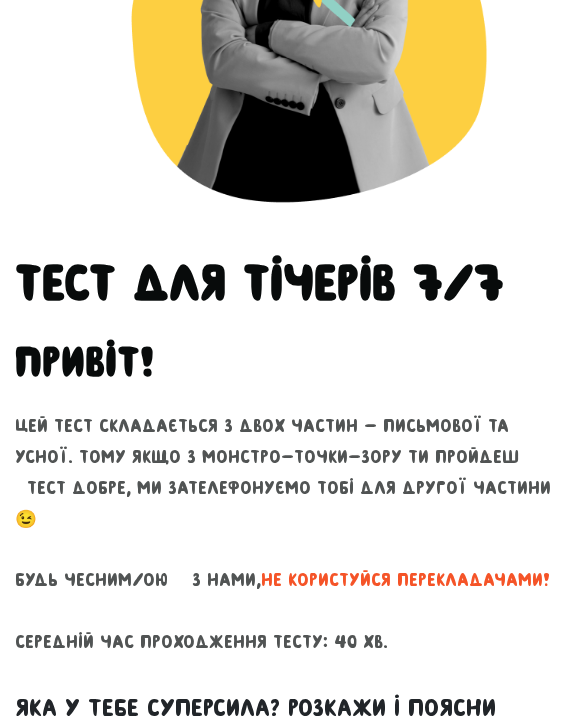 click on "Тест для тічерів 7/7
Привіт!
Цей тест складається з двох частин - письмової та усної. Тому якщо з монстро-точки-зору ти пройдеш    тест добре, ми зателефонуємо тобі для другої частини 😉
Будь чесним/ою    з нами,  не користуйся перекладачами!
Середній час проходження тесту: 40 хв." at bounding box center [287, 467] 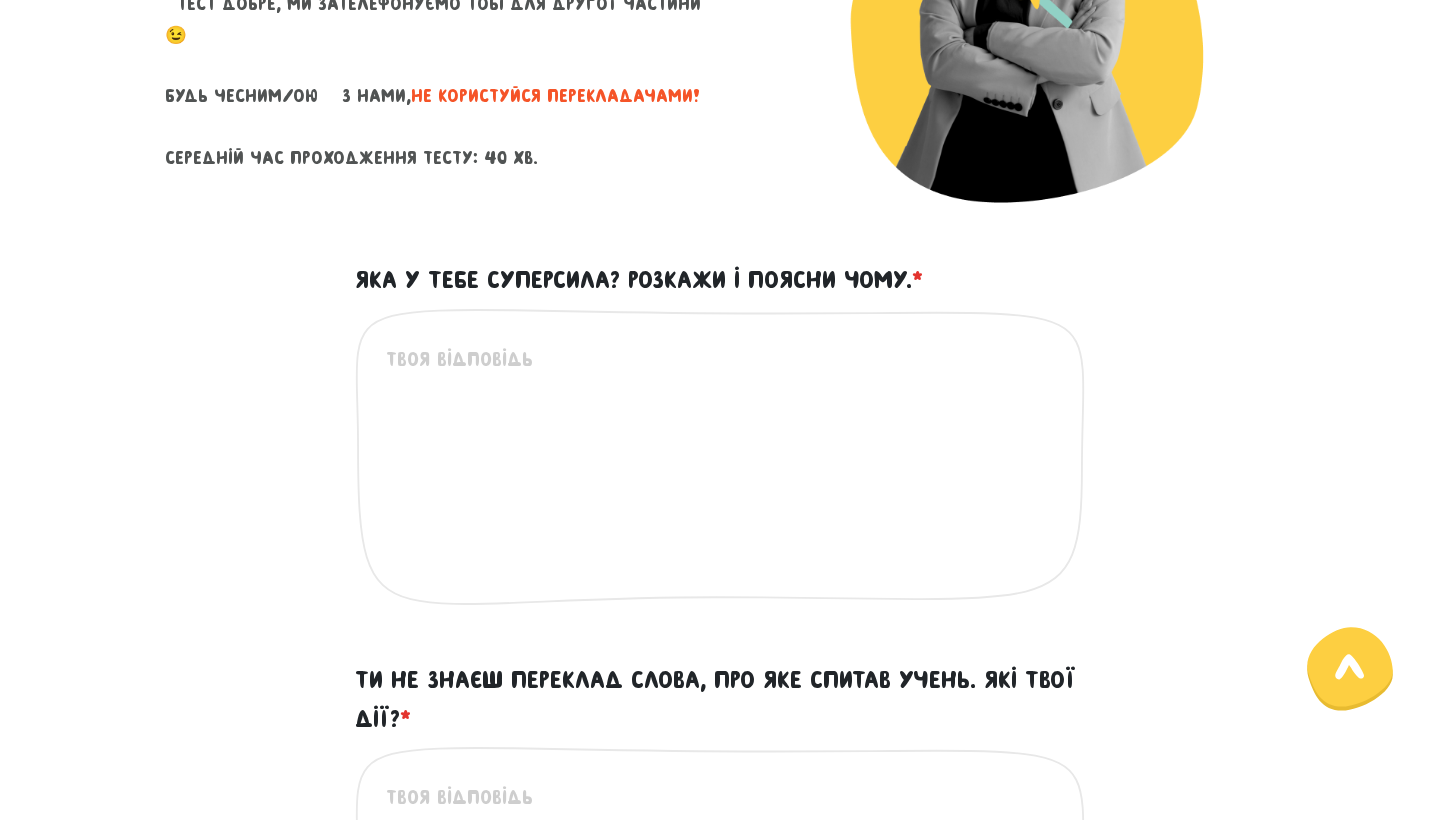 click on "Яка у тебе суперсила? Розкажи і поясни чому.
*" at bounding box center [721, 467] 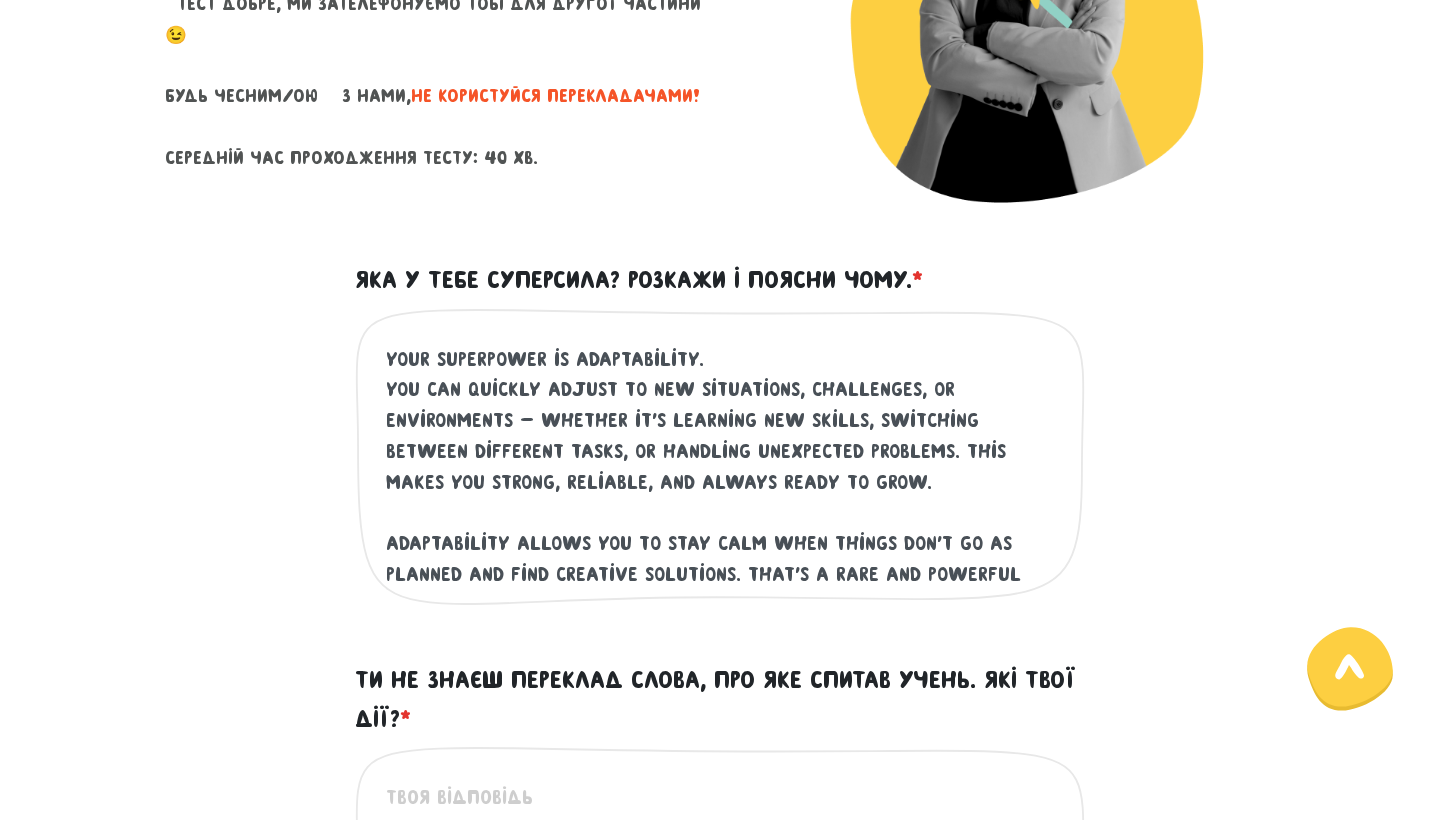 paste on "Your superpower is adaptability.
You can quickly adjust to new situations, challenges, or environments — whether it’s learning new skills, switching between different tasks, or handling unexpected problems. This makes you strong, reliable, and always ready to grow.
Adaptability allows you to stay calm when things don’t go as planned and find creative solutions. That’s a rare and powerful trait, especially in [DATE] fast-changing world. People around you feel they can count on you, and that’s because you know how to turn even difficult moments into opportunities.
That’s what makes your superpower truly special." 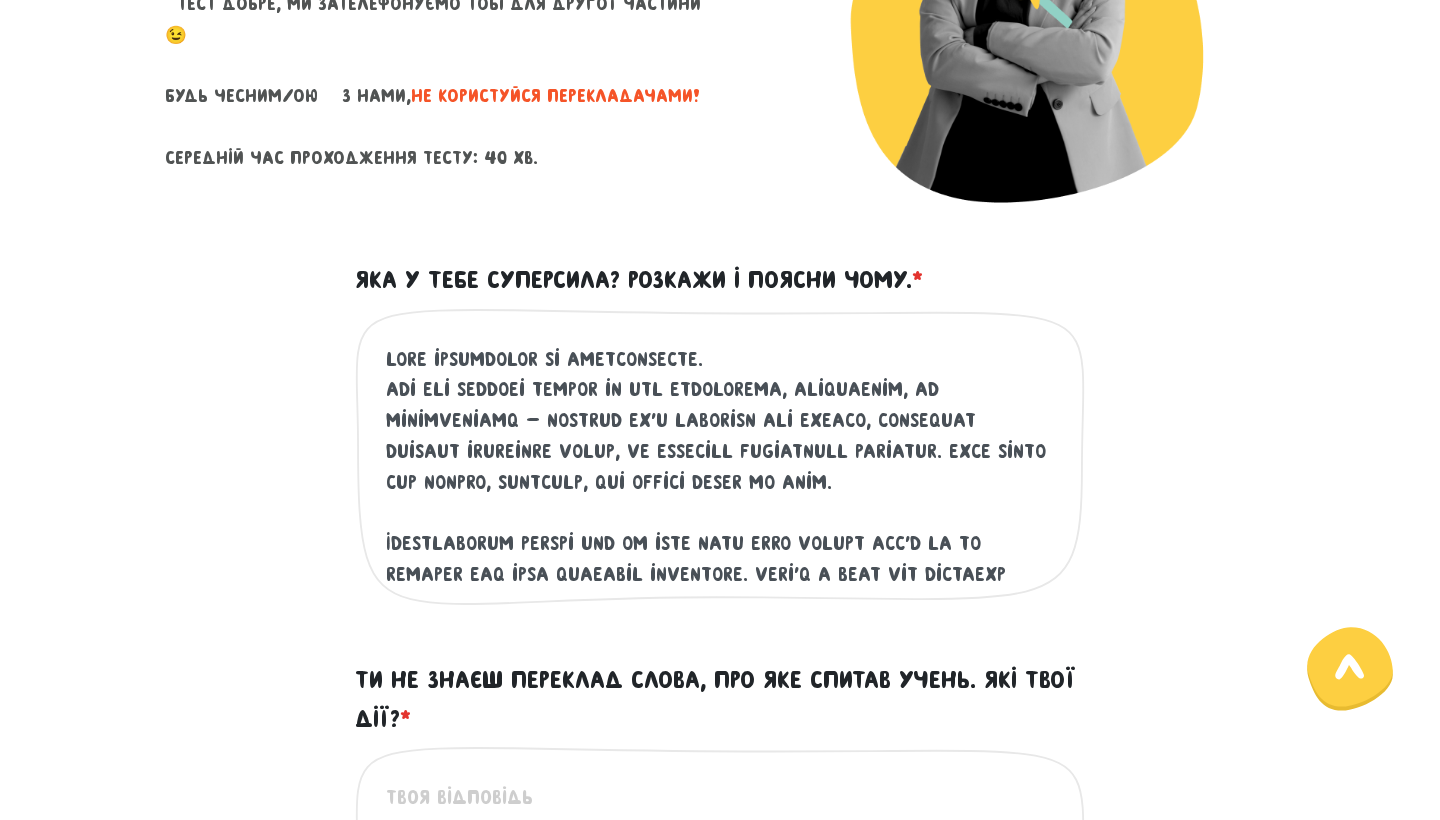 scroll, scrollTop: 0, scrollLeft: 0, axis: both 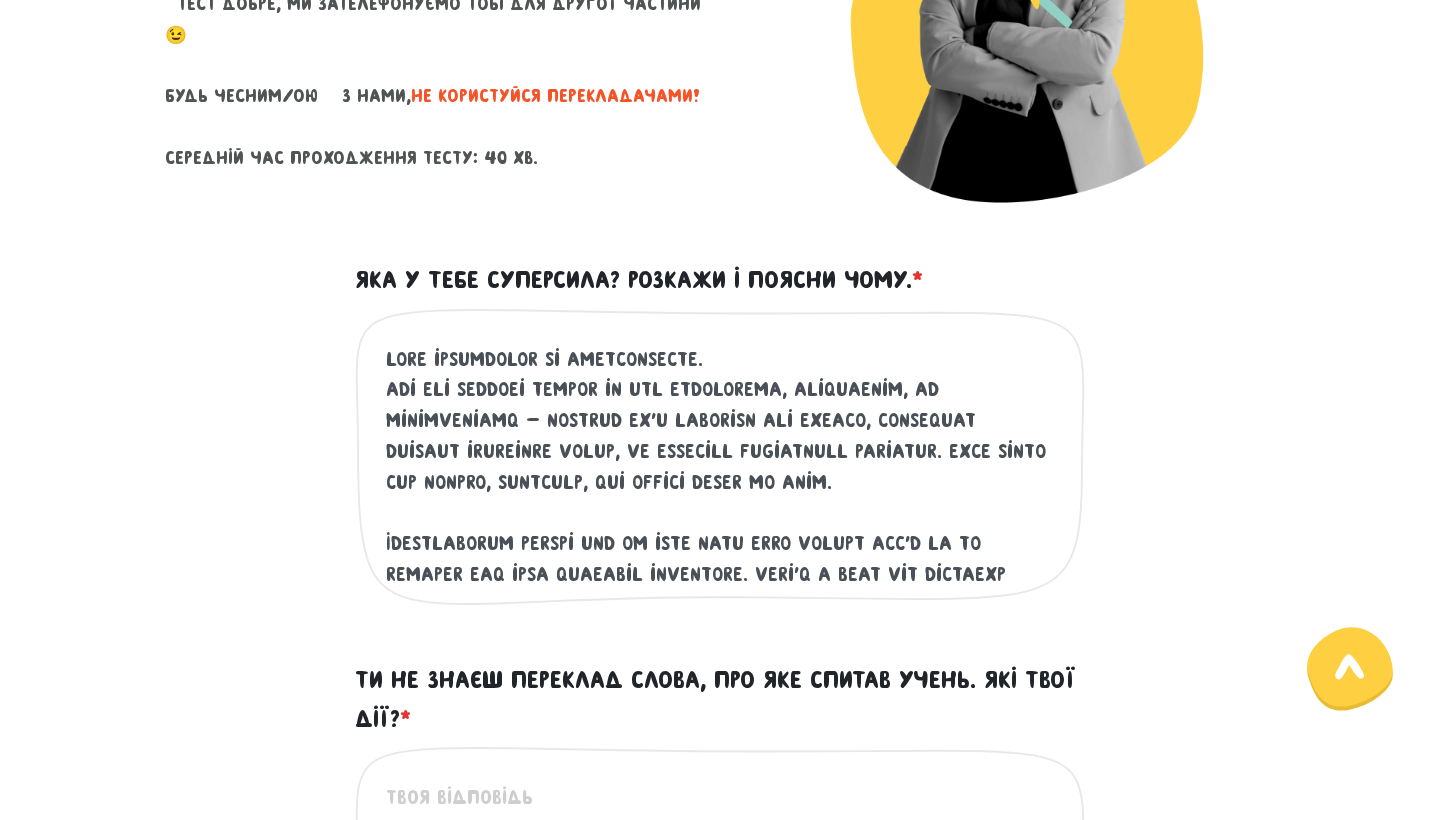 click on "Яка у тебе суперсила? Розкажи і поясни чому.
*" at bounding box center [721, 467] 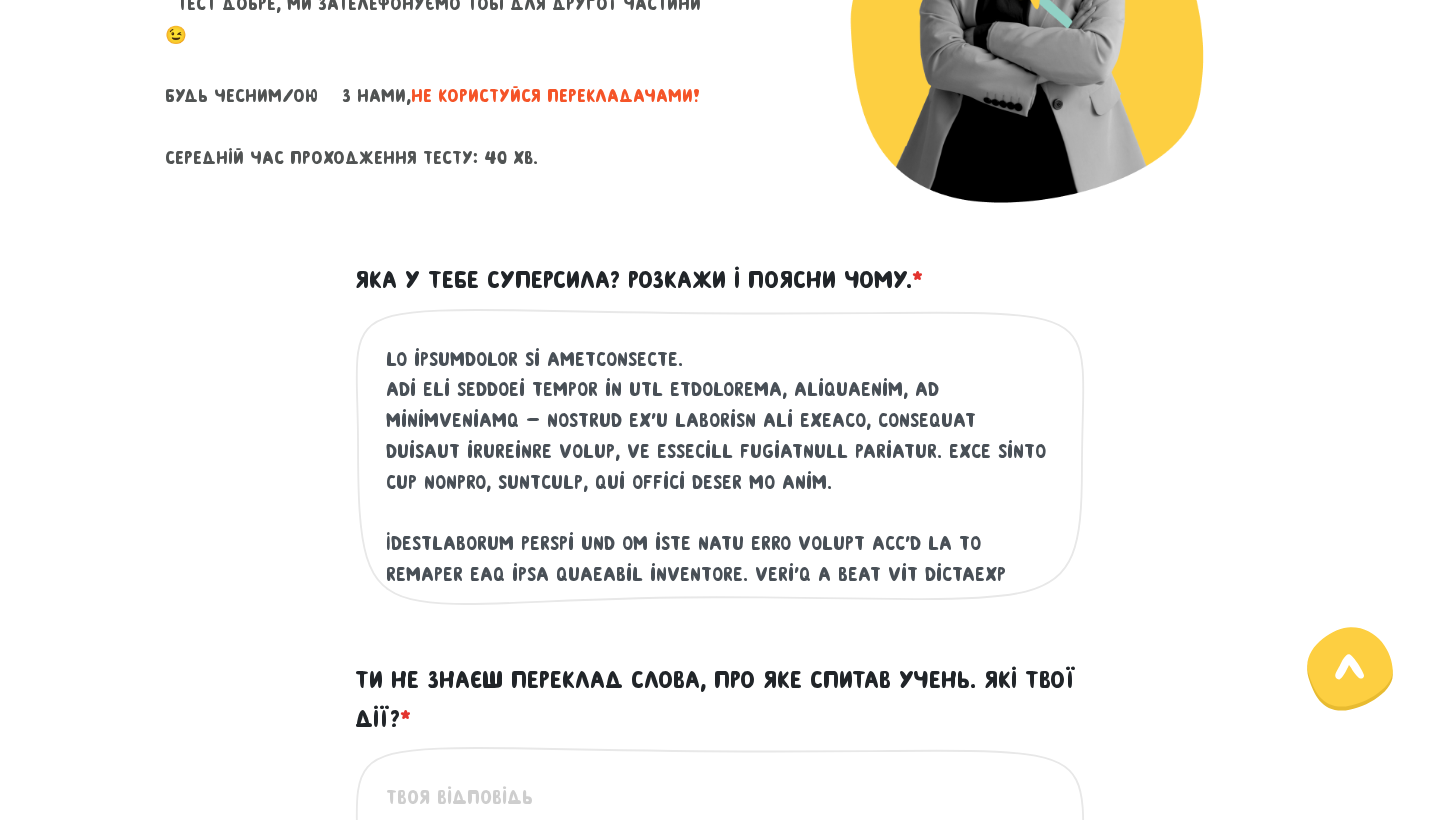 click on "Яка у тебе суперсила? Розкажи і поясни чому.
*" at bounding box center (721, 467) 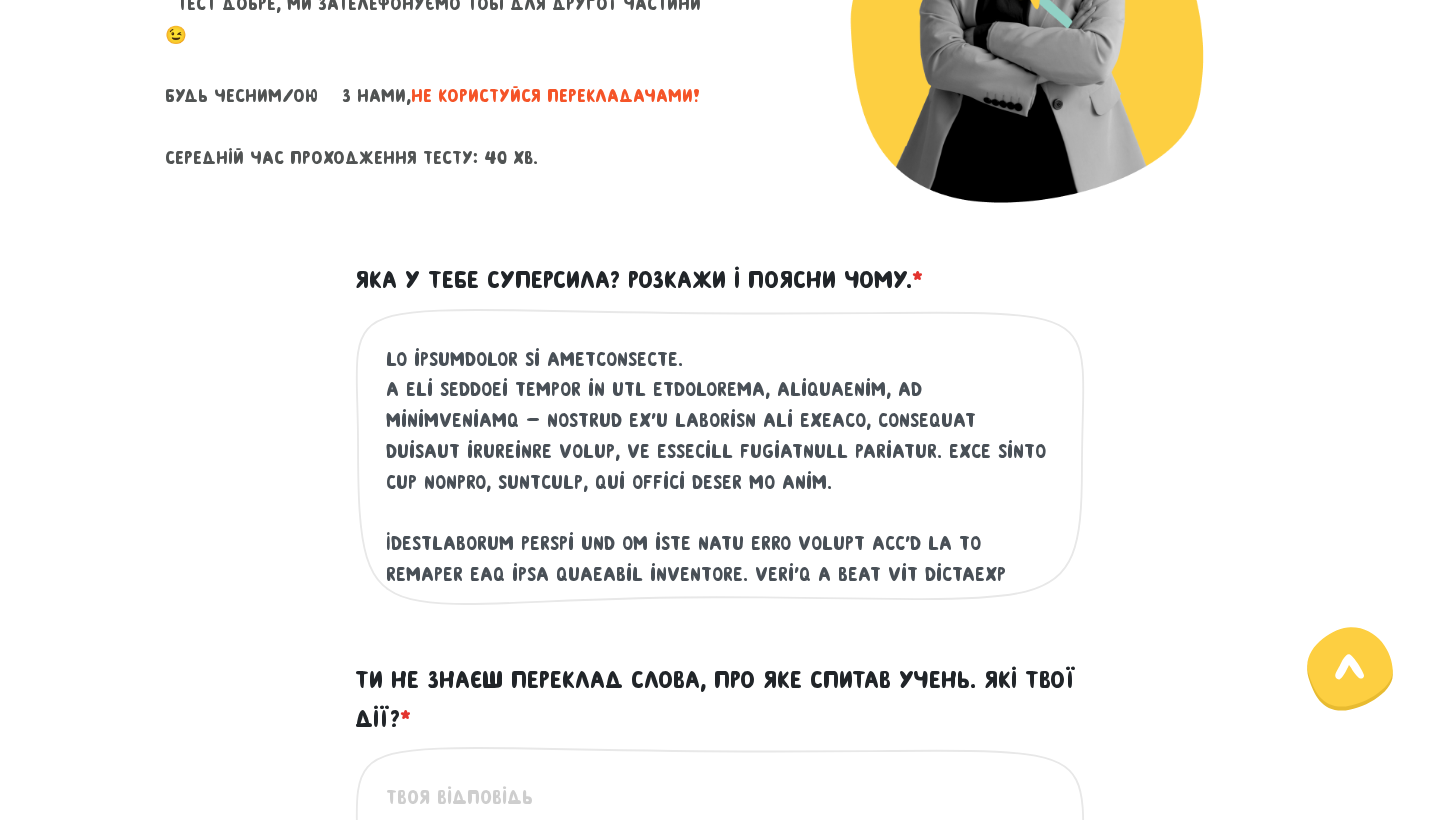 click on "Яка у тебе суперсила? Розкажи і поясни чому.
*" at bounding box center [721, 467] 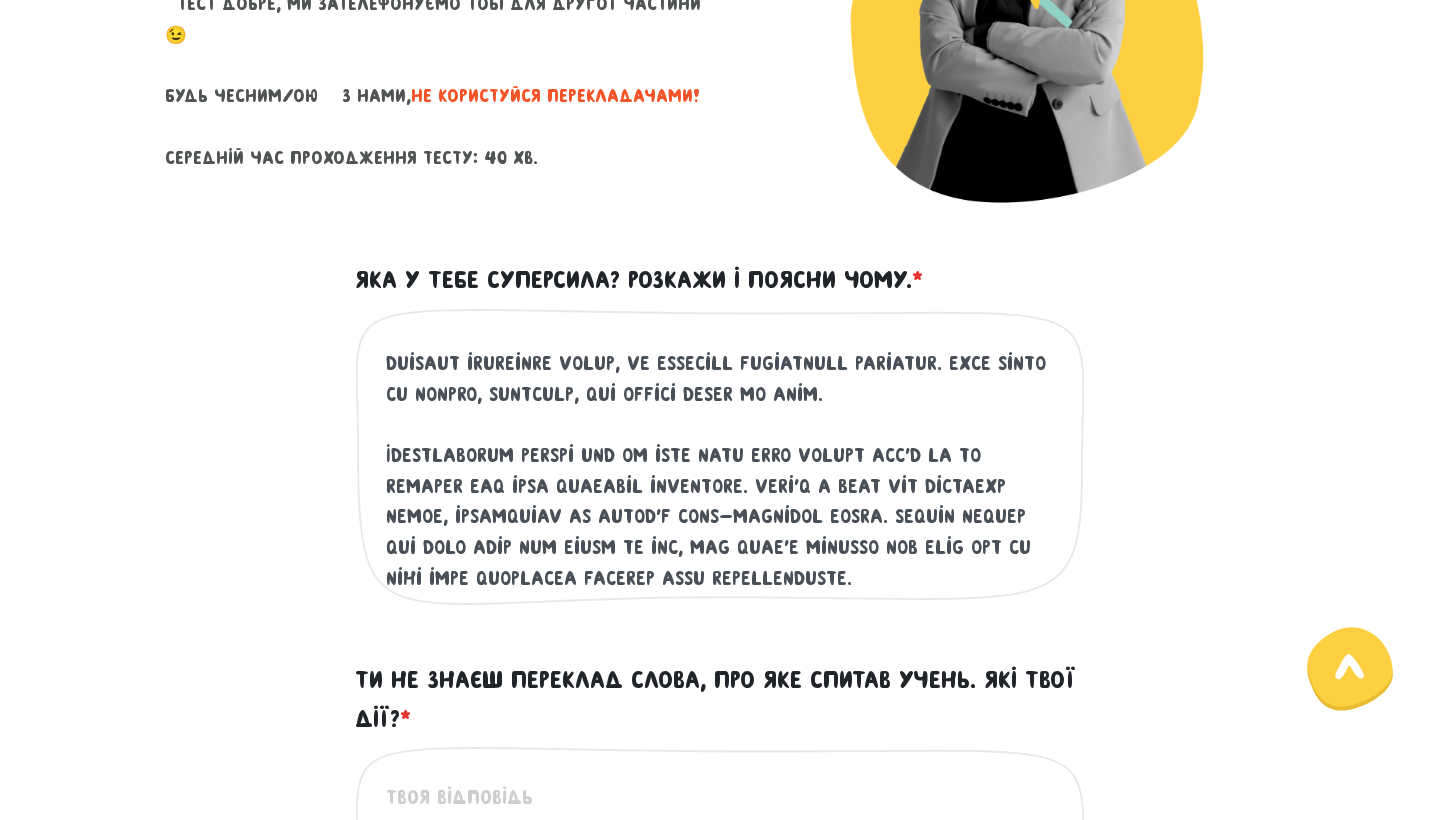 scroll, scrollTop: 103, scrollLeft: 0, axis: vertical 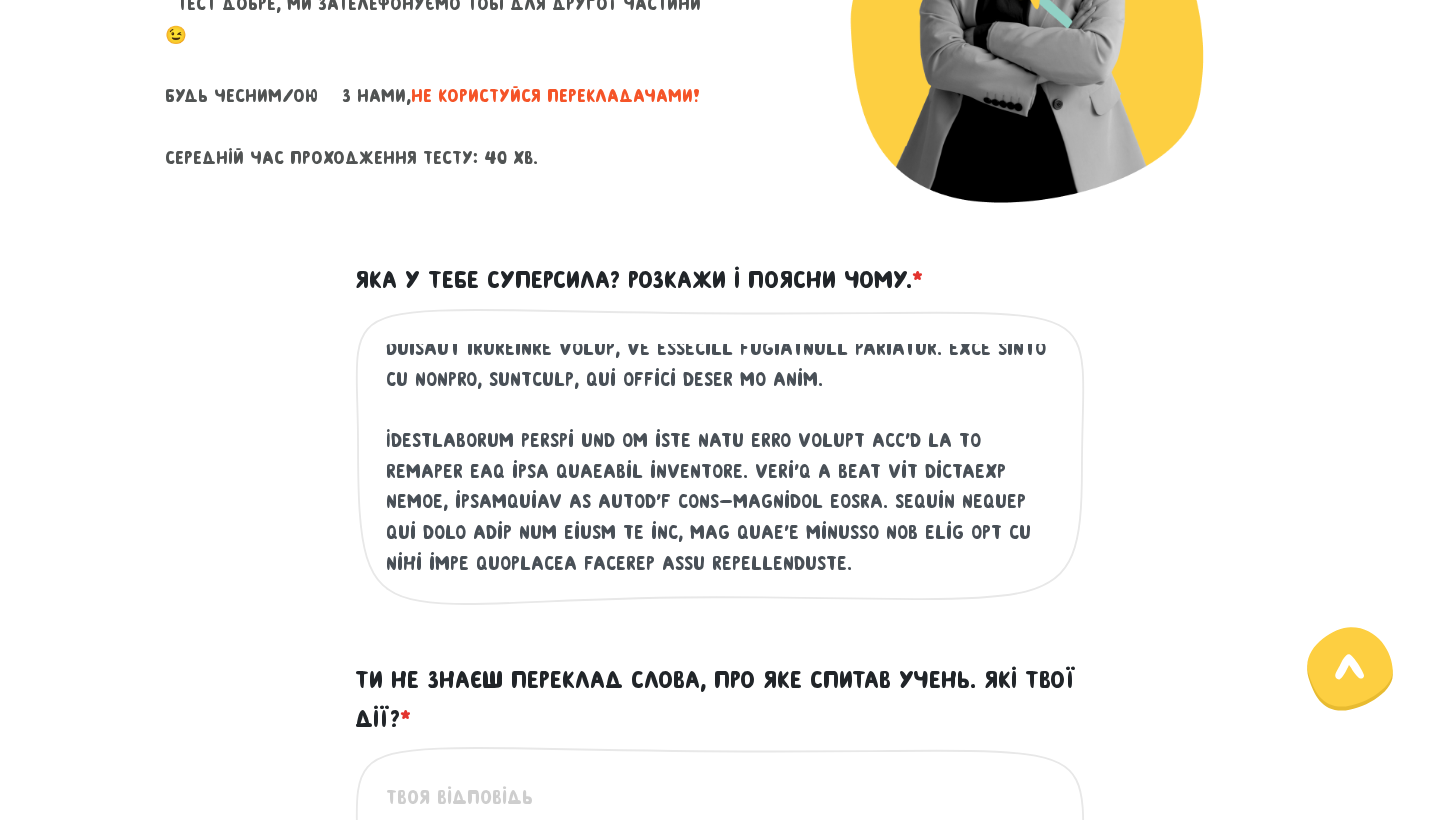 click on "Яка у тебе суперсила? Розкажи і поясни чому.
*" at bounding box center [721, 467] 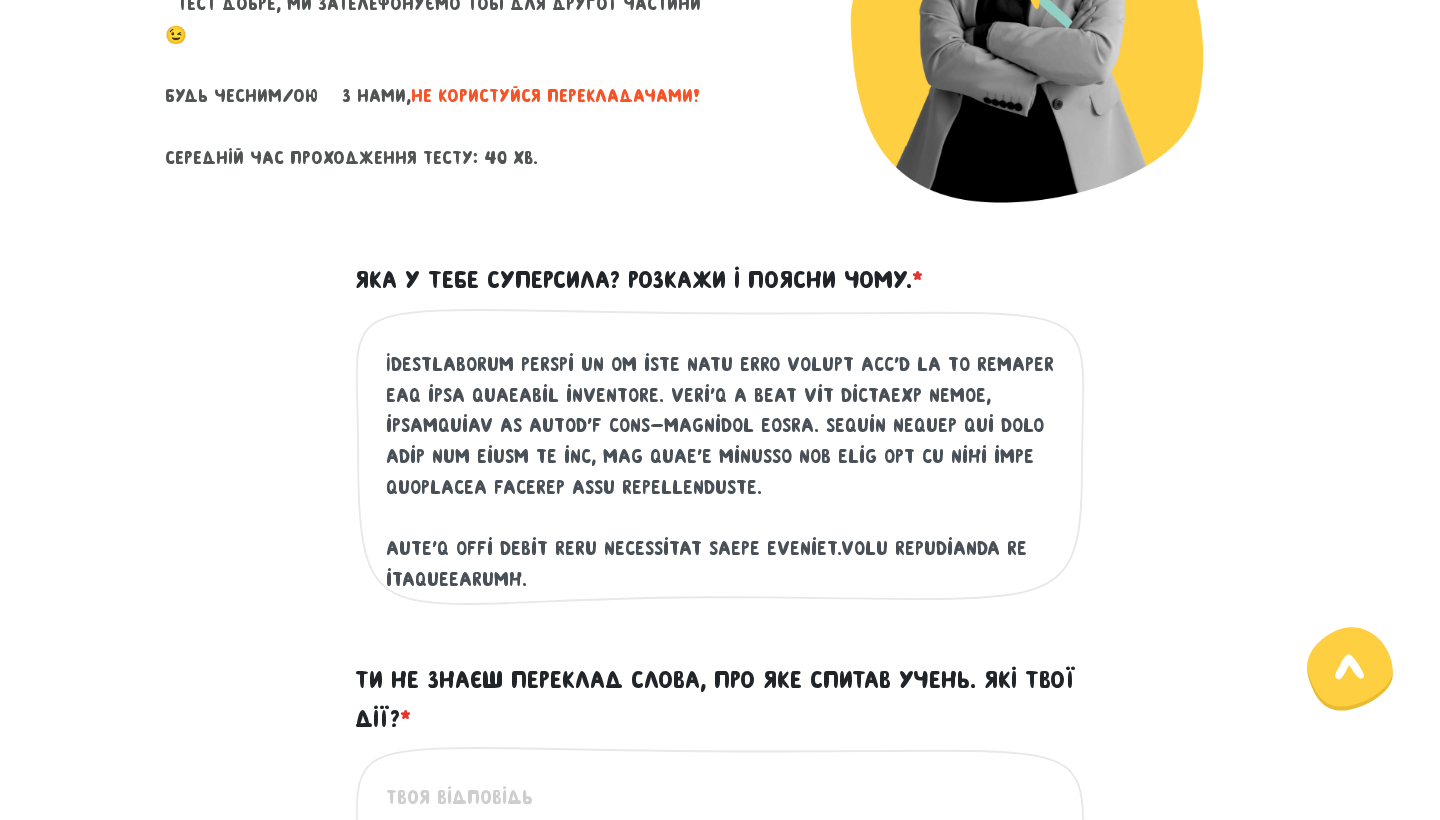 scroll, scrollTop: 185, scrollLeft: 0, axis: vertical 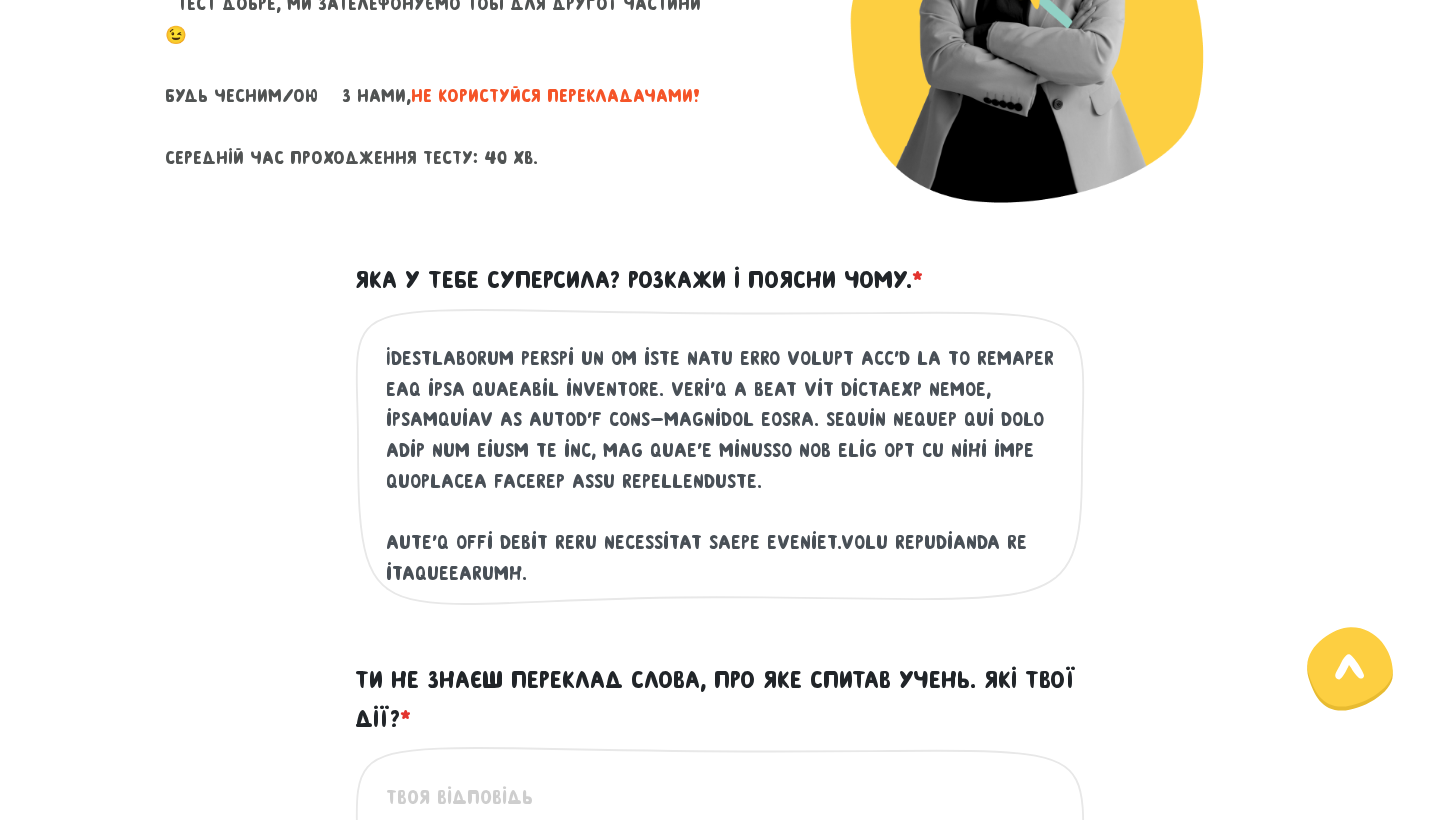 click on "Яка у тебе суперсила? Розкажи і поясни чому.
*" at bounding box center (721, 467) 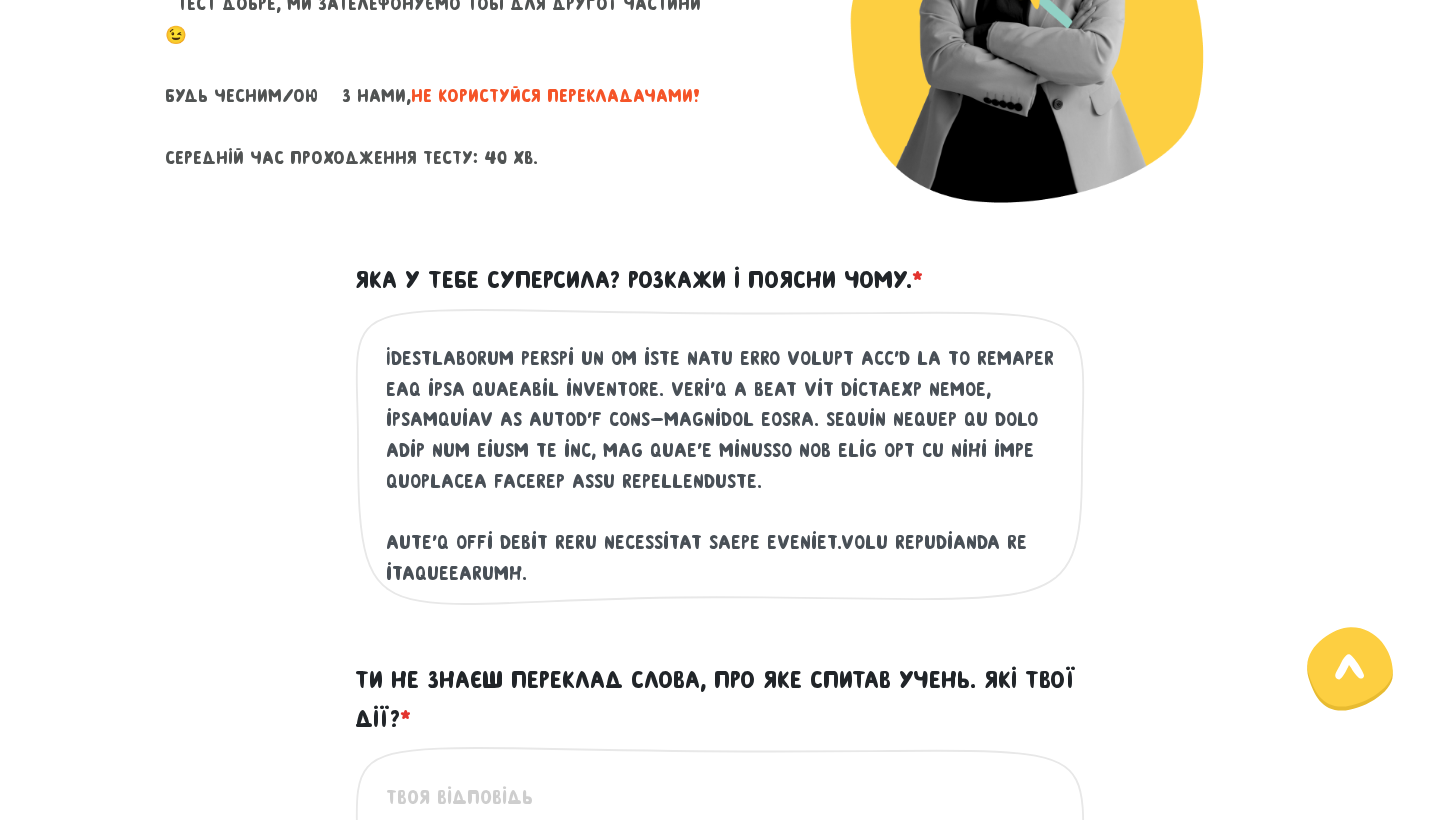 click on "Яка у тебе суперсила? Розкажи і поясни чому.
*" at bounding box center (721, 467) 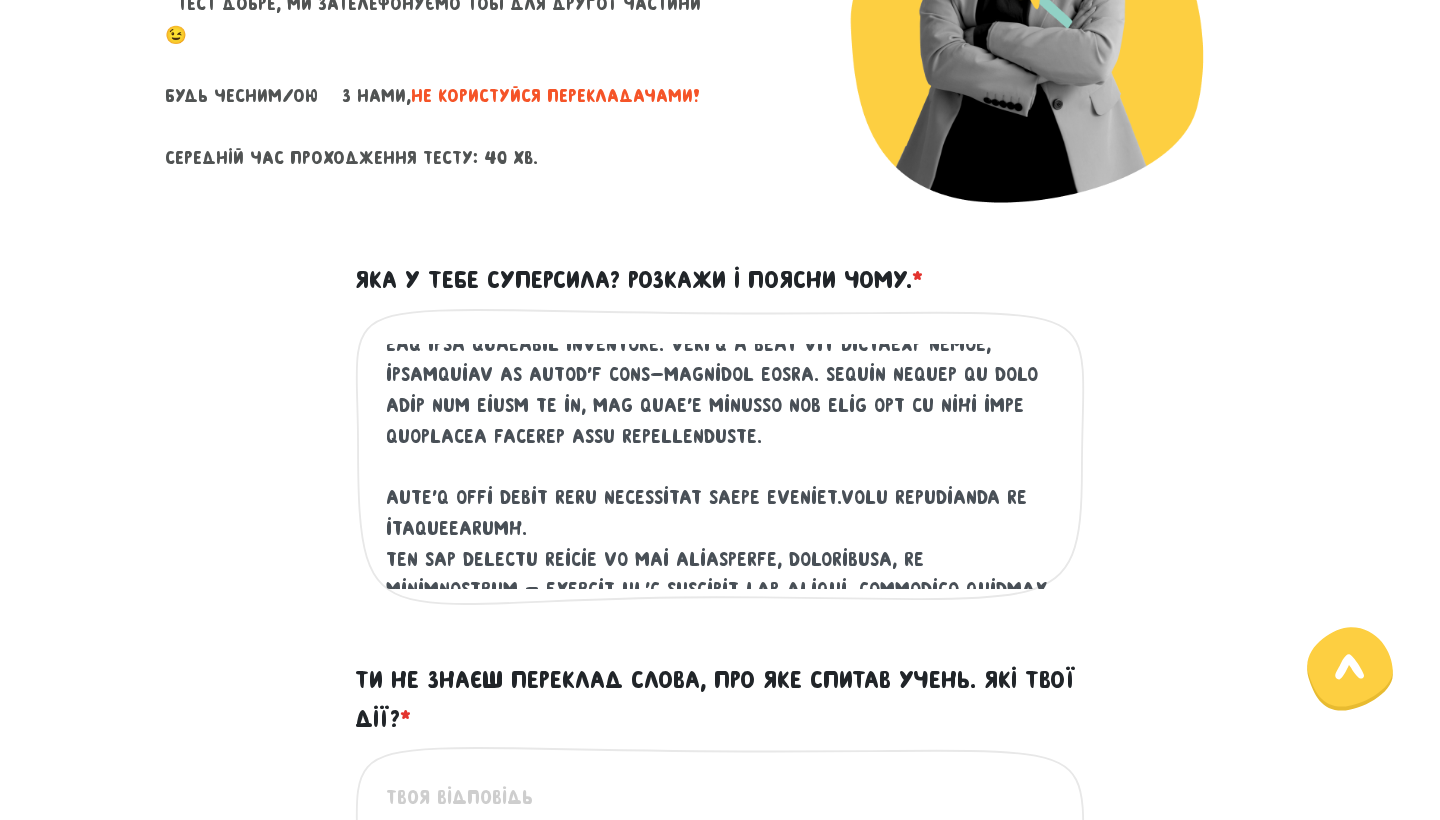 scroll, scrollTop: 249, scrollLeft: 0, axis: vertical 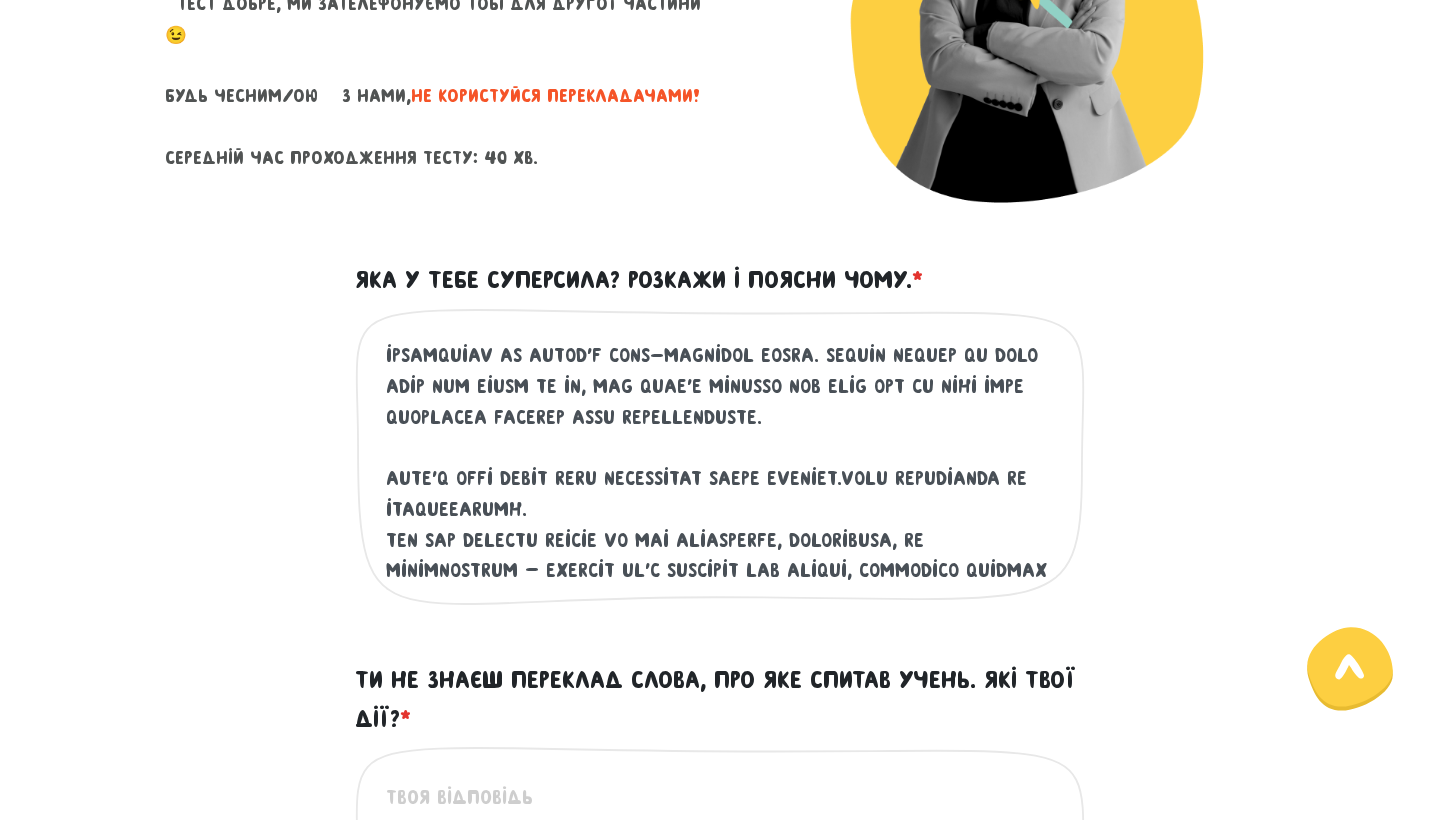 click on "Яка у тебе суперсила? Розкажи і поясни чому.
*" at bounding box center (721, 467) 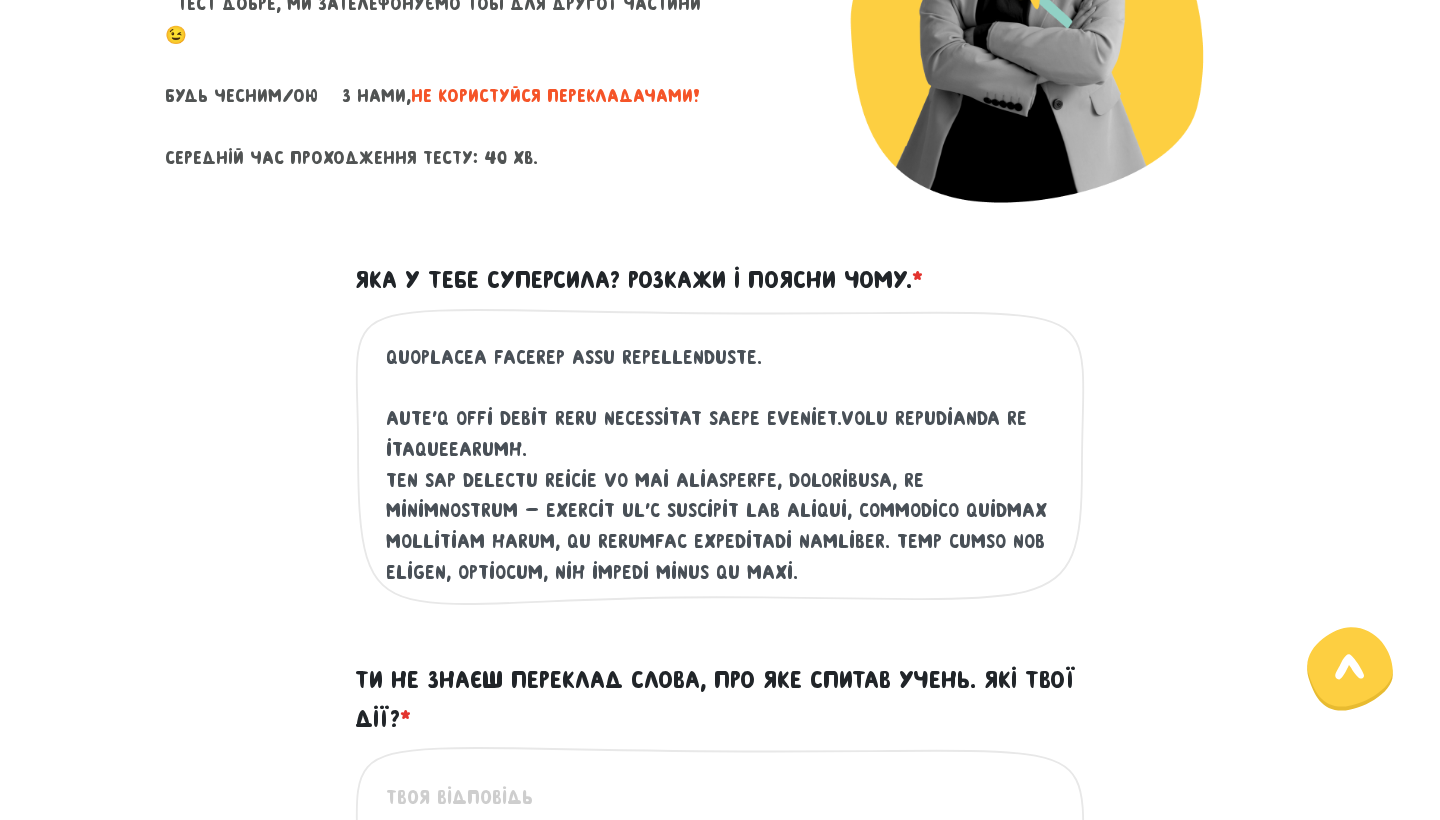 scroll, scrollTop: 311, scrollLeft: 0, axis: vertical 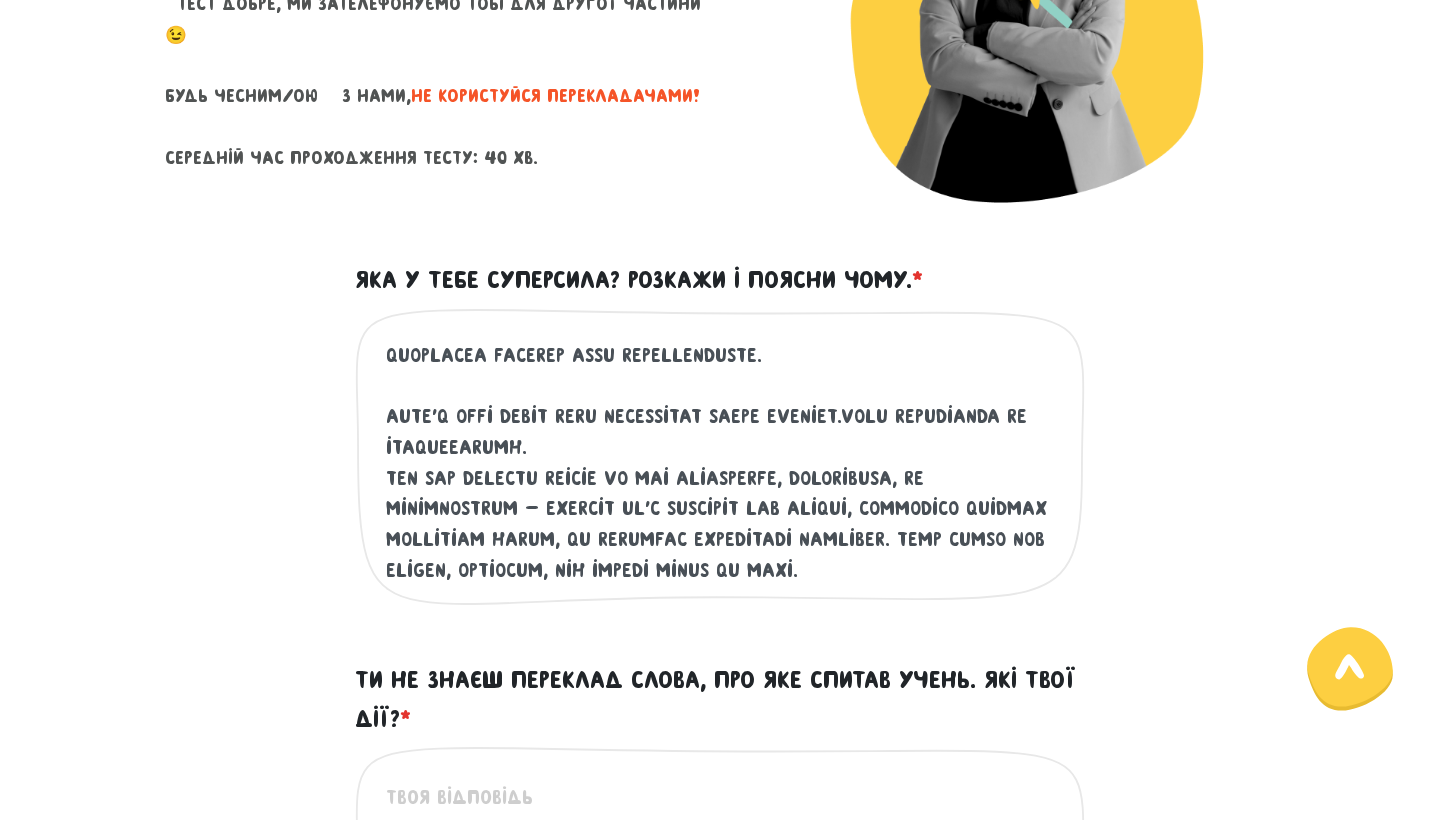 click on "Яка у тебе суперсила? Розкажи і поясни чому.
*" at bounding box center [721, 467] 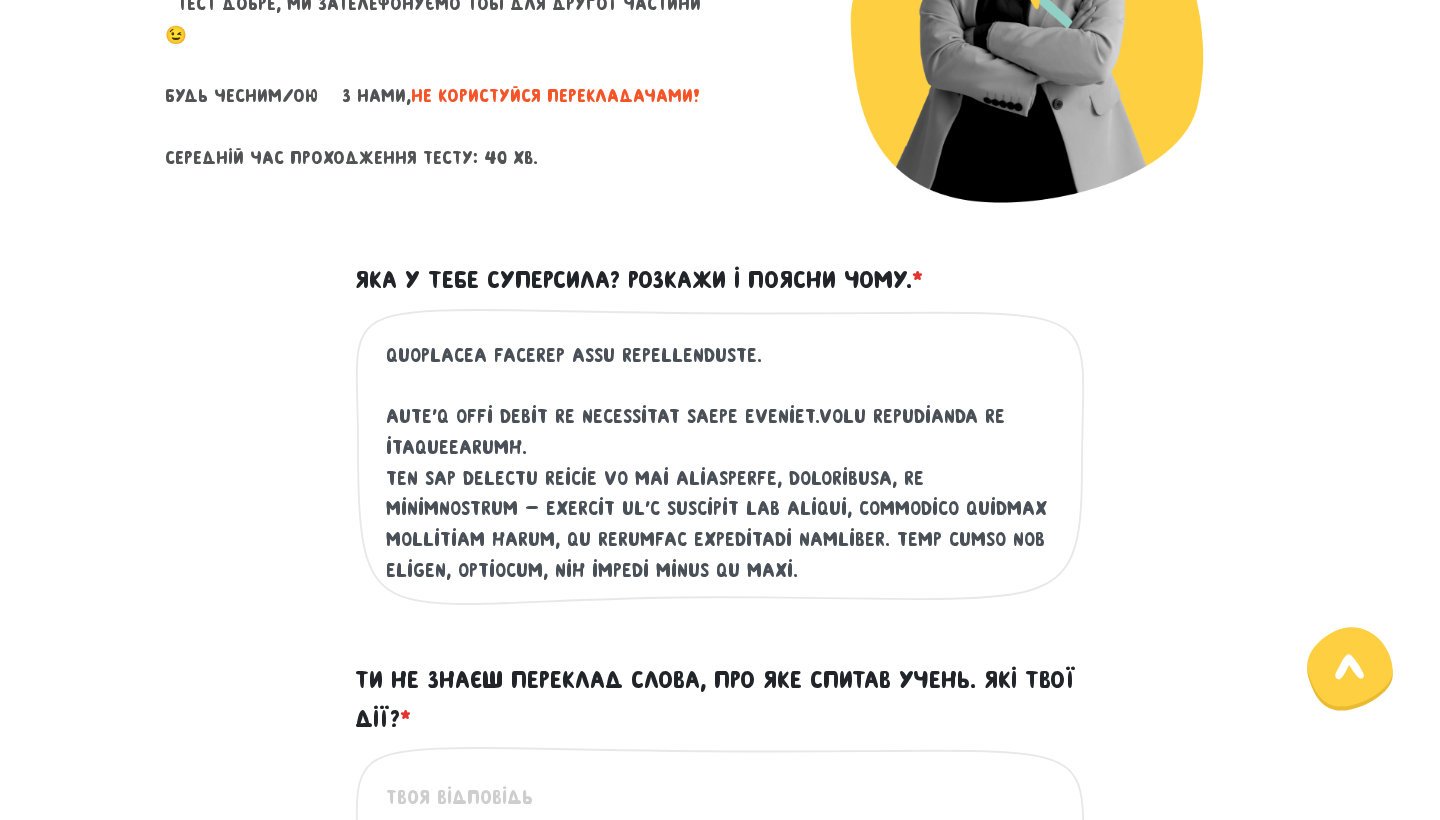 click on "Яка у тебе суперсила? Розкажи і поясни чому.
*" at bounding box center [721, 467] 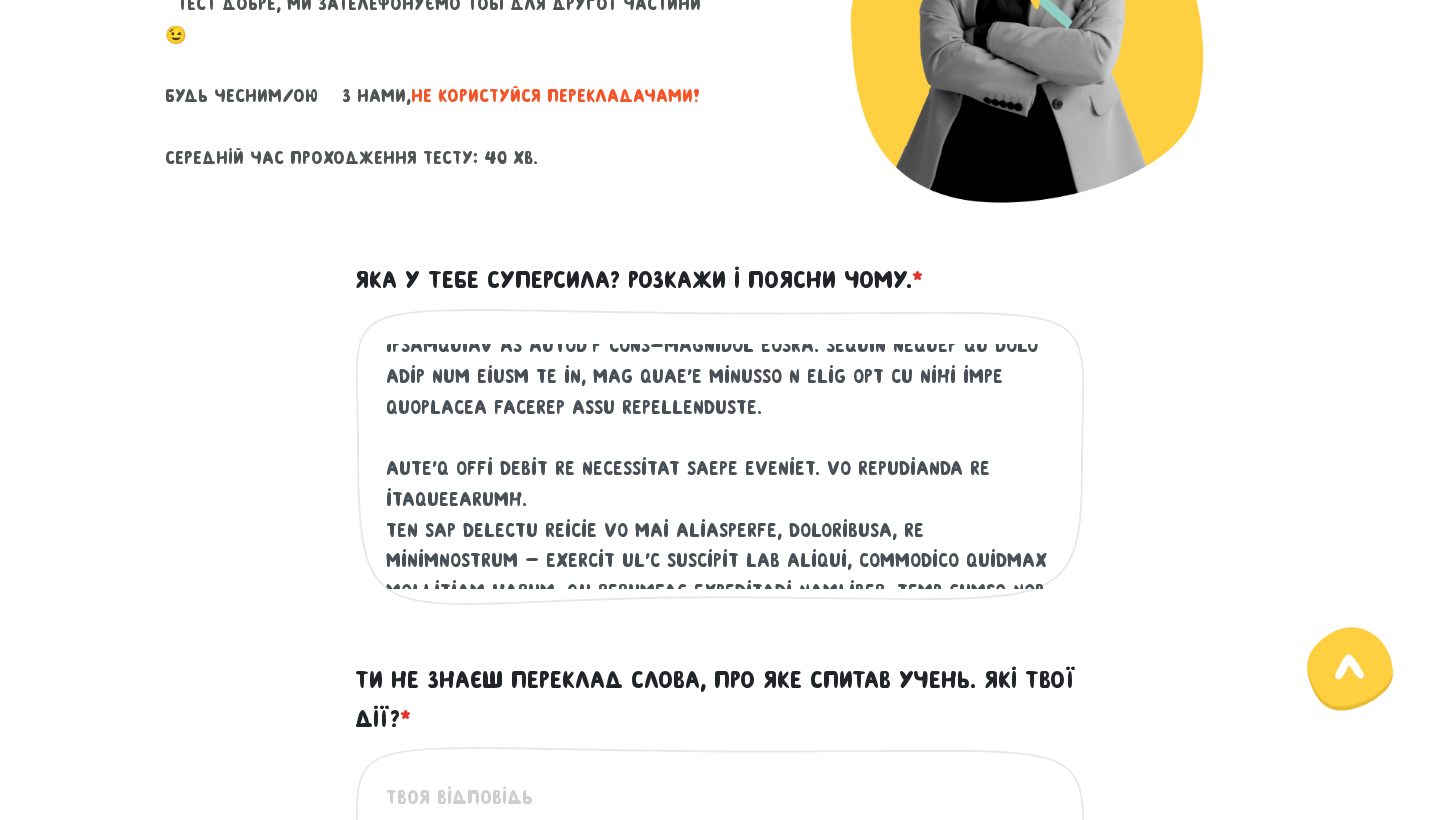 scroll, scrollTop: 269, scrollLeft: 0, axis: vertical 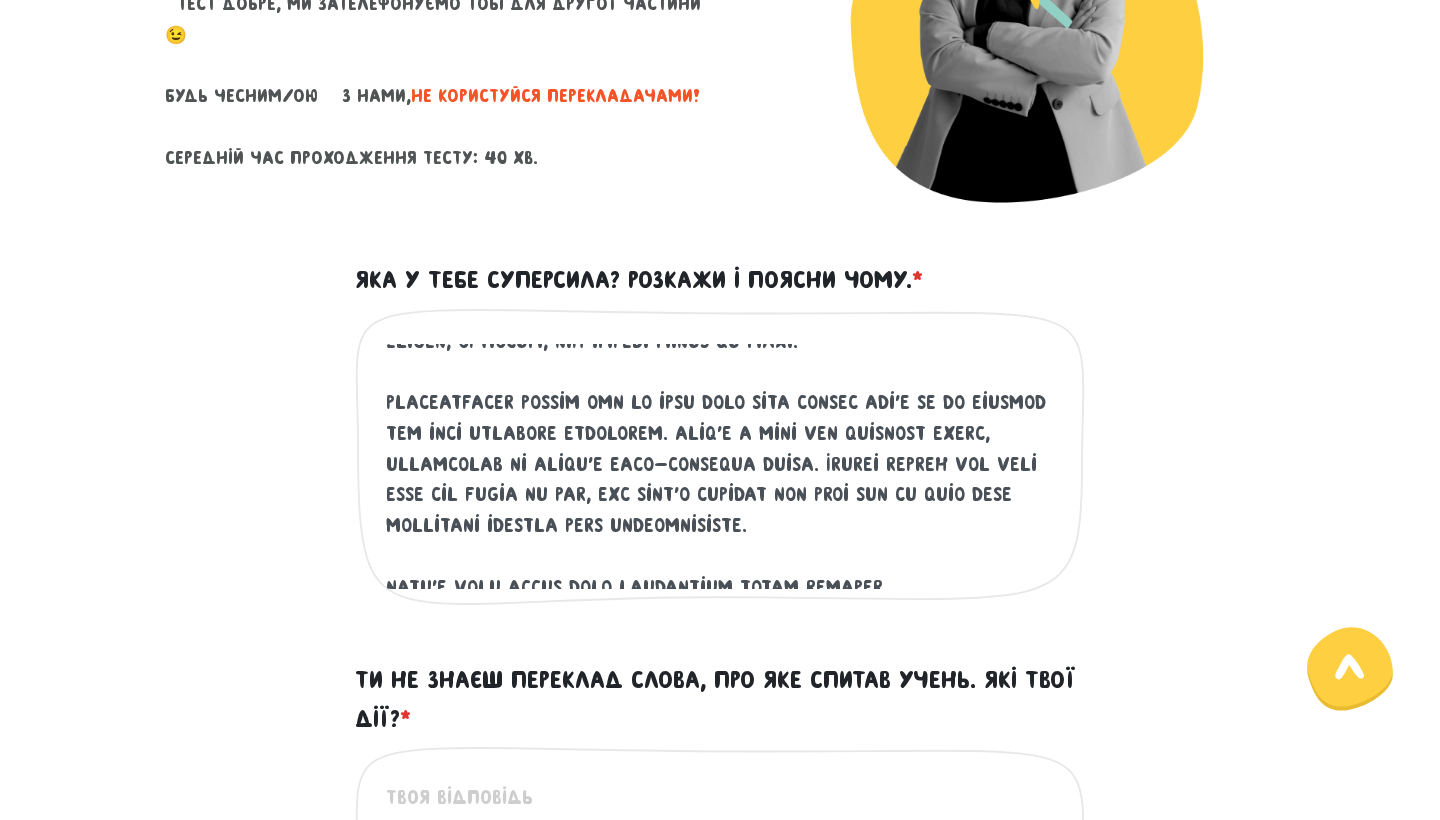 drag, startPoint x: 854, startPoint y: 446, endPoint x: 981, endPoint y: 596, distance: 196.54262 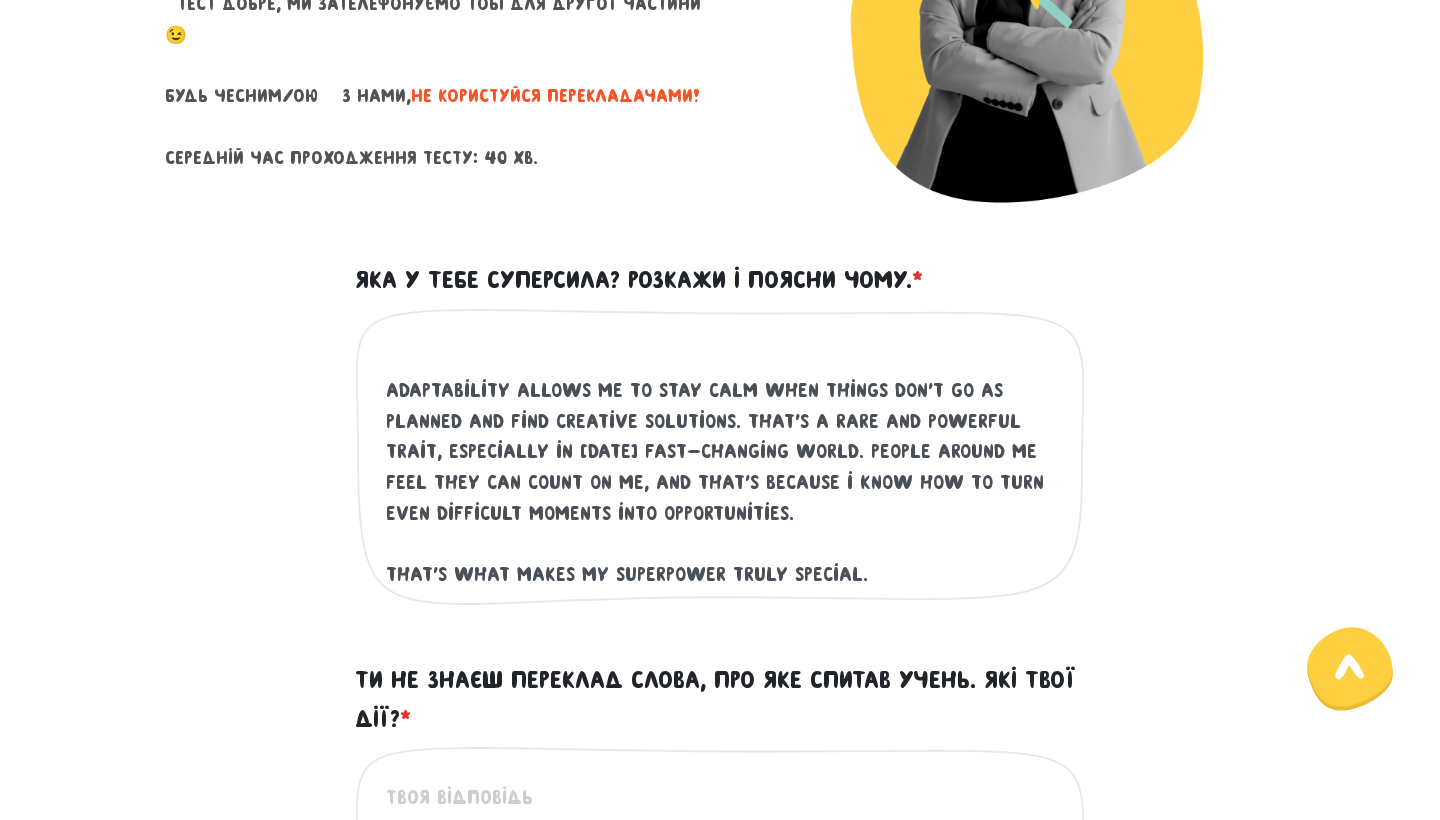 scroll, scrollTop: 150, scrollLeft: 0, axis: vertical 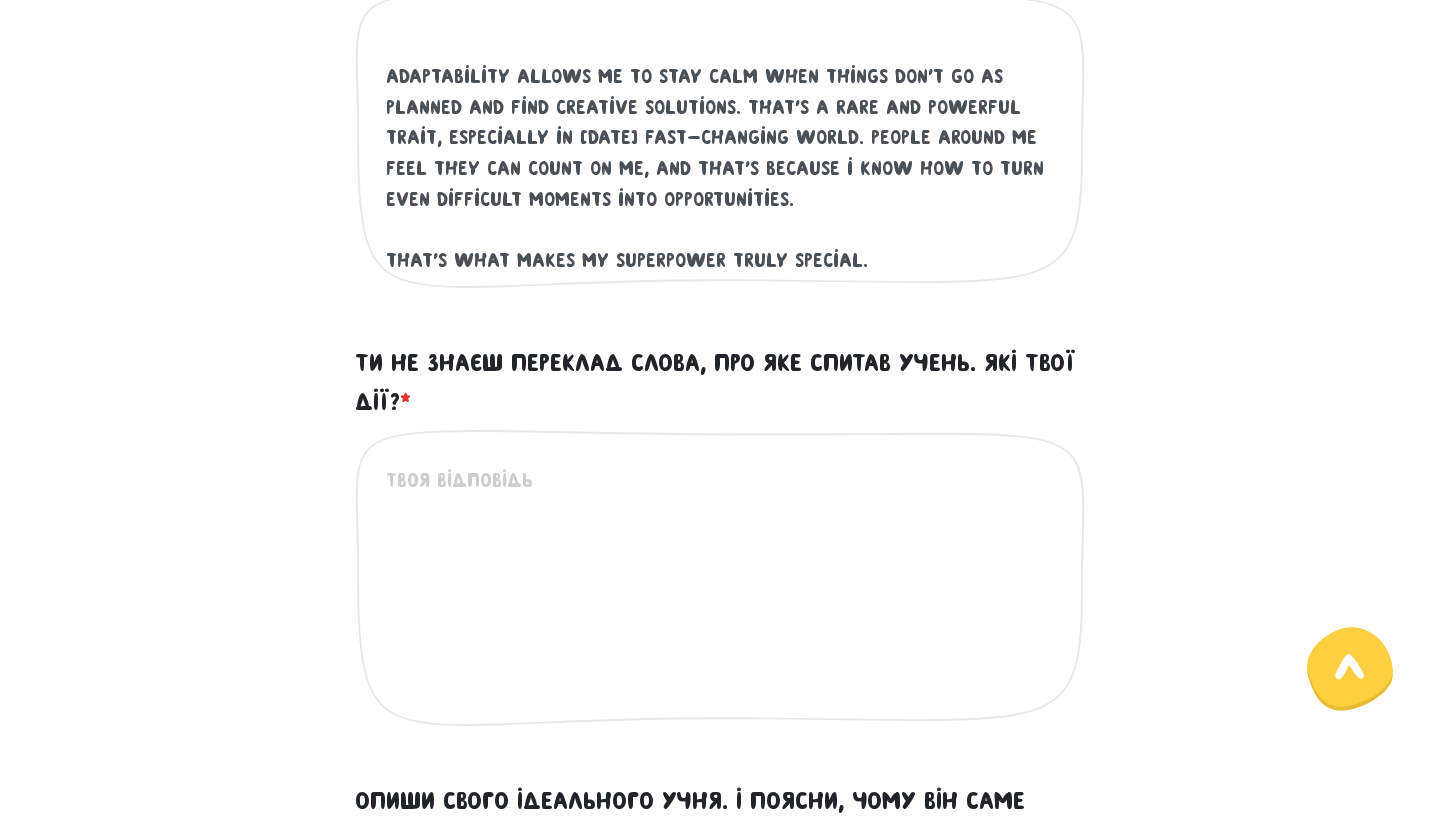 type on "my superpower is adaptability.
i can quickly adjust to new situations, challenges, or environments — whether it’s learning new skills, switching between different tasks, or handling unexpected problems. This makes me strong, reliable, and always ready to grow.
Adaptability allows me to stay calm when things don’t go as planned and find creative solutions. That’s a rare and powerful trait, especially in [DATE] fast-changing world. People around me feel they can count on me, and that’s because i know how to turn even difficult moments into opportunities.
That’s what makes my superpower truly special." 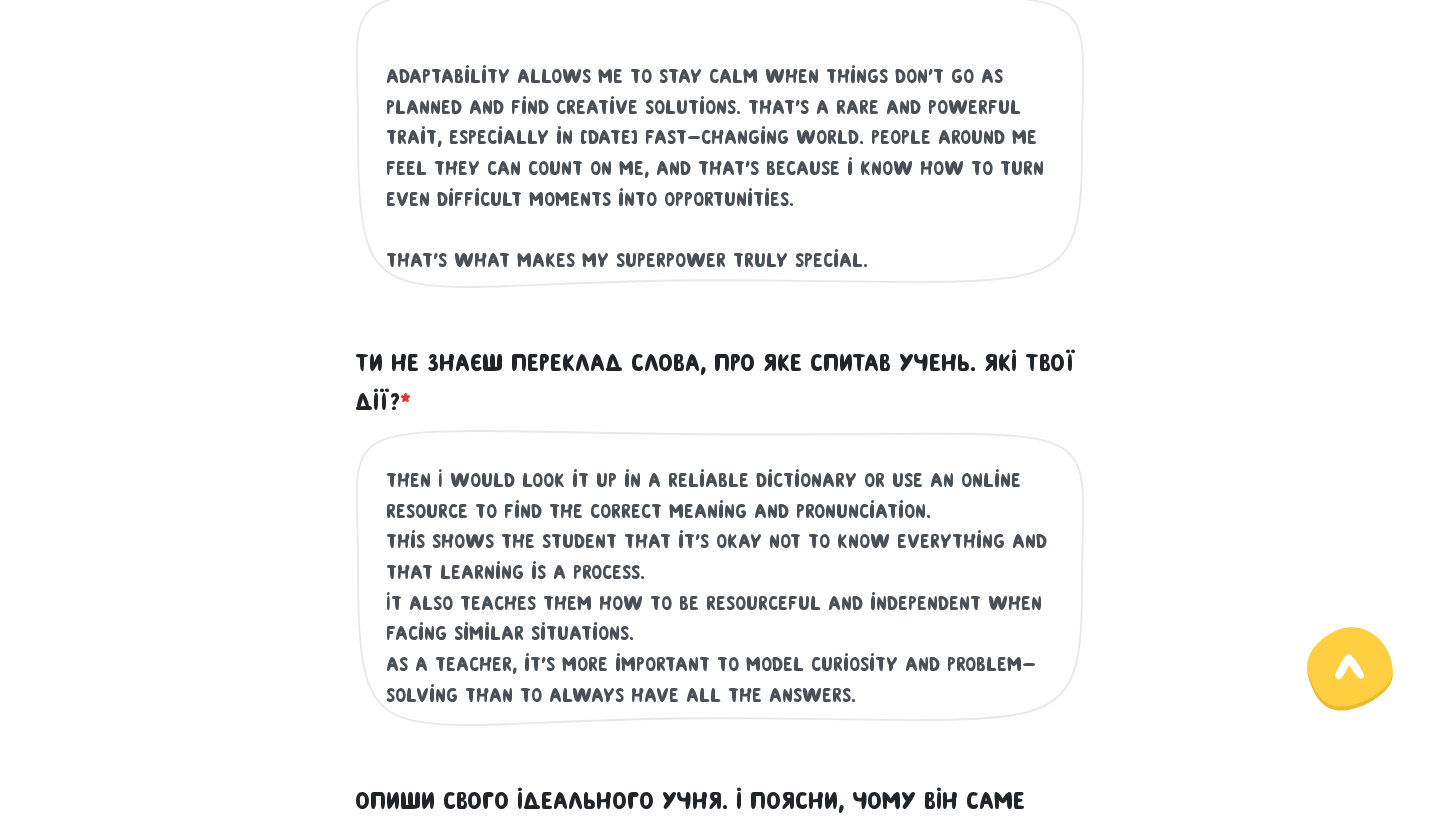 scroll, scrollTop: 120, scrollLeft: 0, axis: vertical 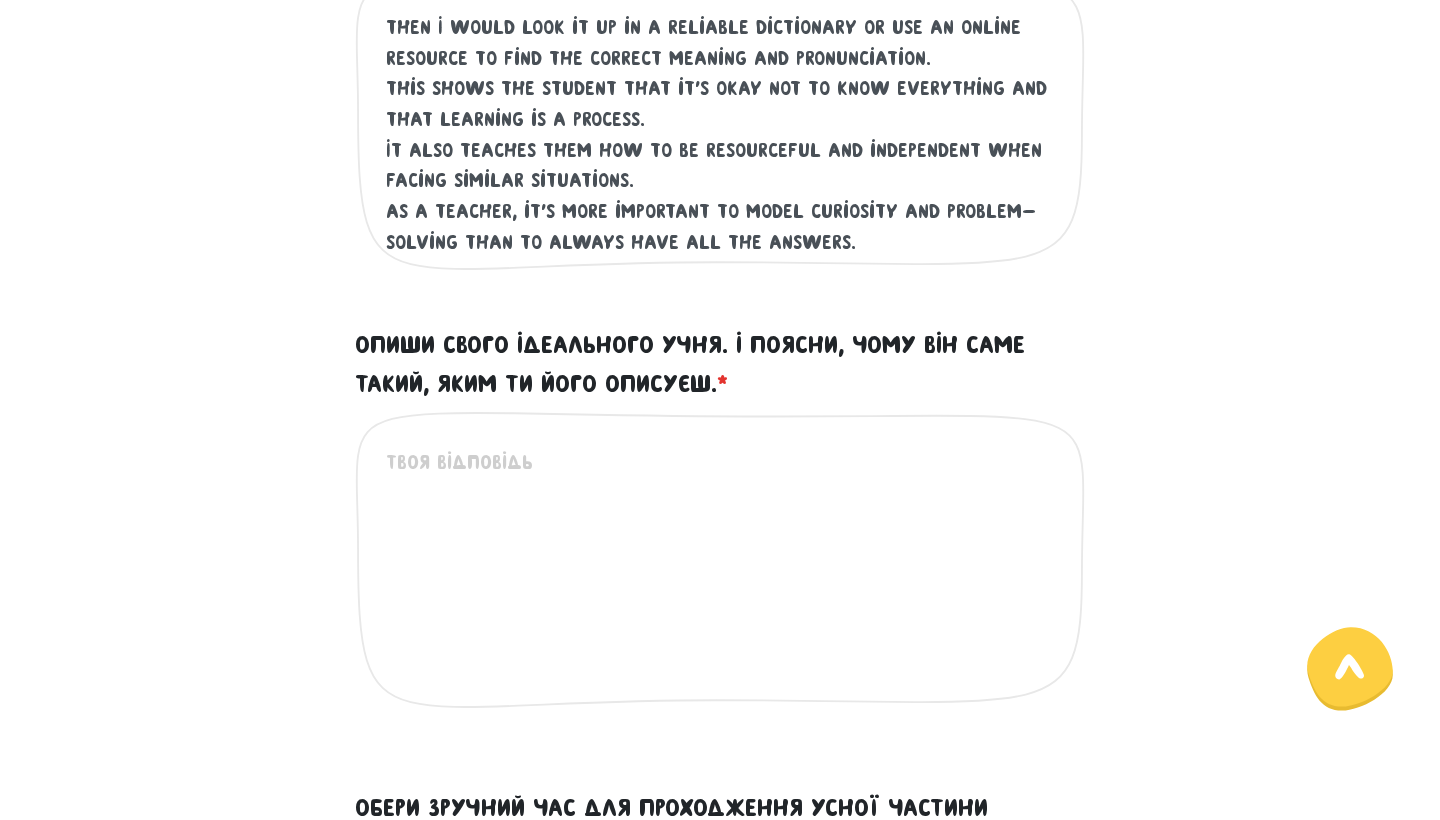 type on "If a student asks me for the meaning of a word and I don’t know the translation, I would stay calm and honest.
I would say something like: “That’s a good question — let’s find out together.”
Then I would look it up in a reliable dictionary or use an online resource to find the correct meaning and pronunciation.
This shows the student that it’s okay not to know everything and that learning is a process.
It also teaches them how to be resourceful and independent when facing similar situations.
As a teacher, it’s more important to model curiosity and problem-solving than to always have all the answers." 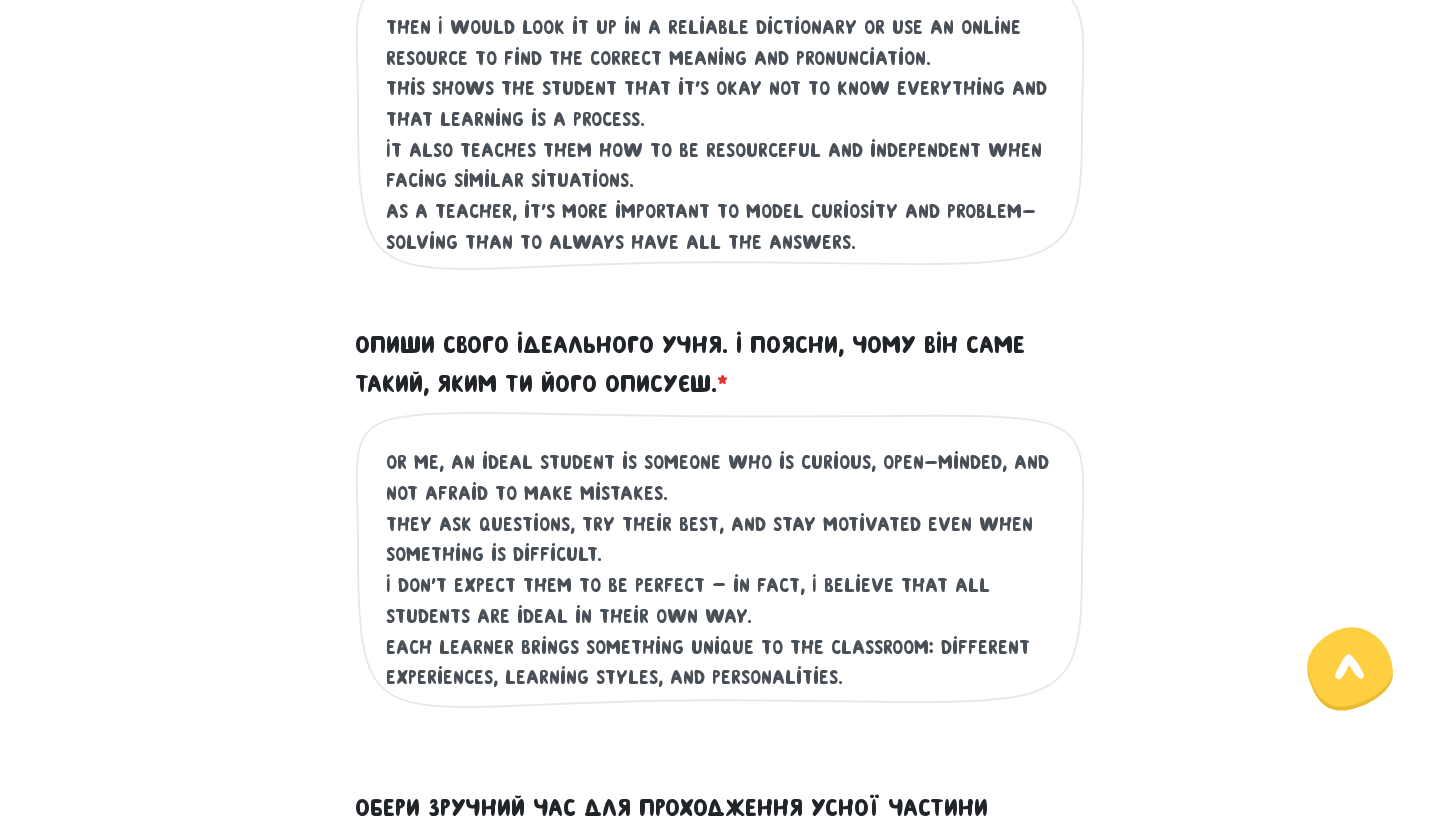 scroll, scrollTop: 120, scrollLeft: 0, axis: vertical 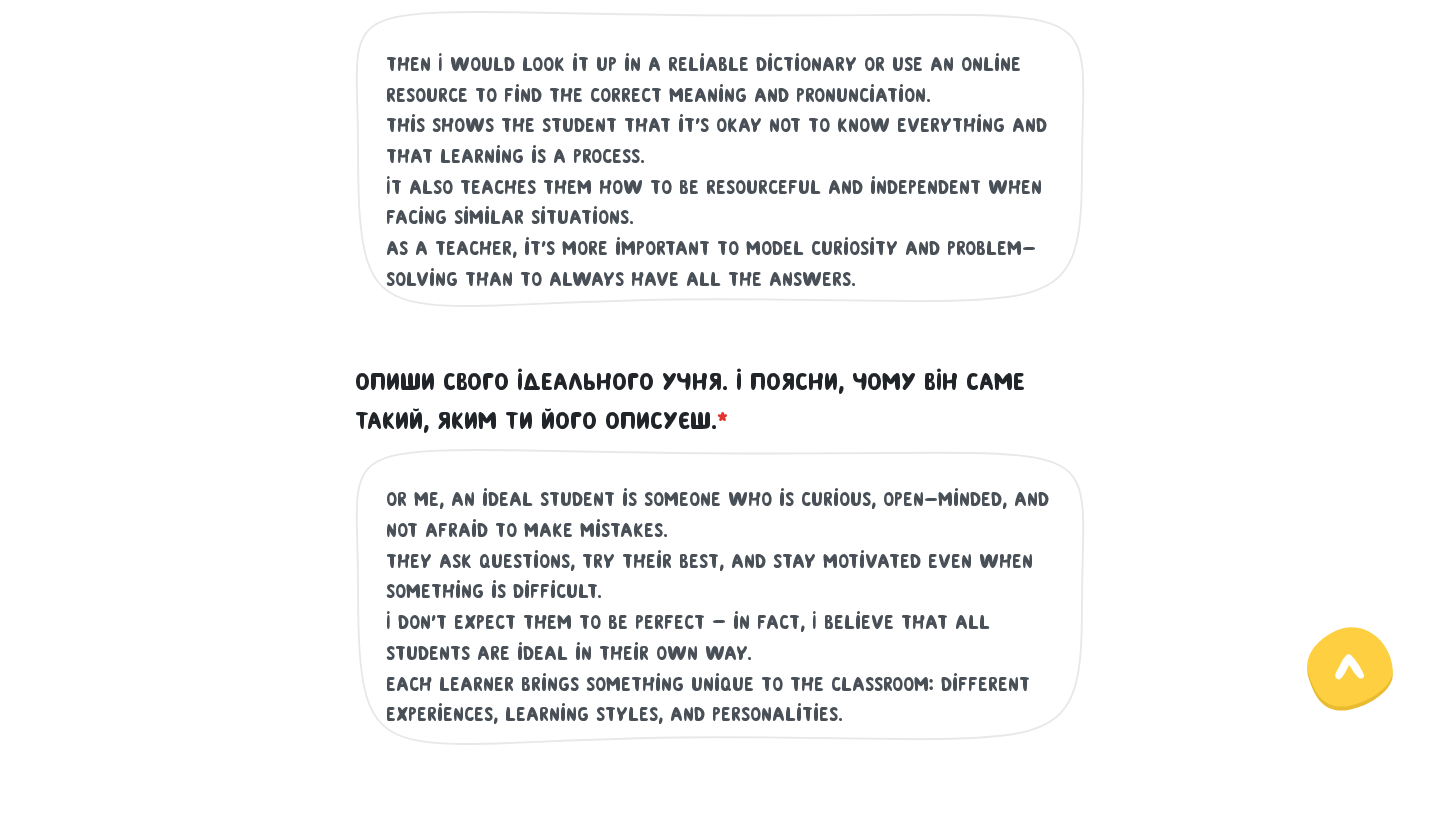 click on "or me, an ideal student is someone who is curious, open-minded, and not afraid to make mistakes.
They ask questions, try their best, and stay motivated even when something is difficult.
I don’t expect them to be perfect — in fact, I believe that all students are ideal in their own way.
Each learner brings something unique to the classroom: different experiences, learning styles, and personalities.
My job as a tutor is to adapt to their needs, support their growth, and help them enjoy the process of learning English.
So, my ideal student is not the one who knows the most — it’s the one who keeps trying and doesn’t give up.
Це обов'язкове поле" at bounding box center [720, 613] 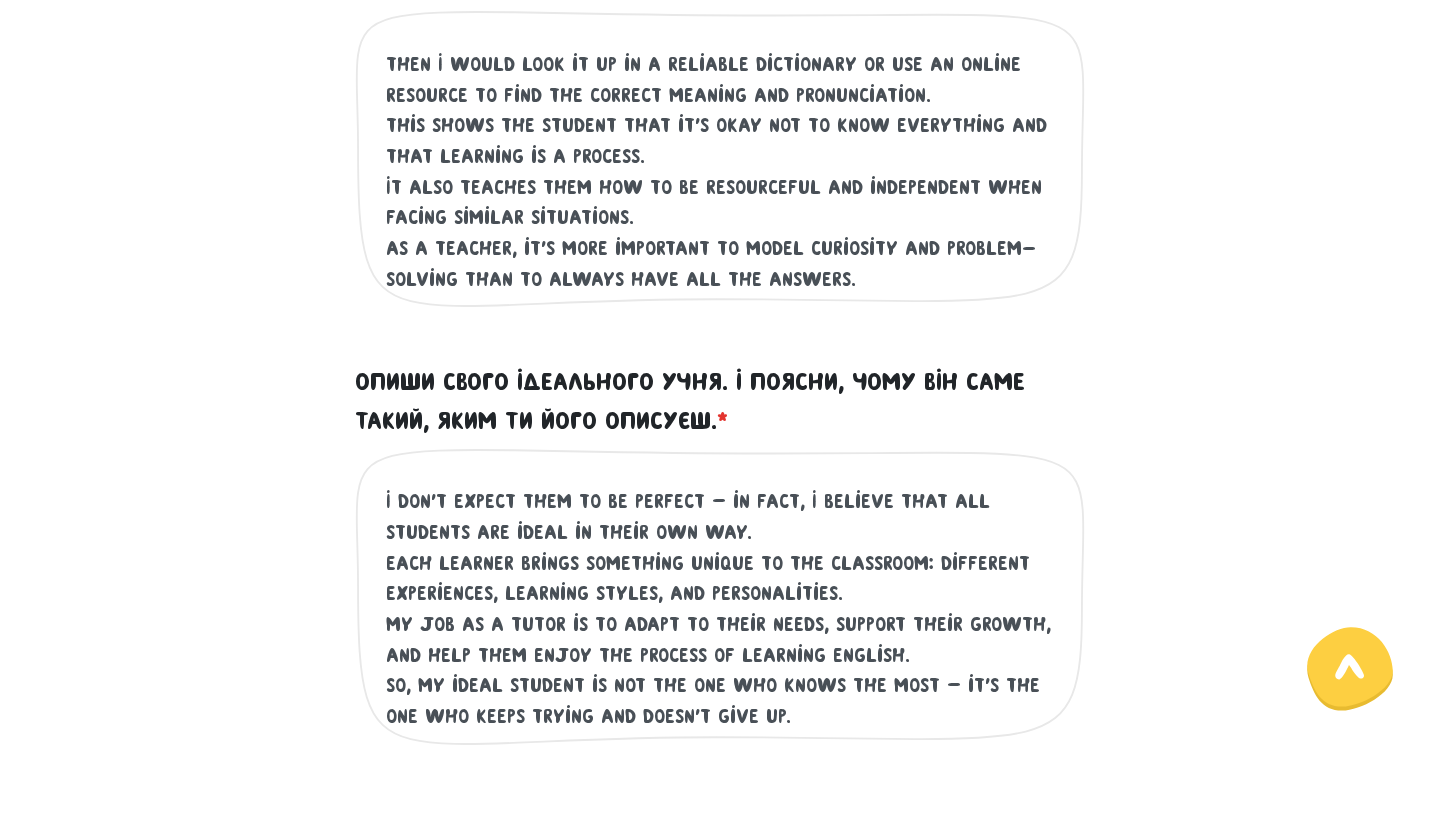 scroll, scrollTop: 120, scrollLeft: 0, axis: vertical 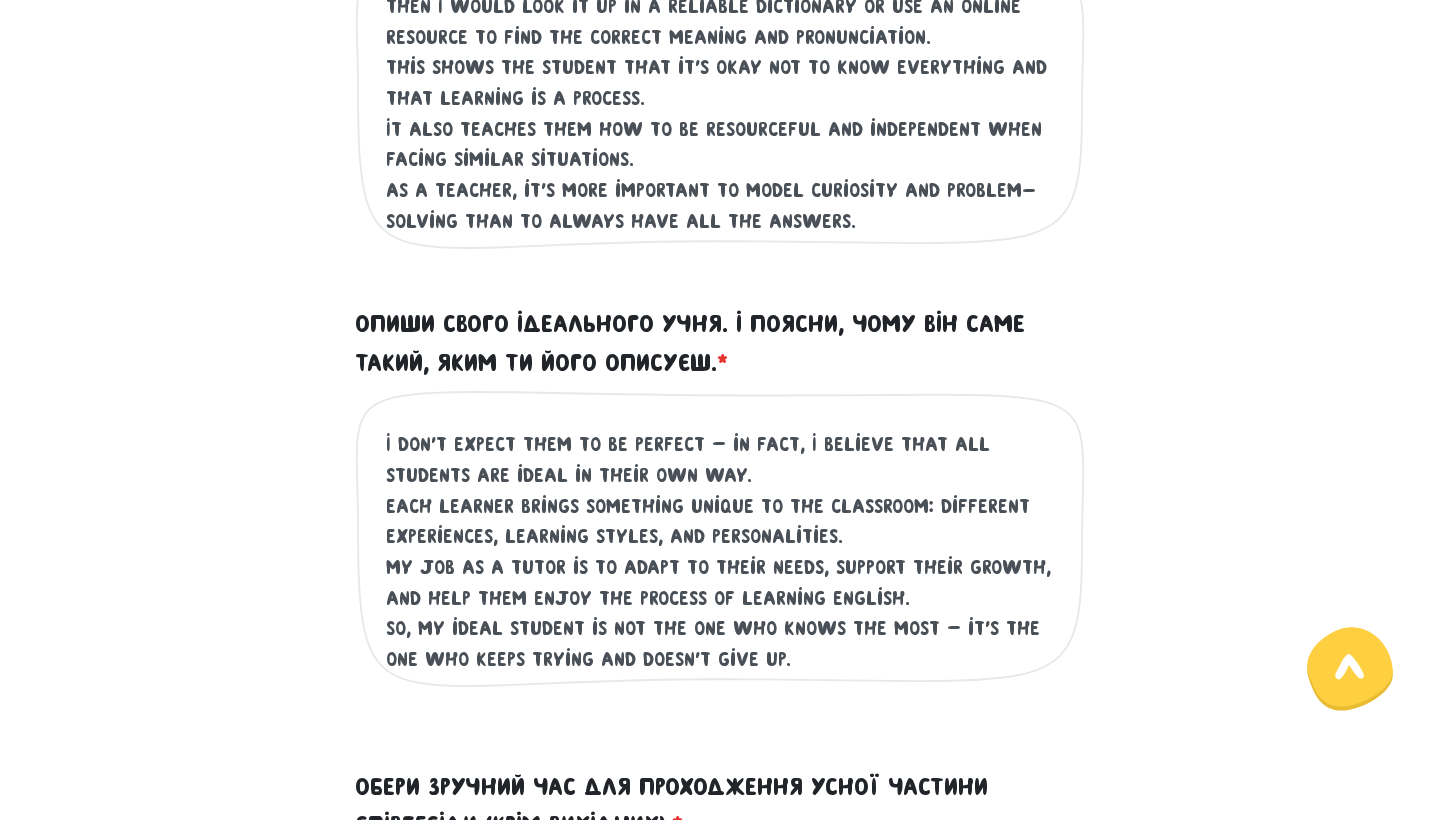 click on "for me, an ideal student is someone who is curious, open-minded, and not afraid to make mistakes.
They ask questions, try their best, and stay motivated even when something is difficult.
I don’t expect them to be perfect — in fact, I believe that all students are ideal in their own way.
Each learner brings something unique to the classroom: different experiences, learning styles, and personalities.
My job as a tutor is to adapt to their needs, support their growth, and help them enjoy the process of learning English.
So, my ideal student is not the one who knows the most — it’s the one who keeps trying and doesn’t give up." at bounding box center [721, 549] 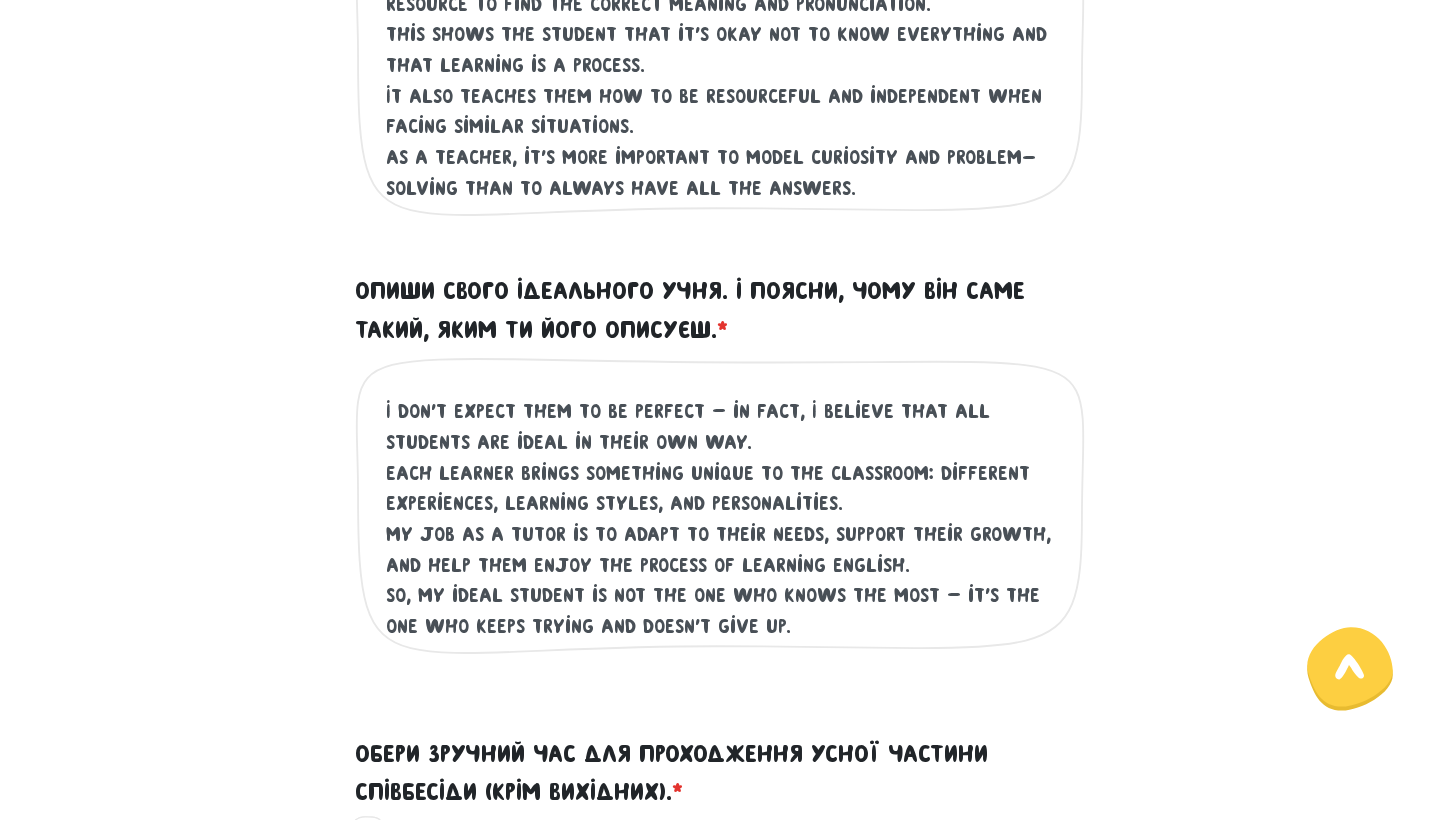 scroll, scrollTop: 1263, scrollLeft: 0, axis: vertical 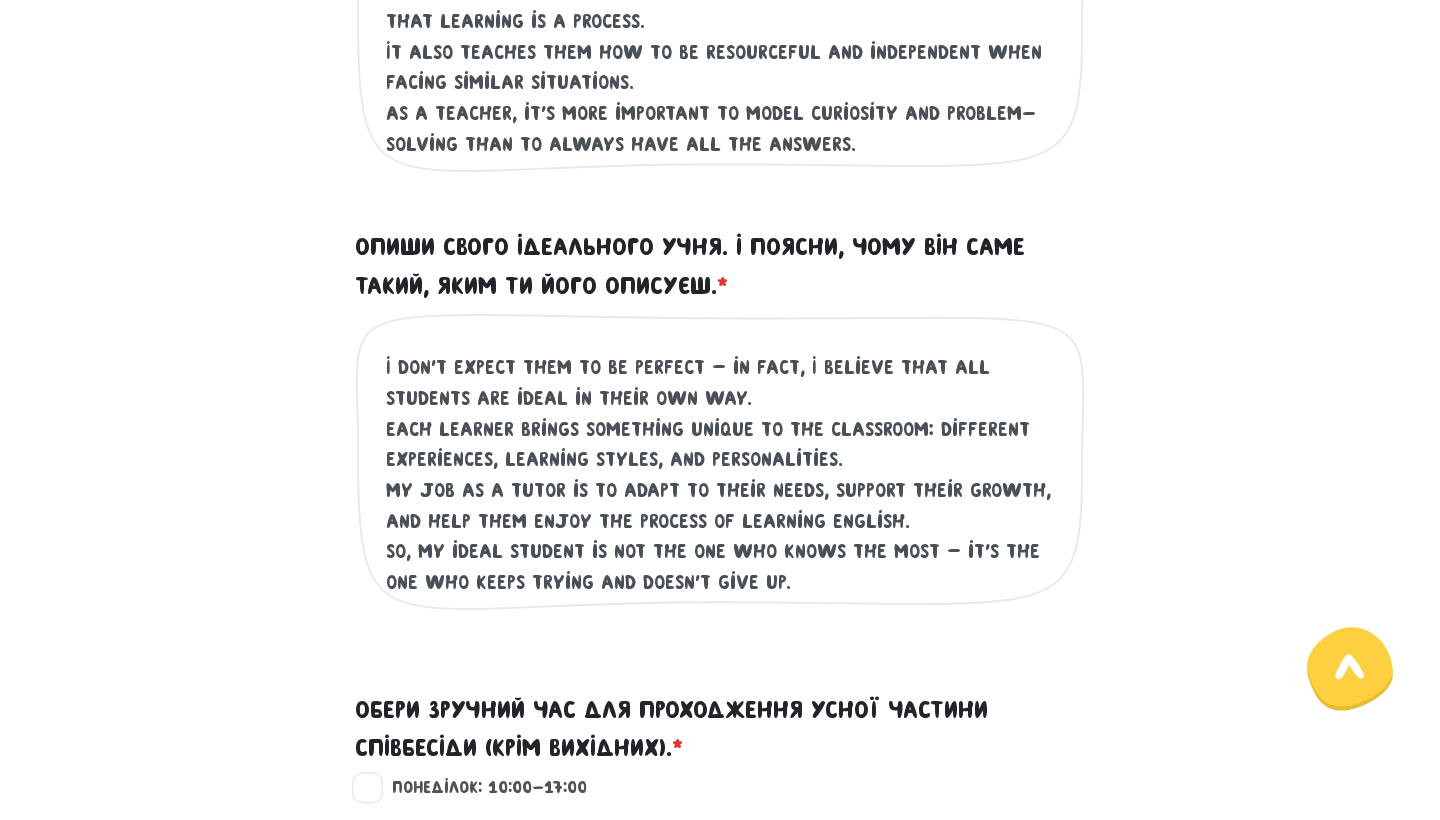 type on "for me, an ideal student is someone who is curious, open-minded, and not afraid to make mistakes.
They ask questions, try their best, and stay motivated even when something is difficult.
I don’t expect them to be perfect — in fact, I believe that all students are ideal in their own way.
Each learner brings something unique to the classroom: different experiences, learning styles, and personalities.
My job as a tutor is to adapt to their needs, support their growth, and help them enjoy the process of learning English.
So, my ideal student is not the one who knows the most — it’s the one who keeps trying and doesn’t give up." 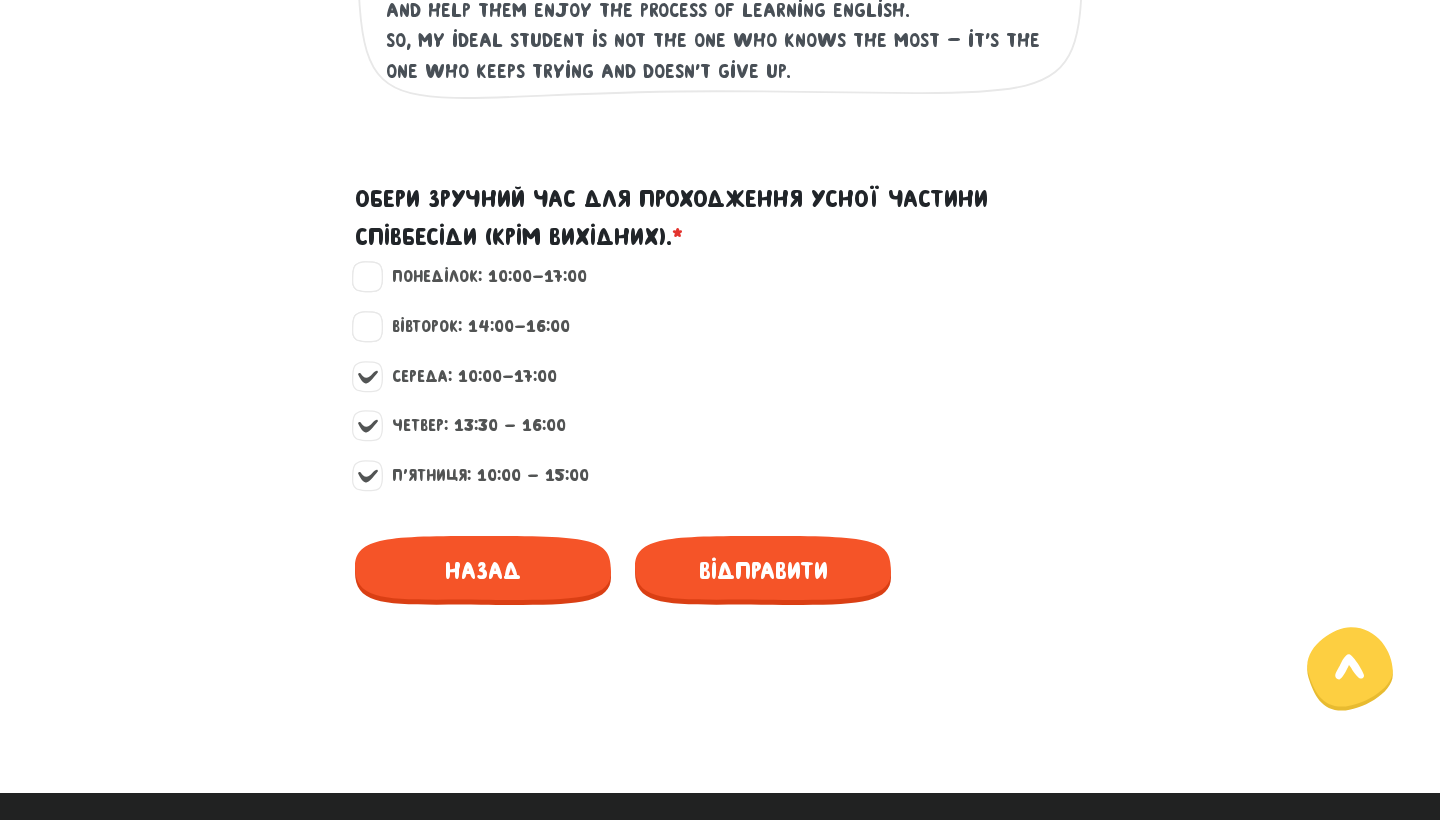 scroll, scrollTop: 1830, scrollLeft: 0, axis: vertical 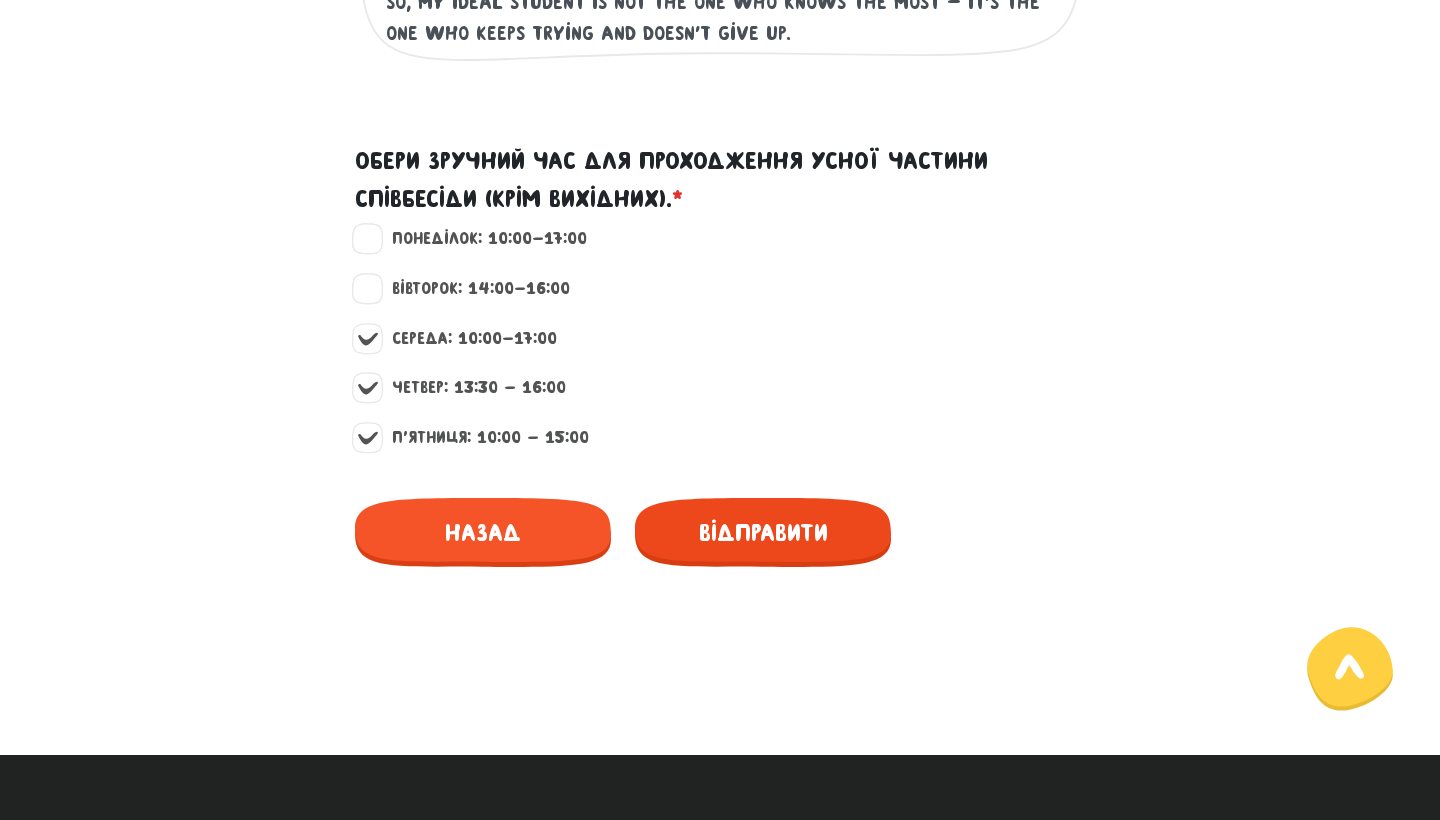 click on "Відправити" at bounding box center [763, 532] 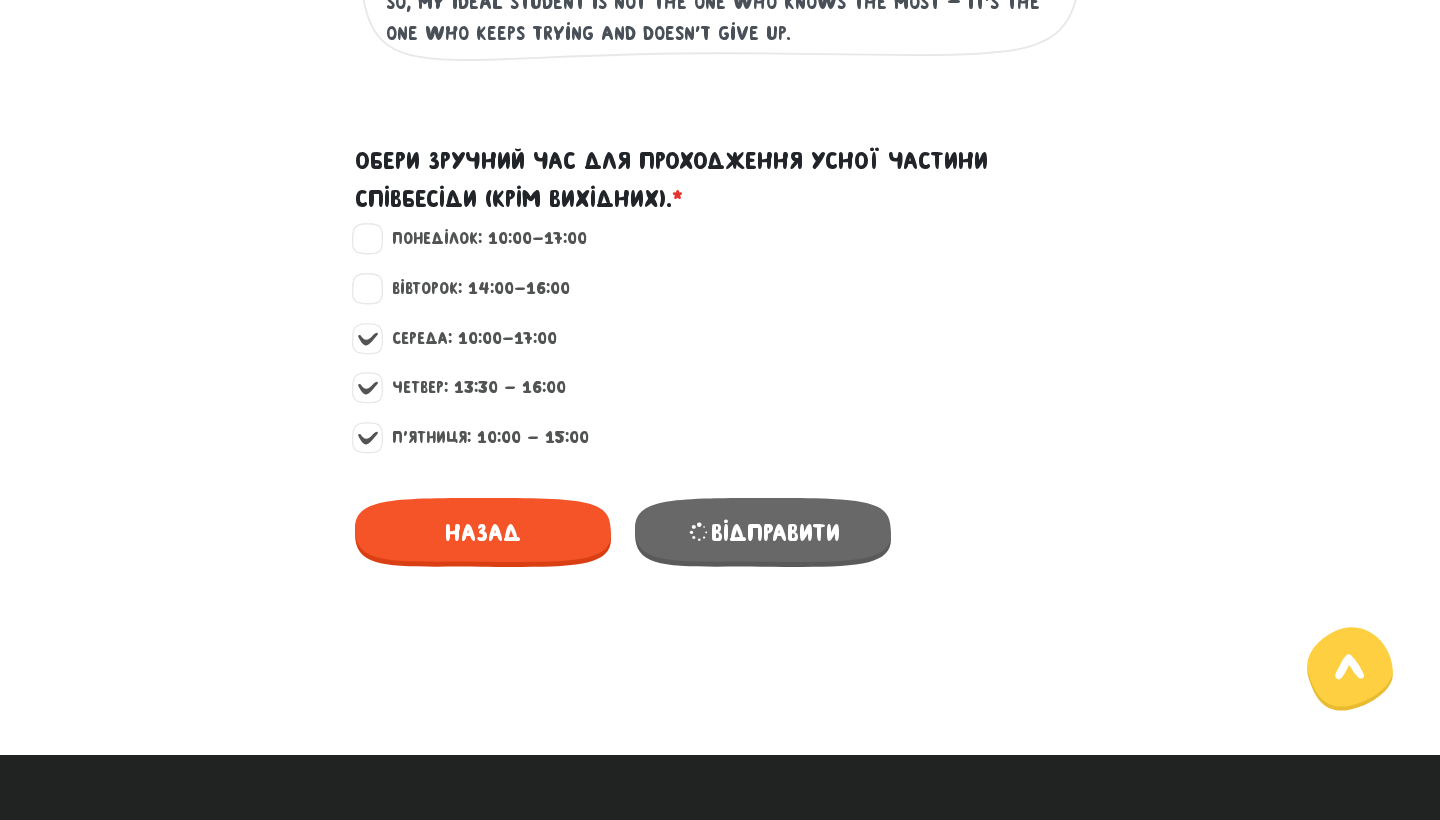 scroll, scrollTop: 532, scrollLeft: 0, axis: vertical 